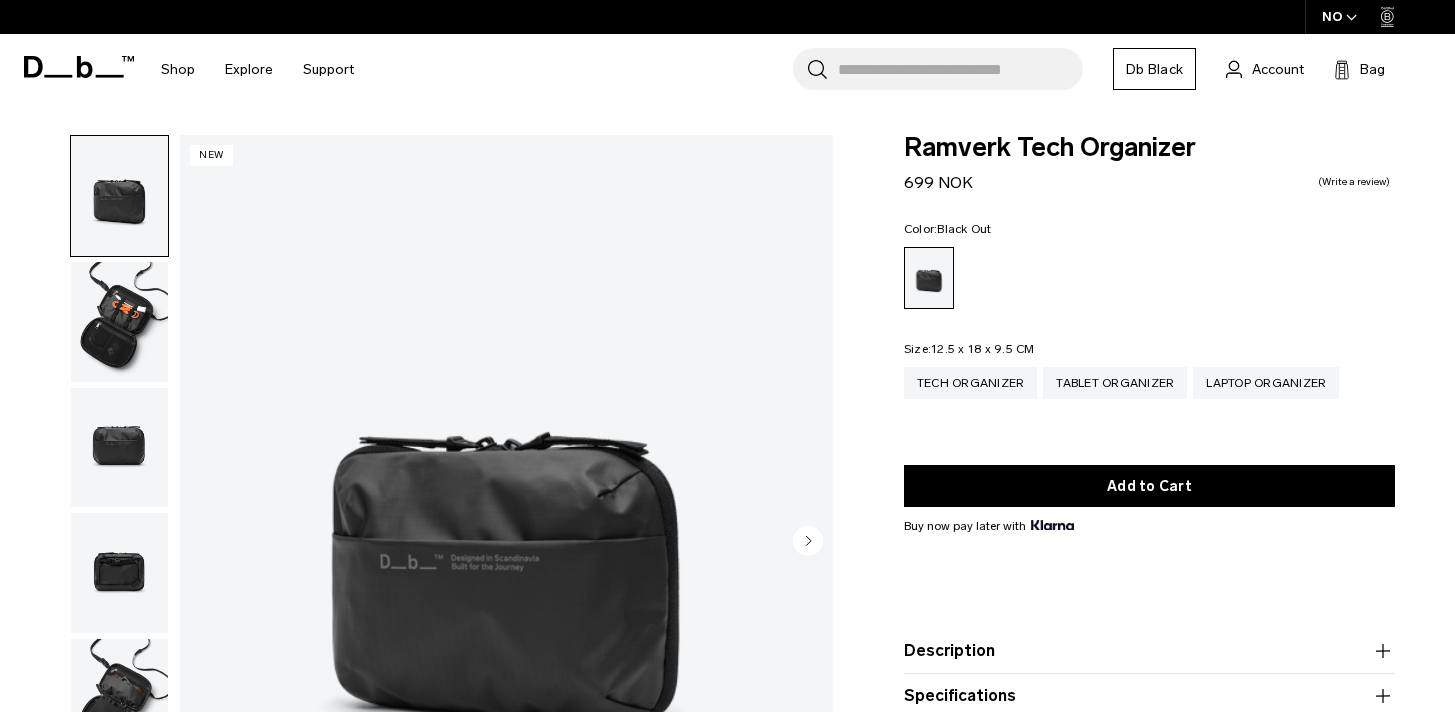 scroll, scrollTop: 0, scrollLeft: 0, axis: both 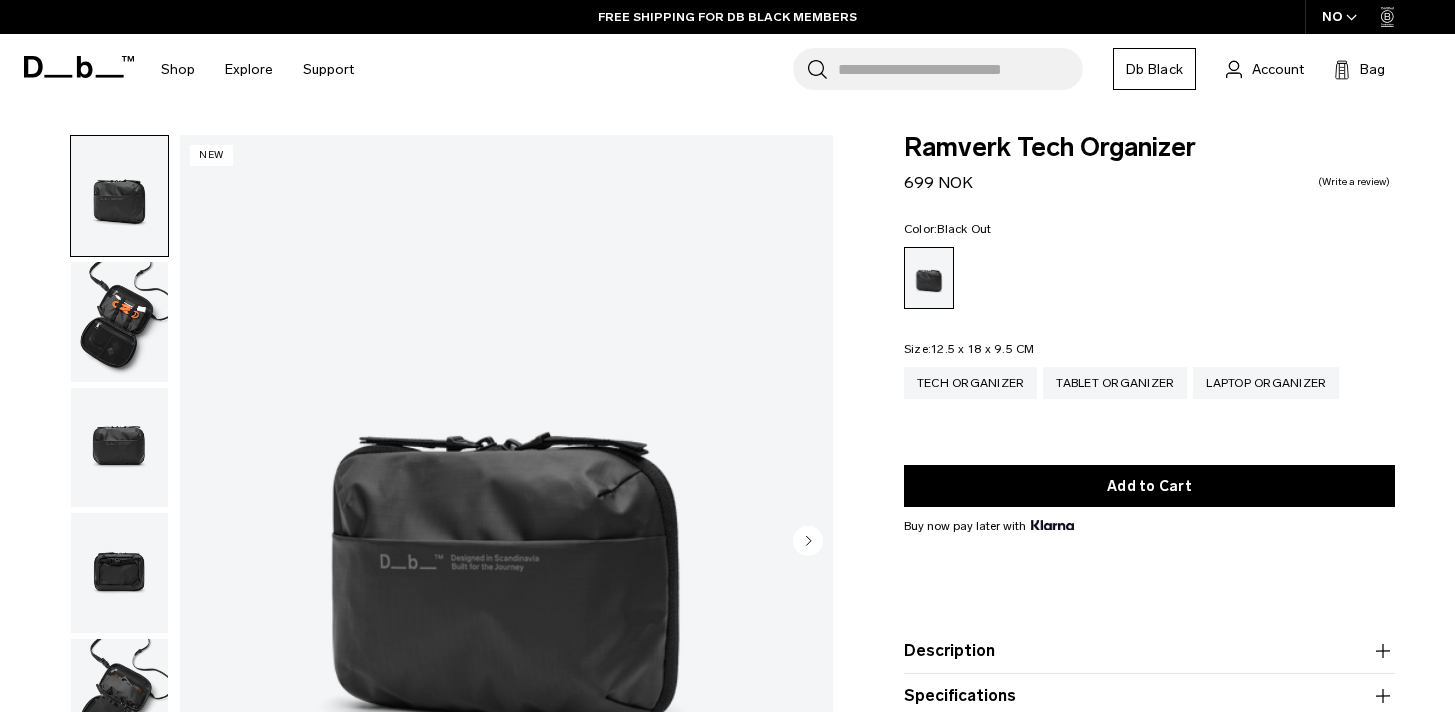 click 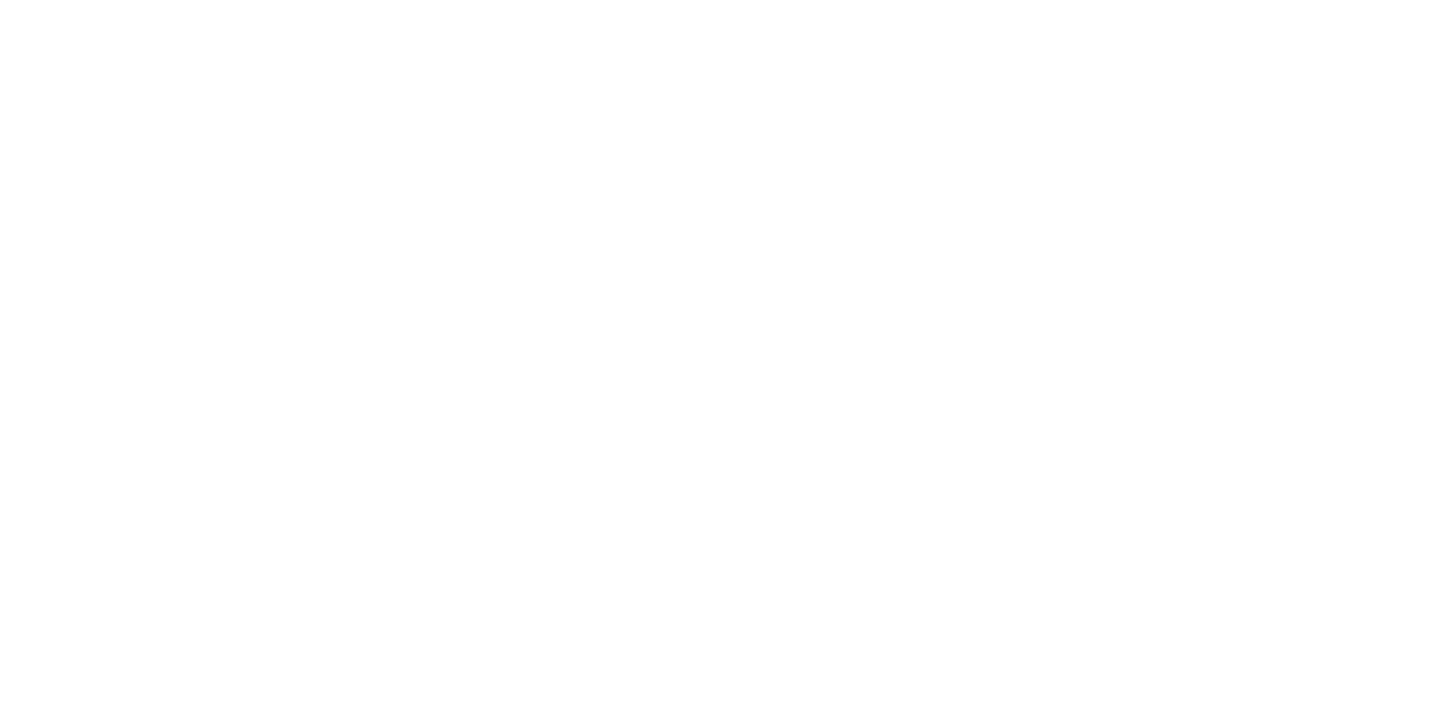 scroll, scrollTop: 0, scrollLeft: 0, axis: both 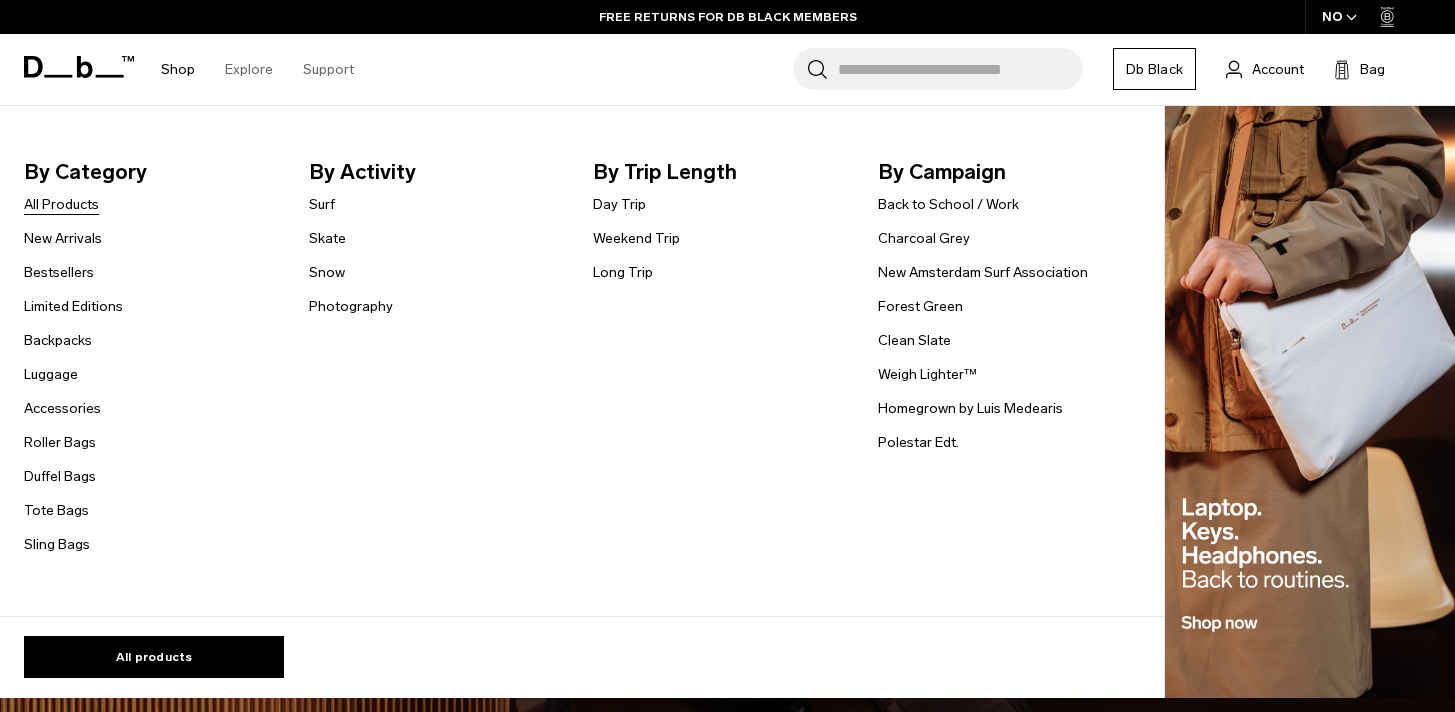 click on "All Products" at bounding box center (61, 204) 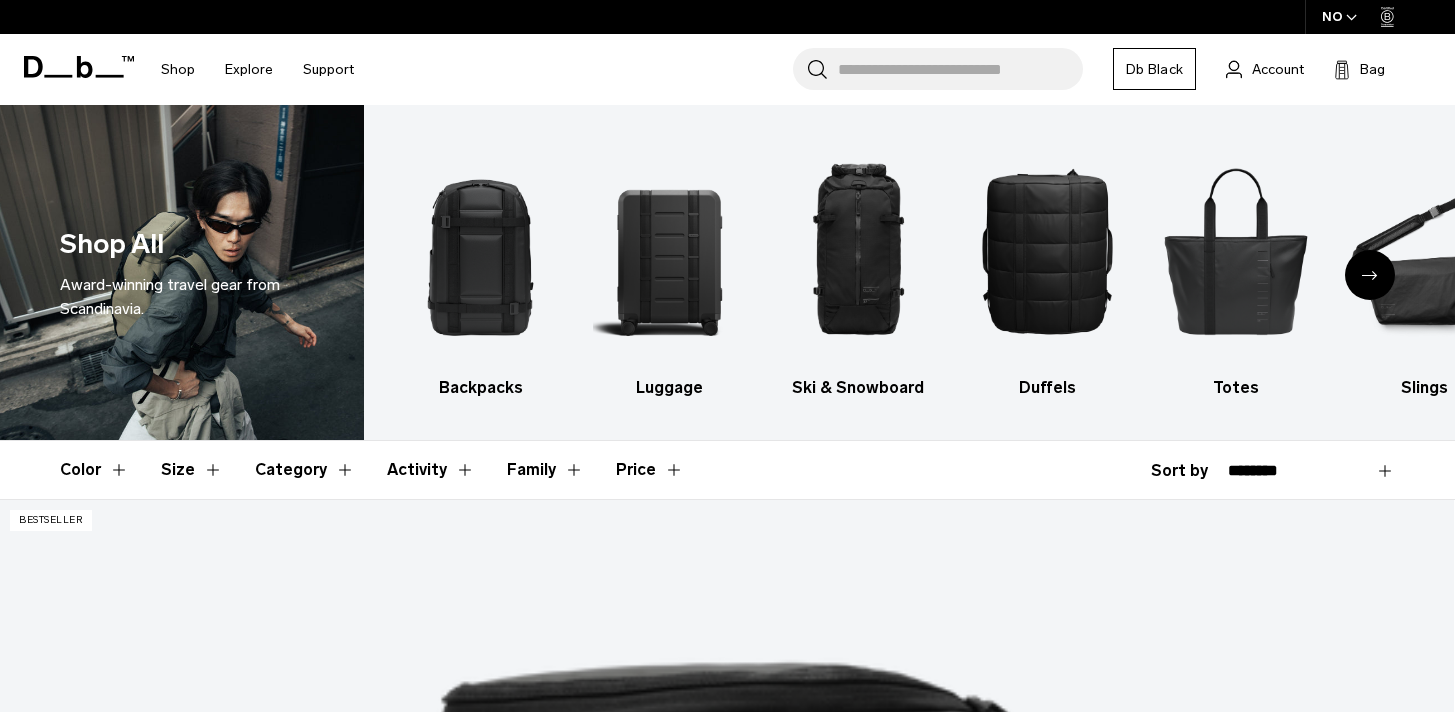 scroll, scrollTop: 0, scrollLeft: 0, axis: both 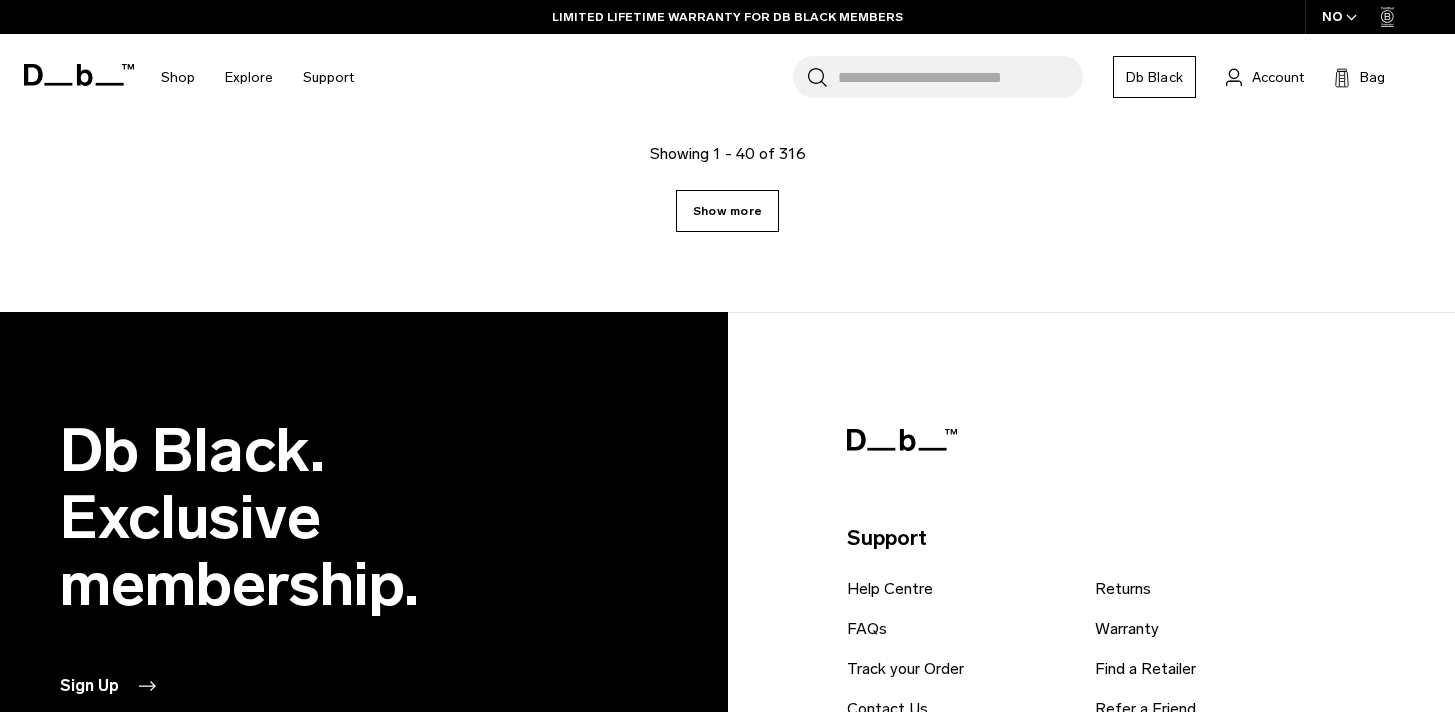 click on "Show more" at bounding box center [727, 211] 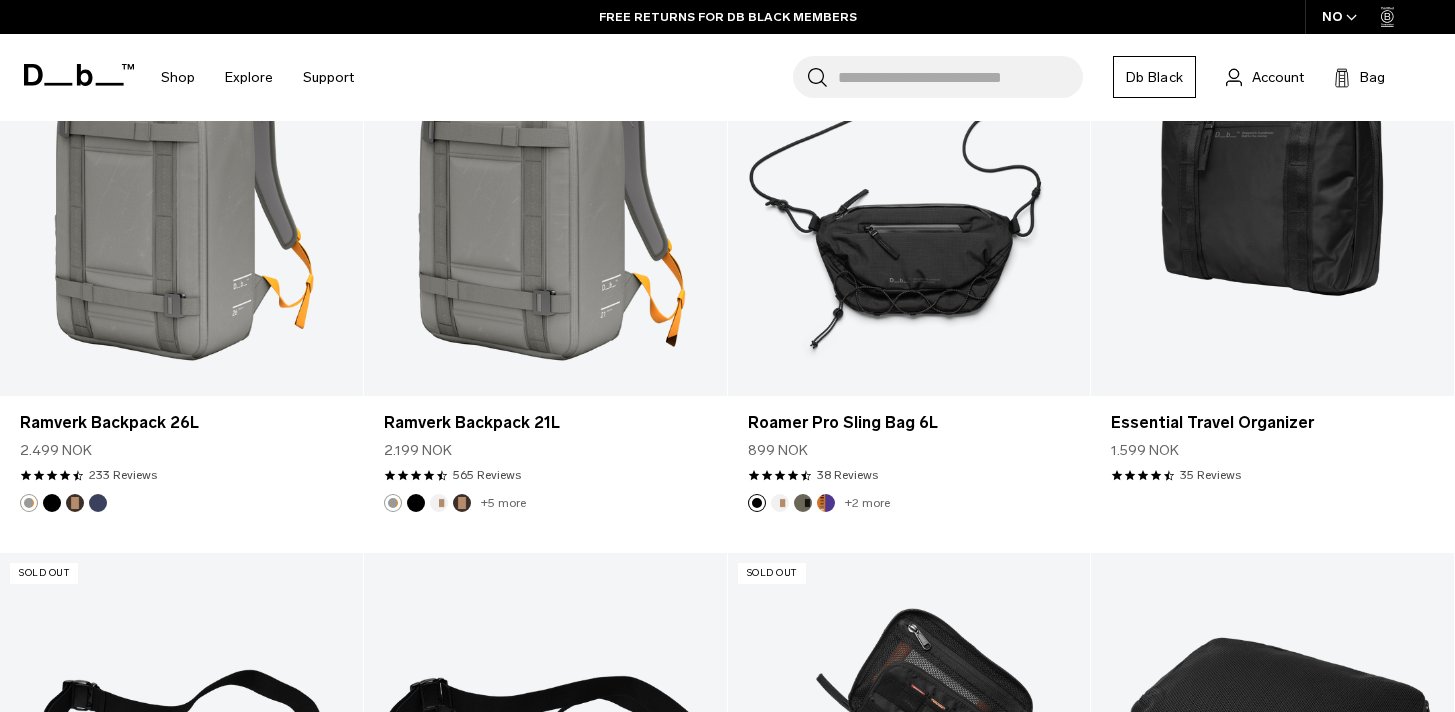 scroll, scrollTop: 10014, scrollLeft: 0, axis: vertical 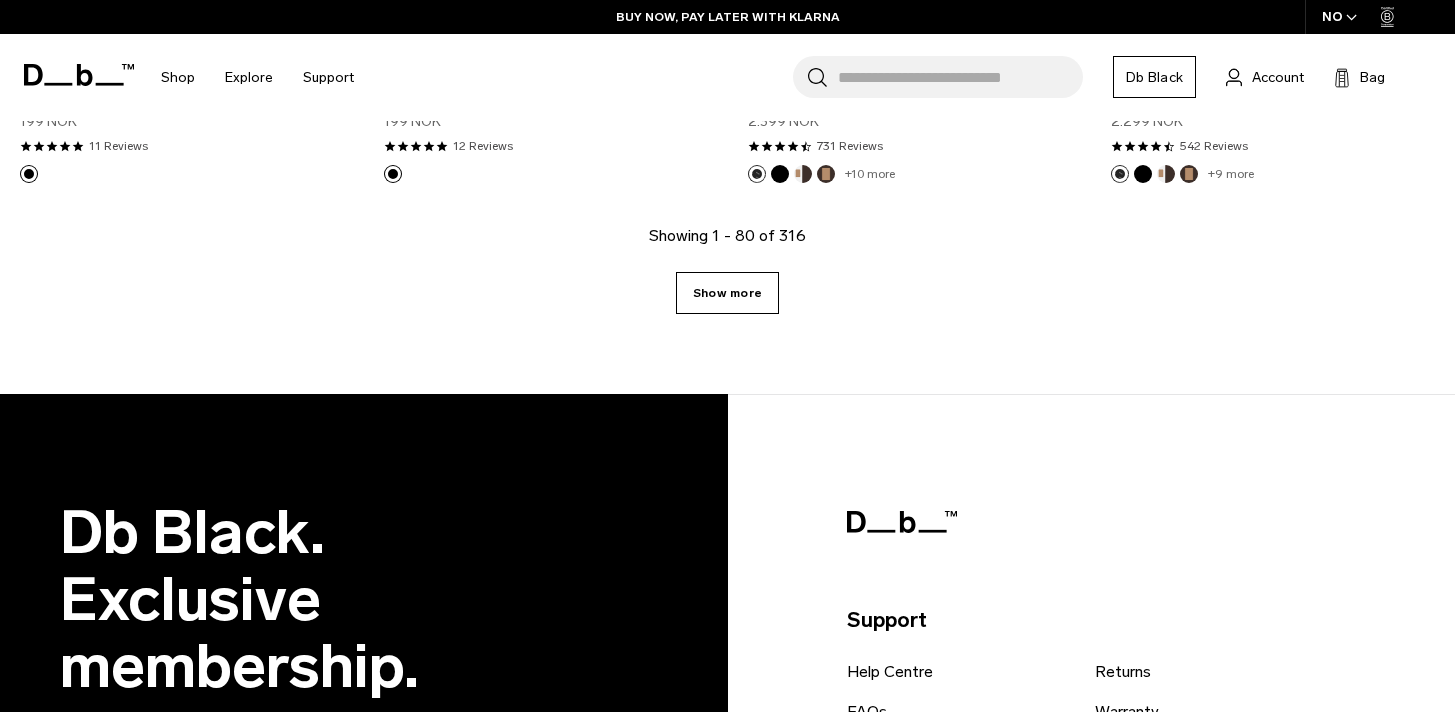 click on "Show more" at bounding box center [727, 293] 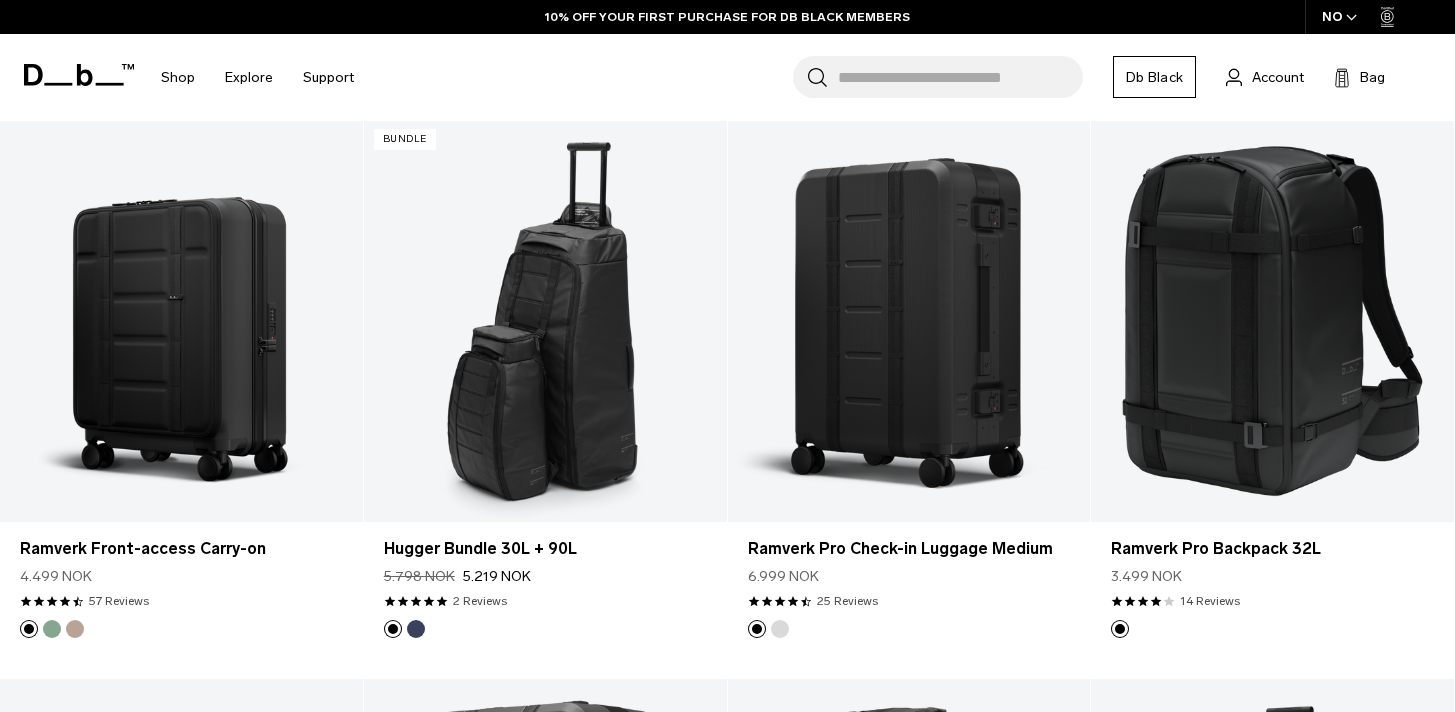 scroll, scrollTop: 13272, scrollLeft: 0, axis: vertical 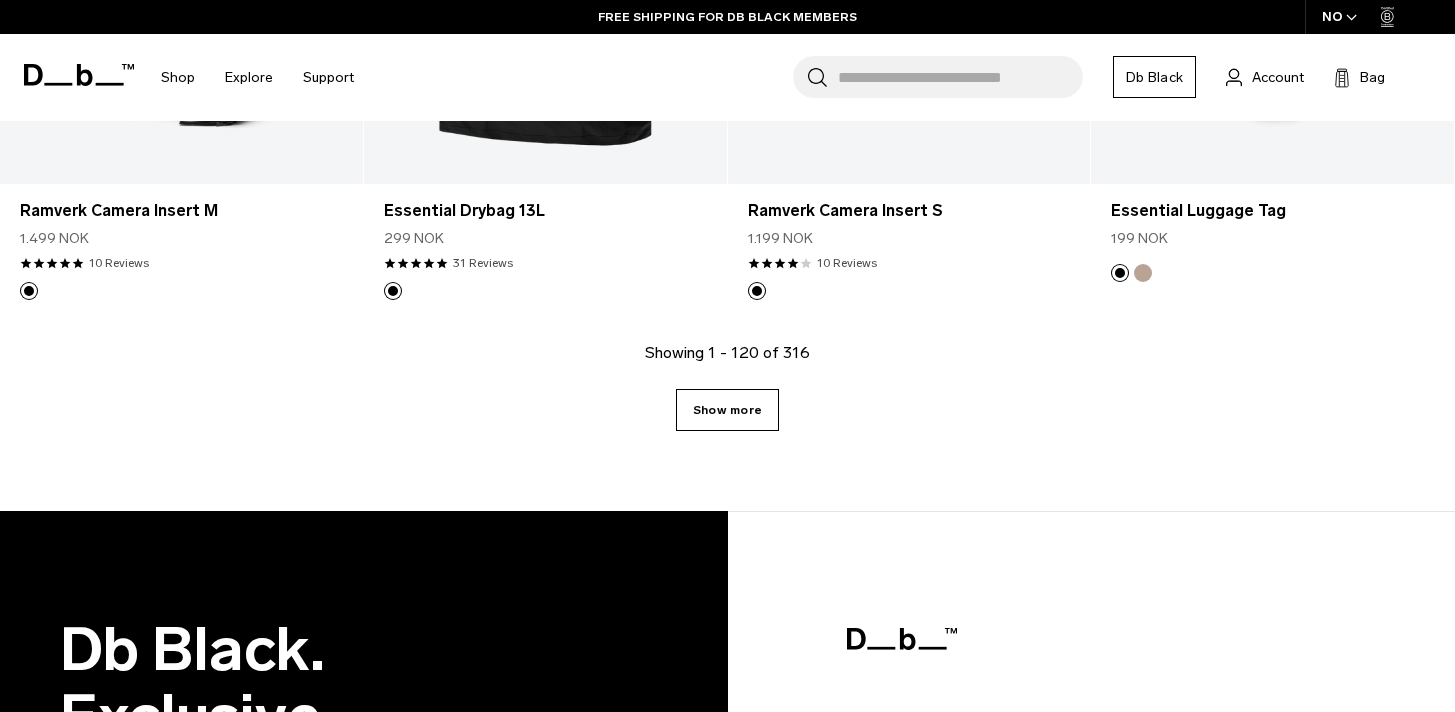 click on "Show more" at bounding box center [727, 410] 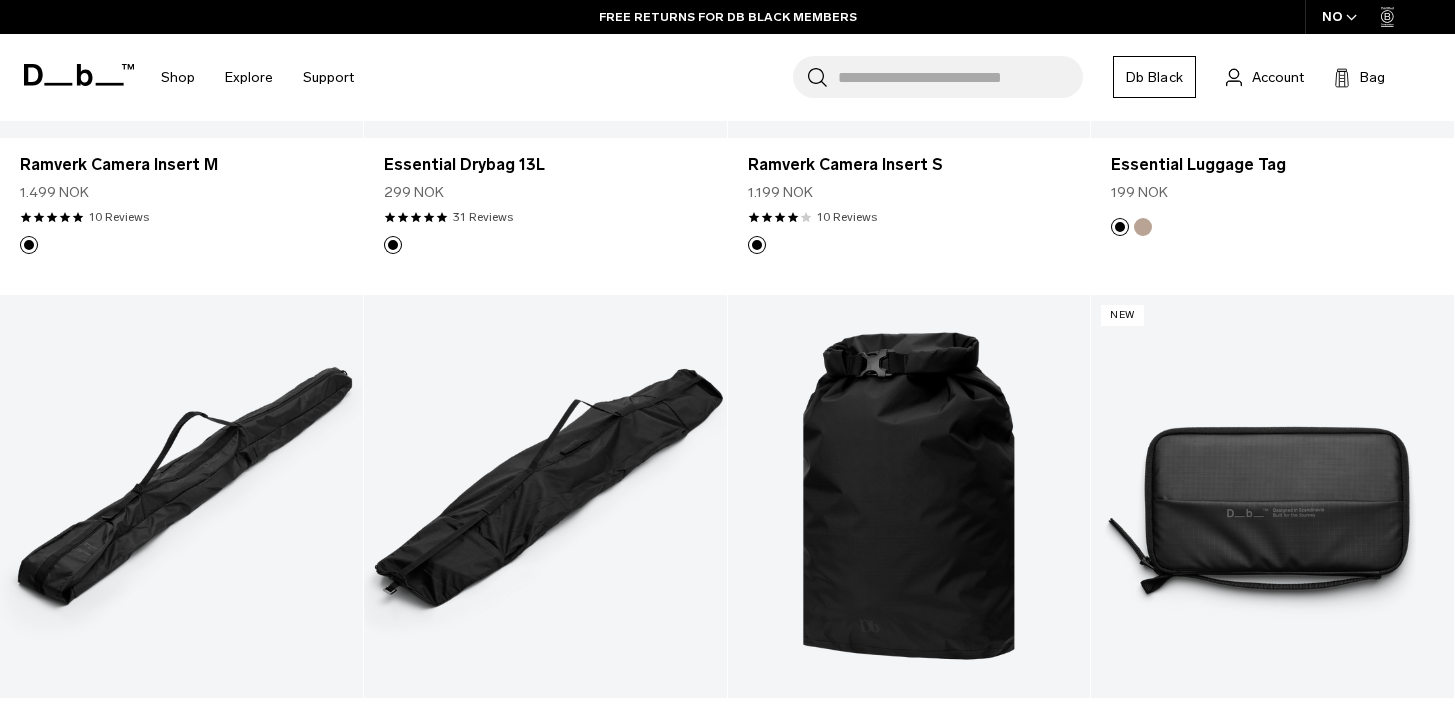 scroll, scrollTop: 17621, scrollLeft: 0, axis: vertical 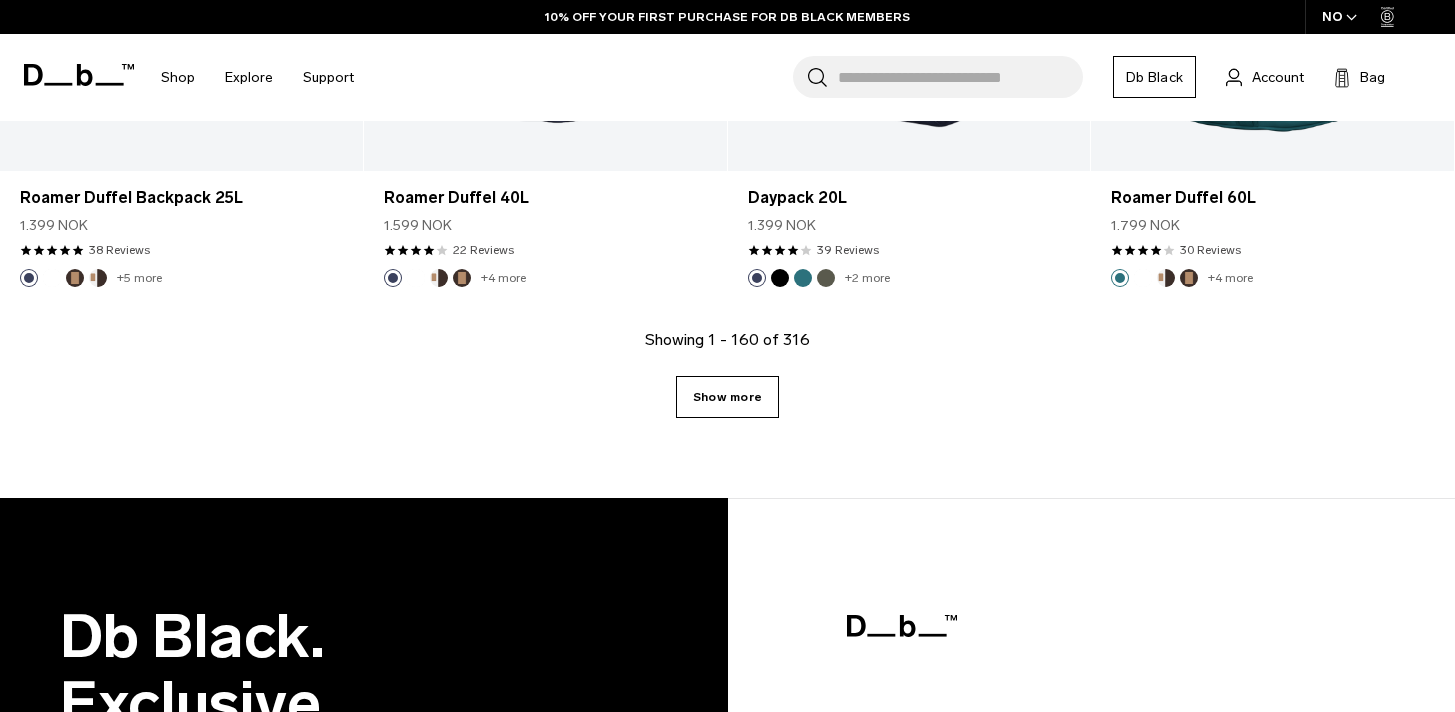 click on "Show more" at bounding box center (727, 397) 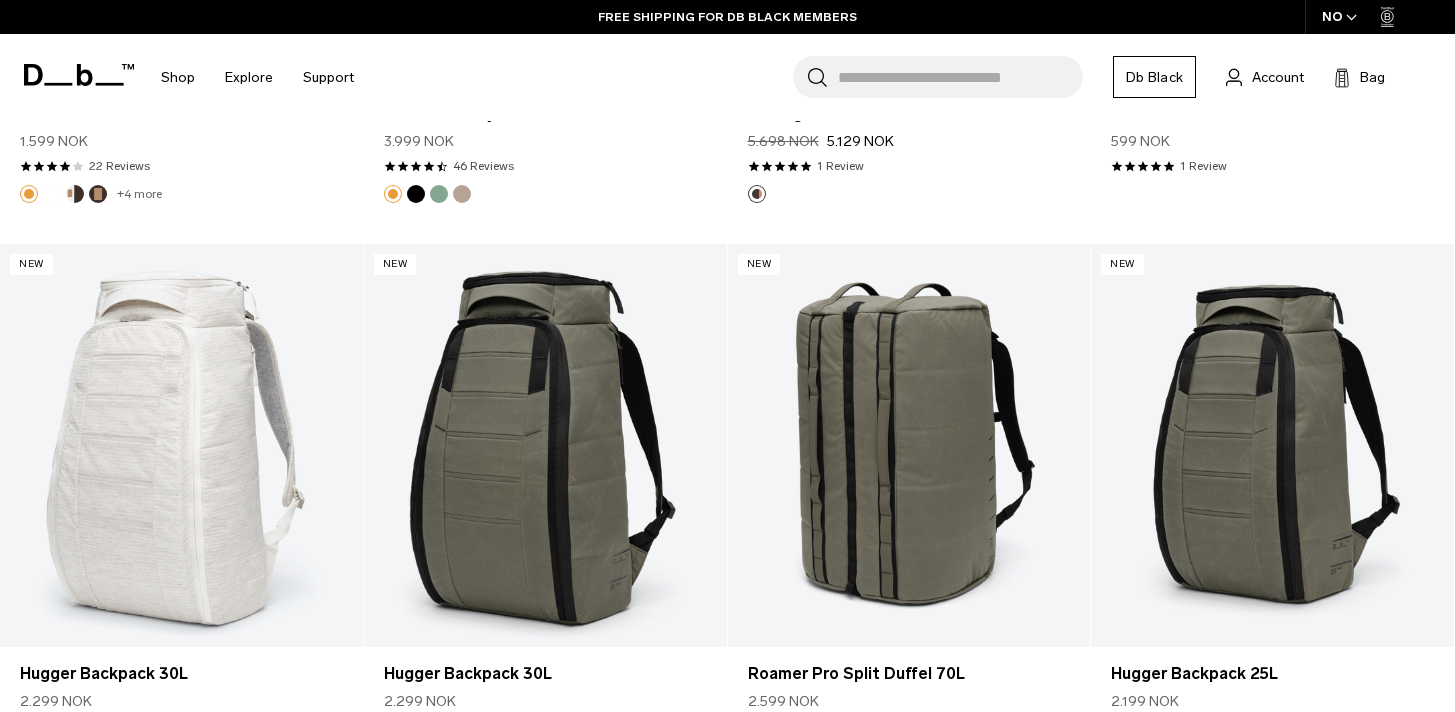scroll, scrollTop: 26633, scrollLeft: 0, axis: vertical 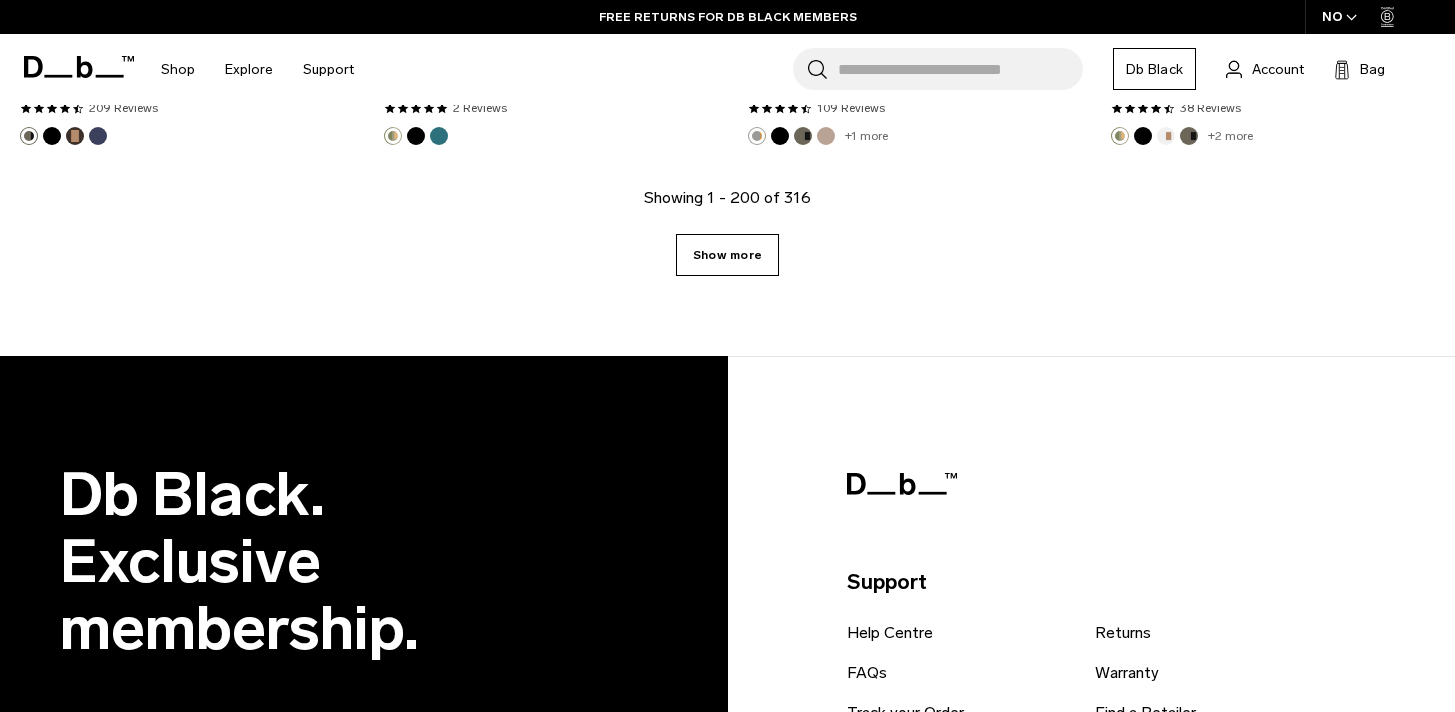 click on "Show more" at bounding box center [727, 255] 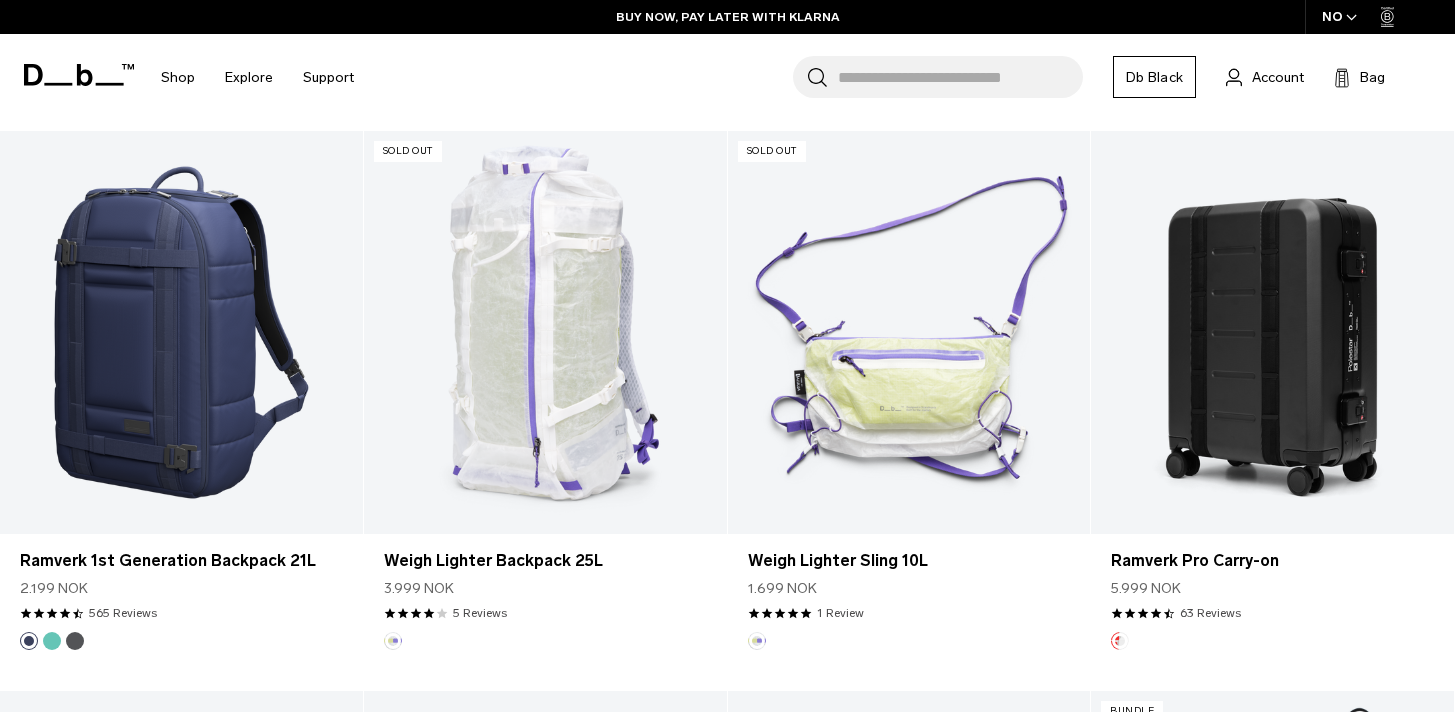 scroll, scrollTop: 31801, scrollLeft: 0, axis: vertical 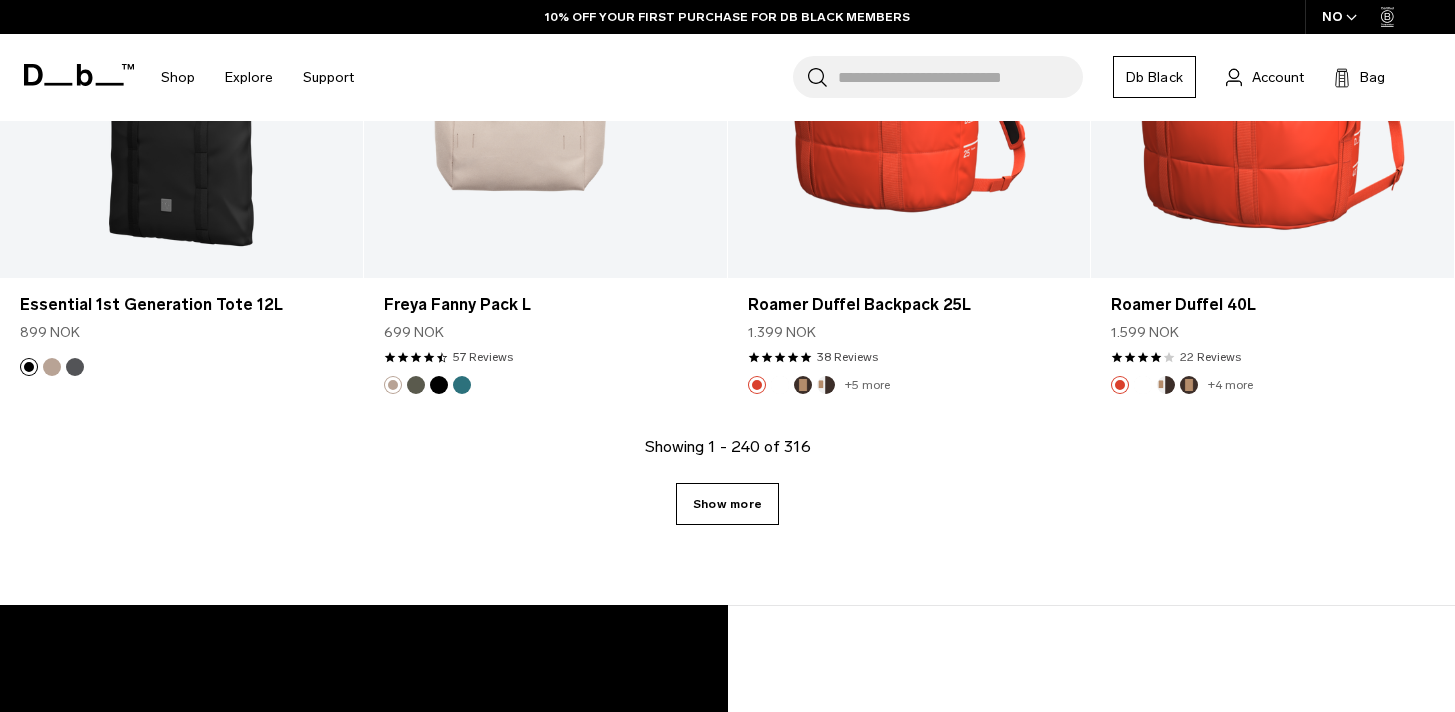 click on "Show more" at bounding box center [727, 504] 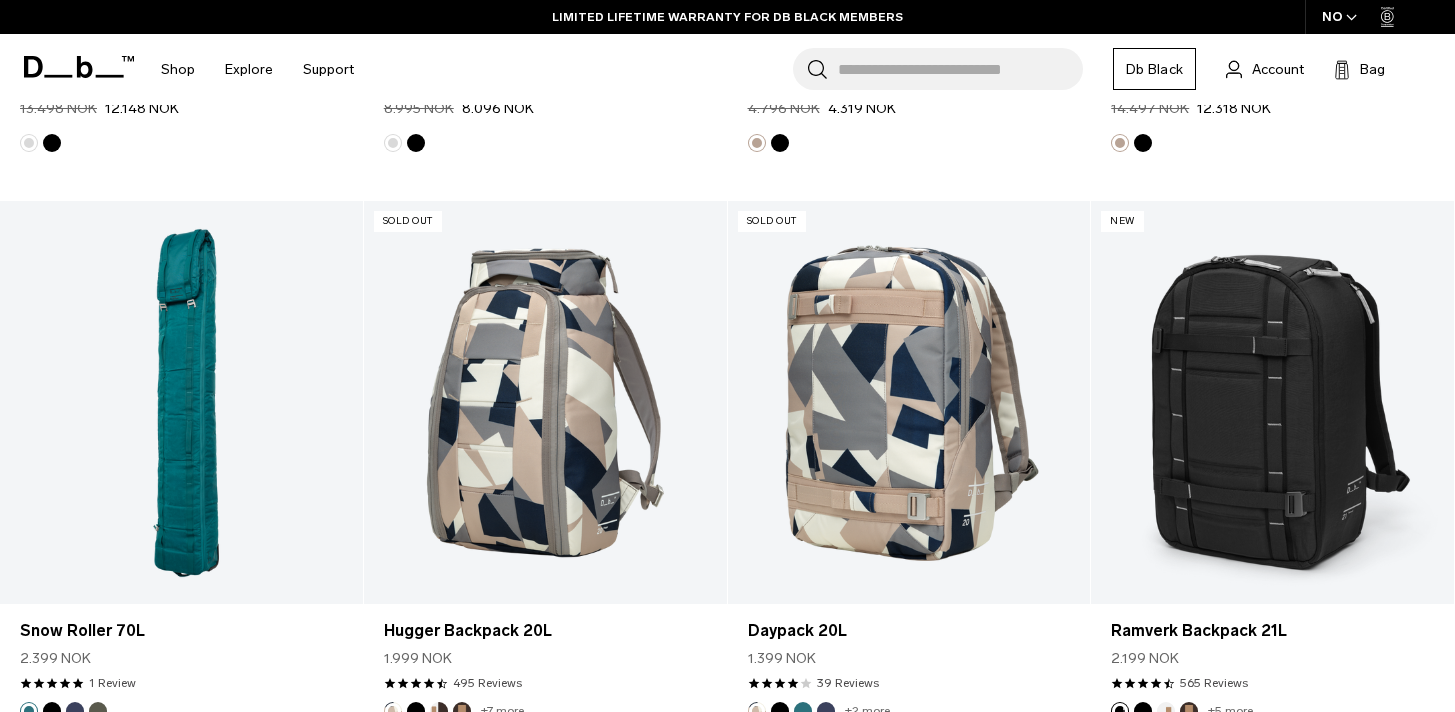 scroll, scrollTop: 39039, scrollLeft: 0, axis: vertical 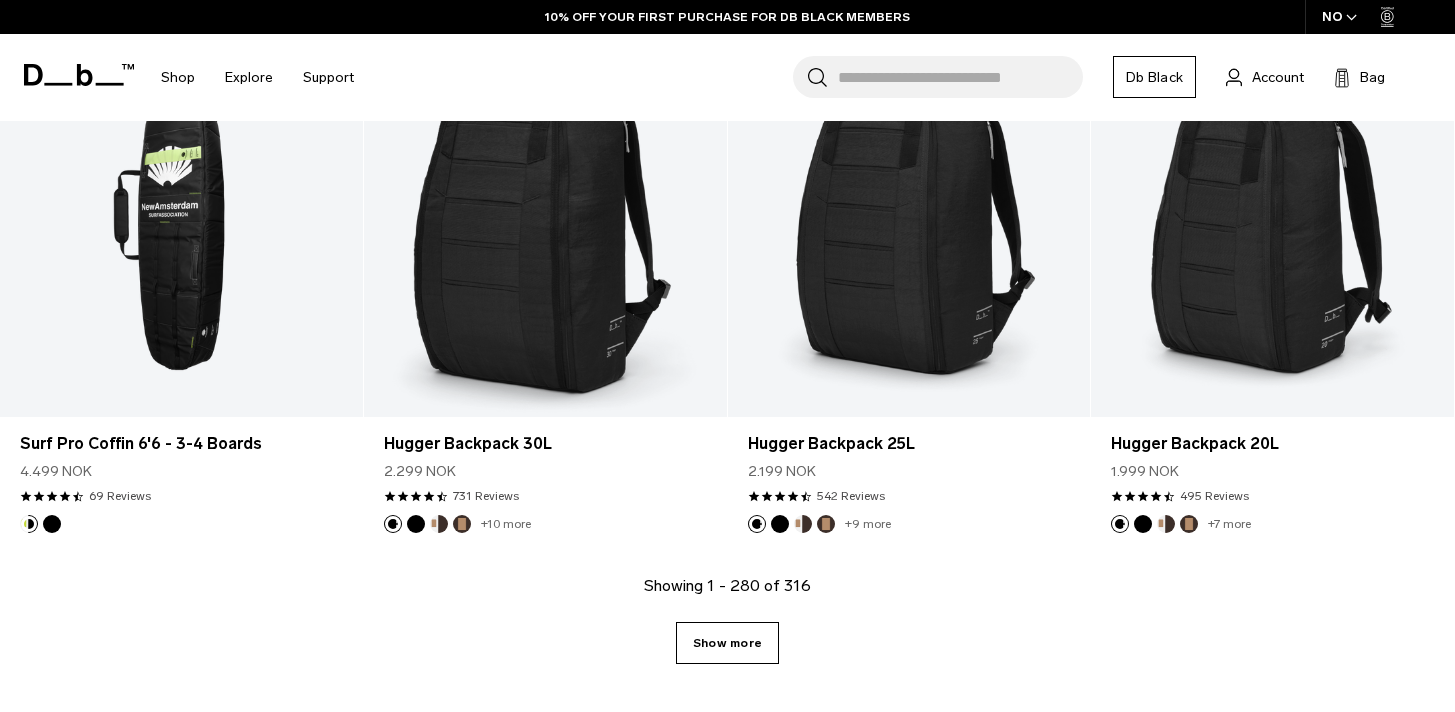 click on "Show more" at bounding box center [727, 643] 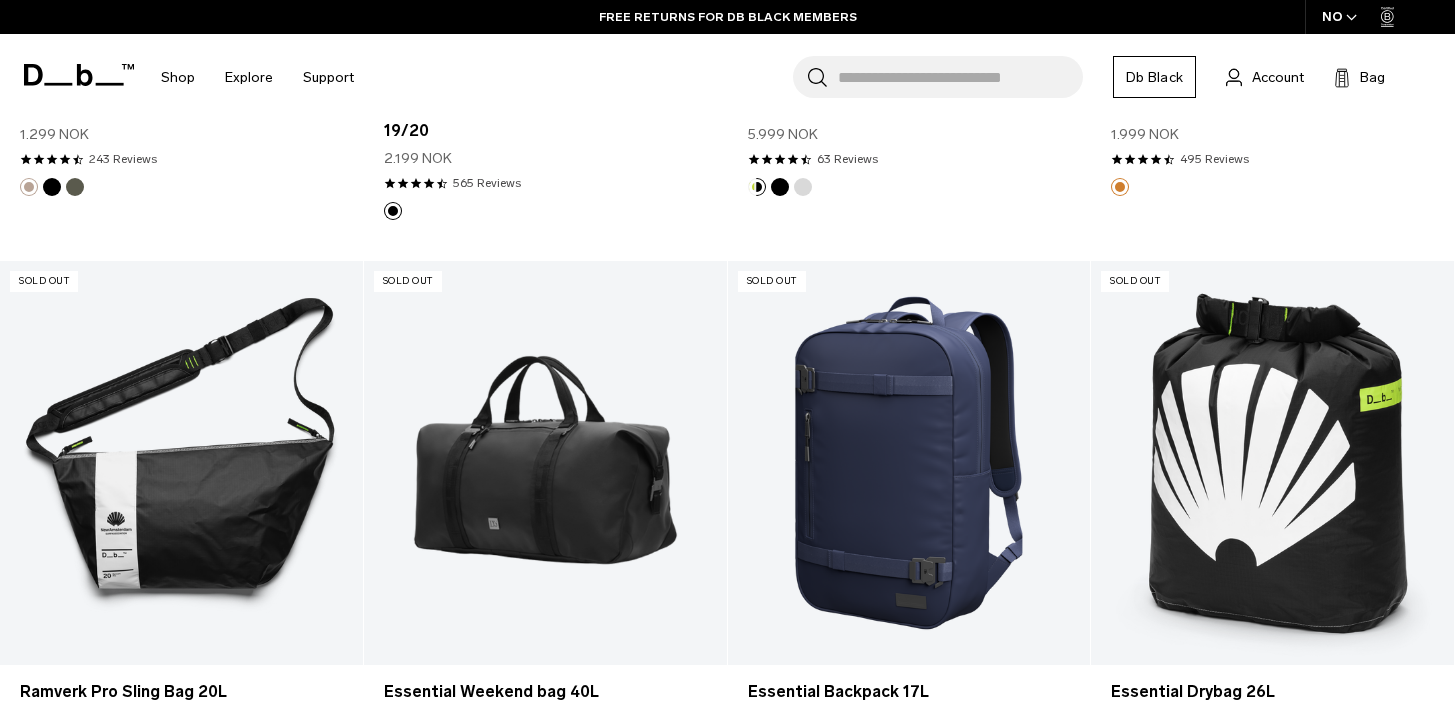 scroll, scrollTop: 40685, scrollLeft: 0, axis: vertical 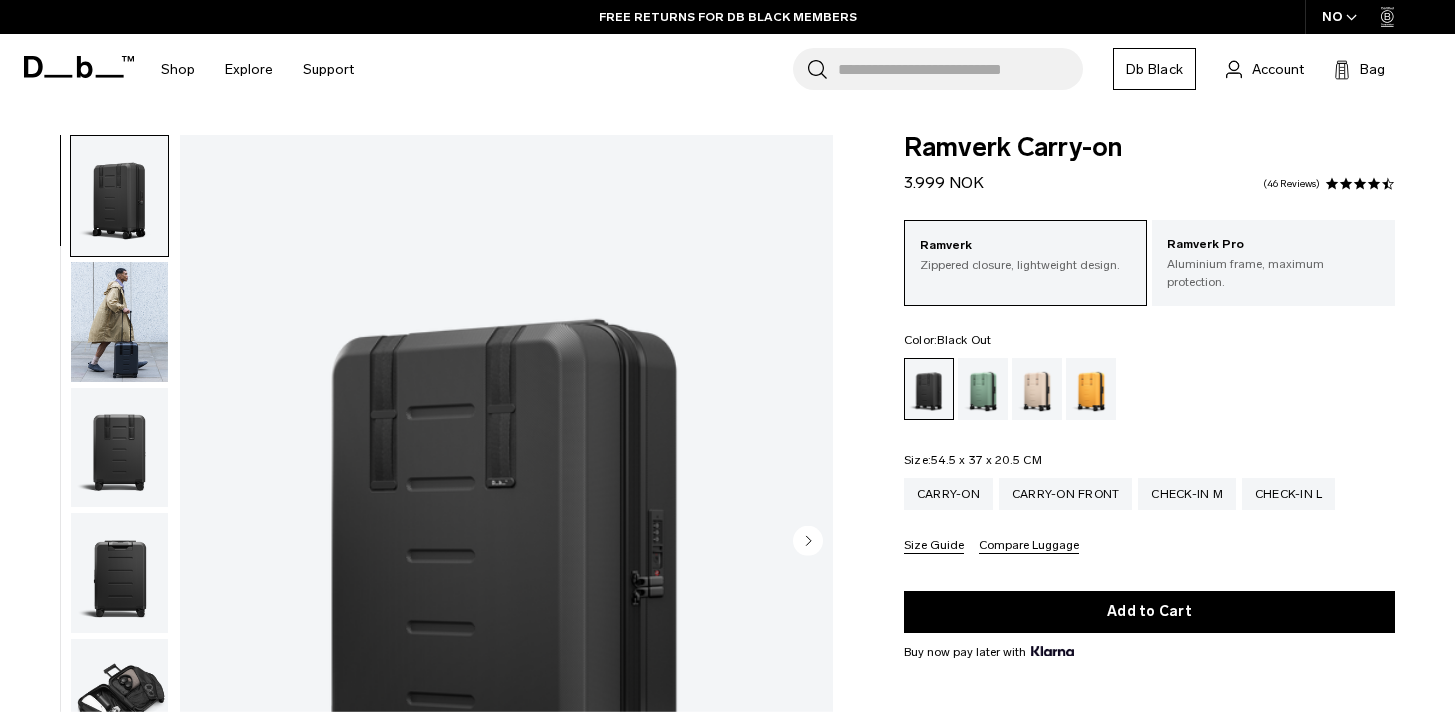 click 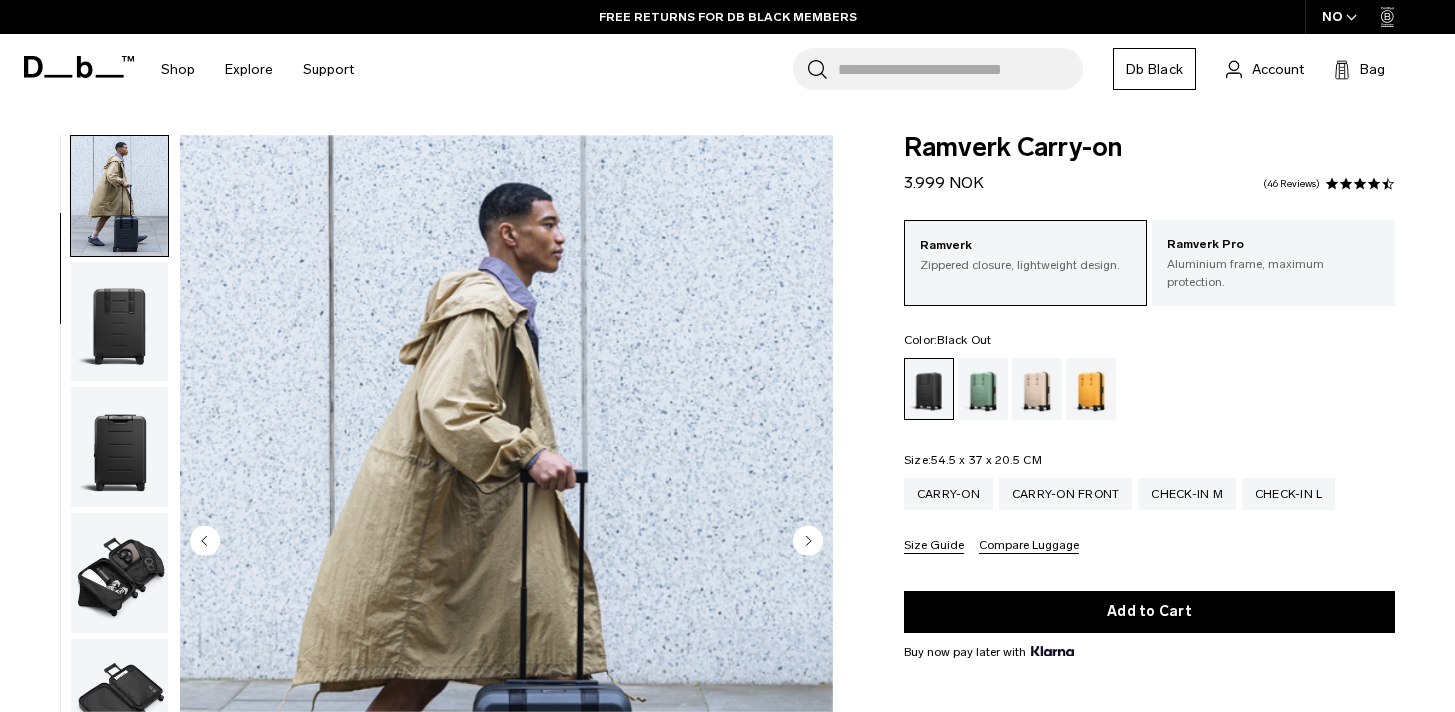 click 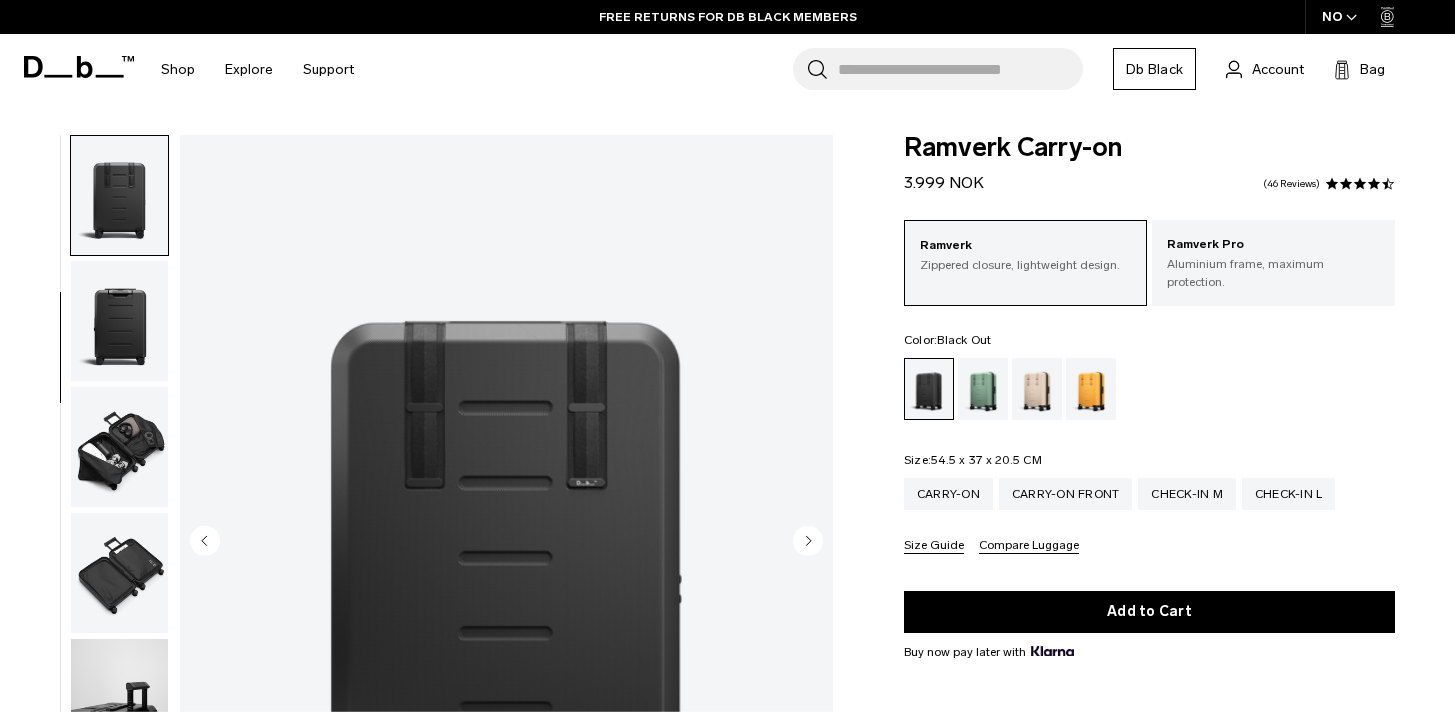 click 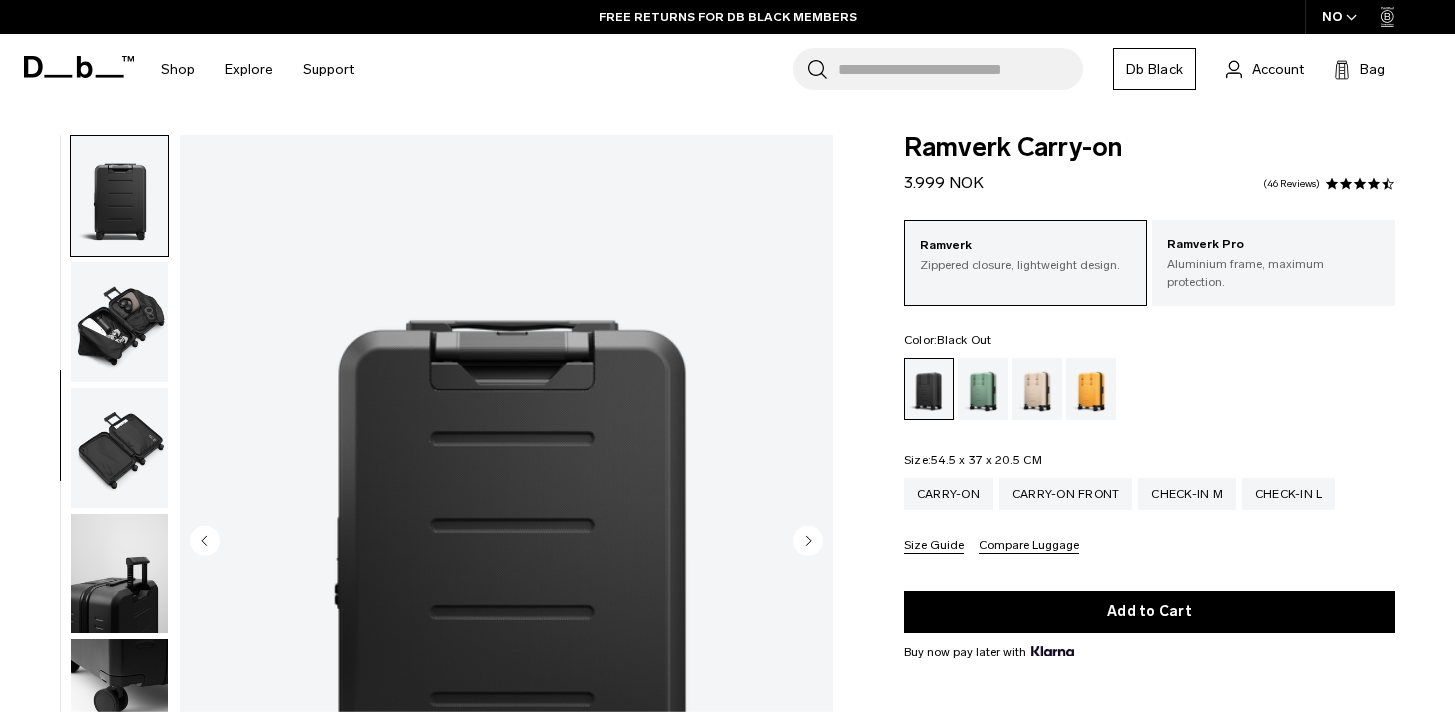 click 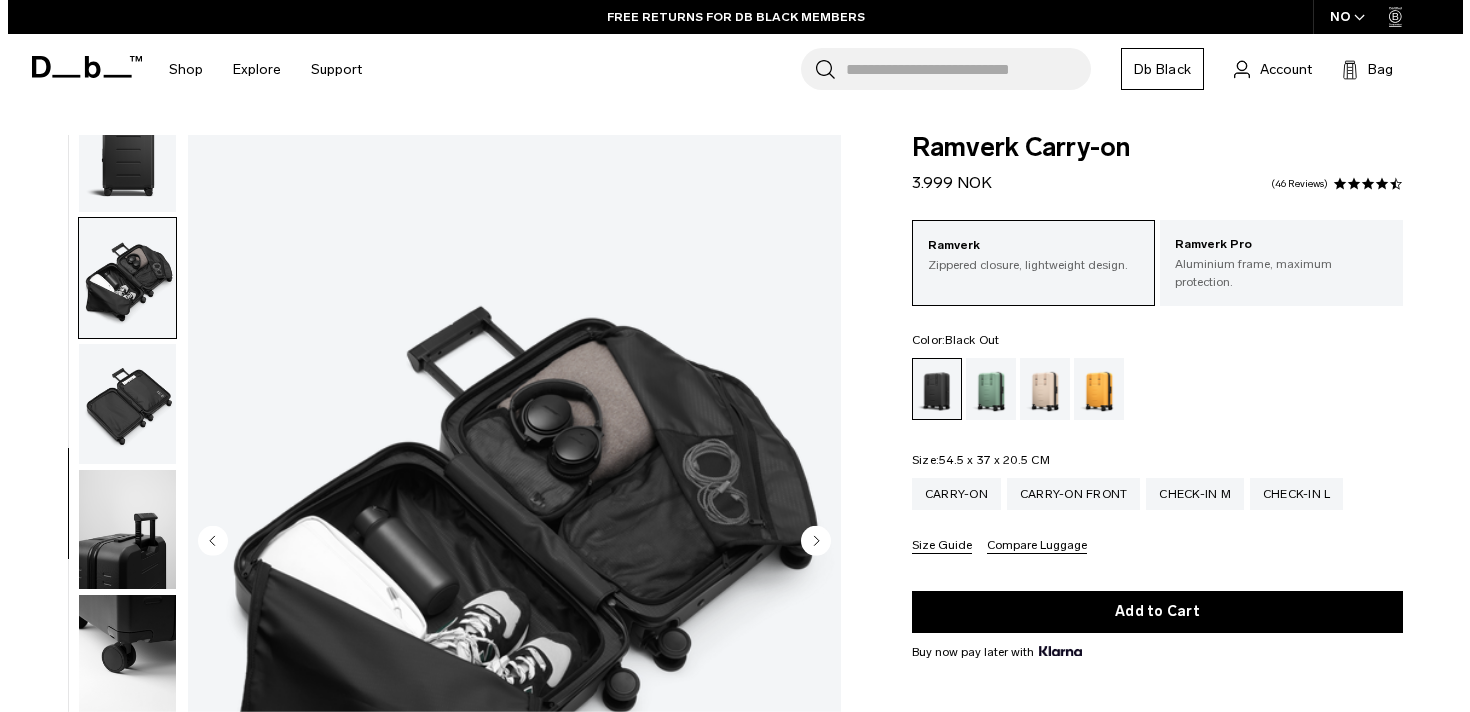 scroll, scrollTop: 438, scrollLeft: 0, axis: vertical 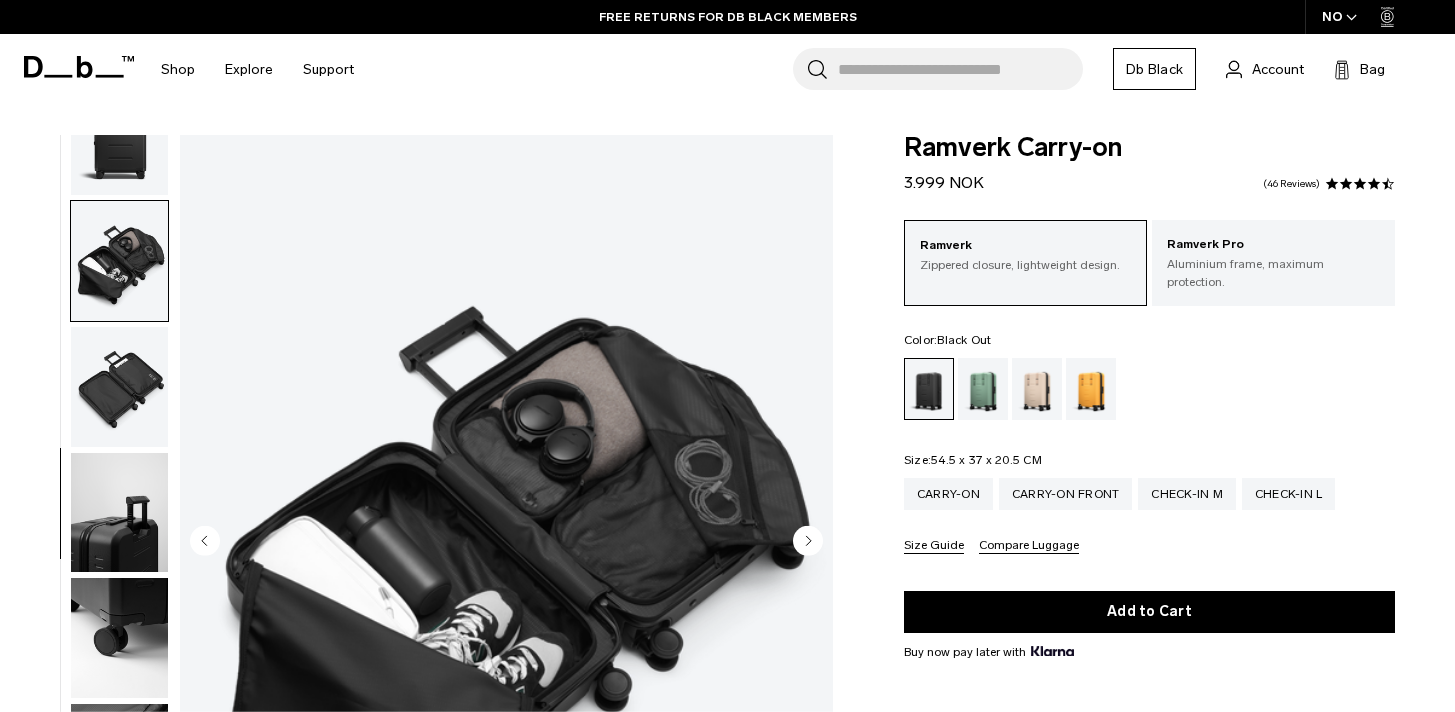 click 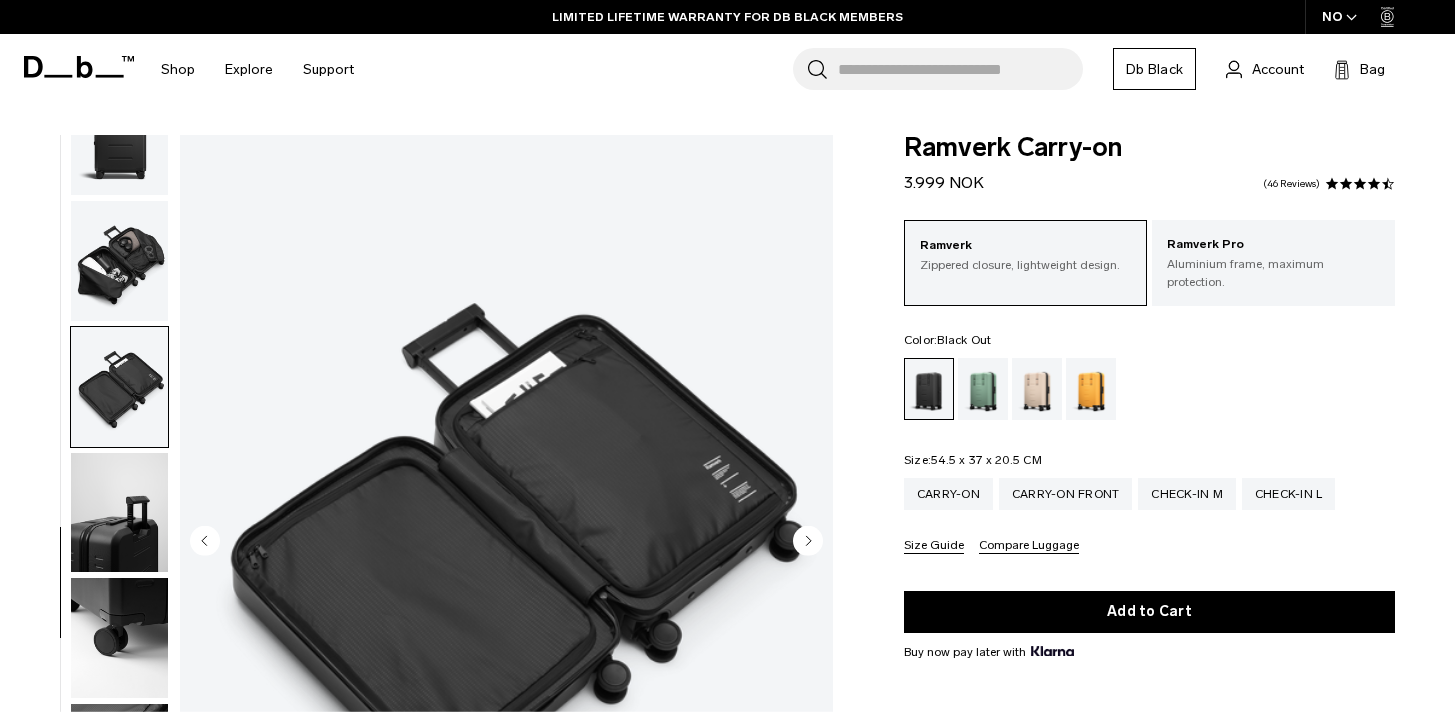 click 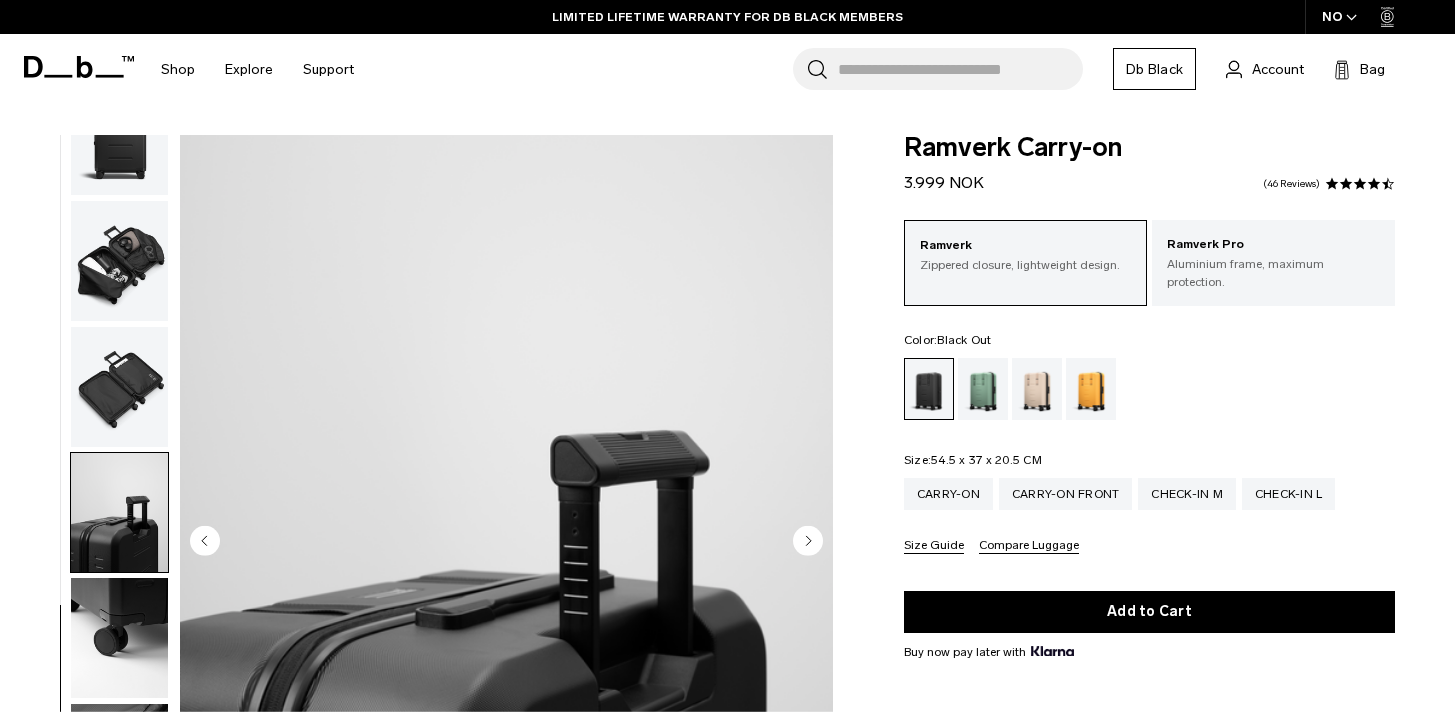 click 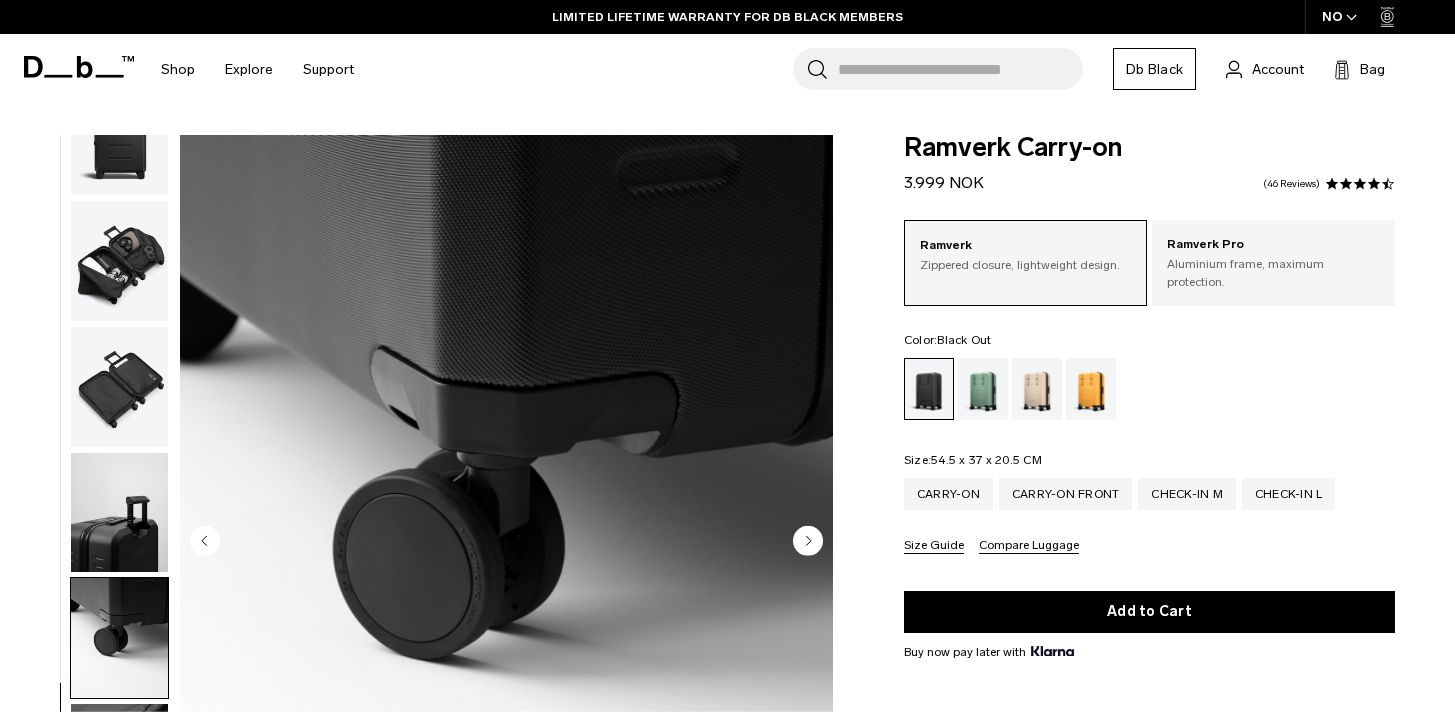 click 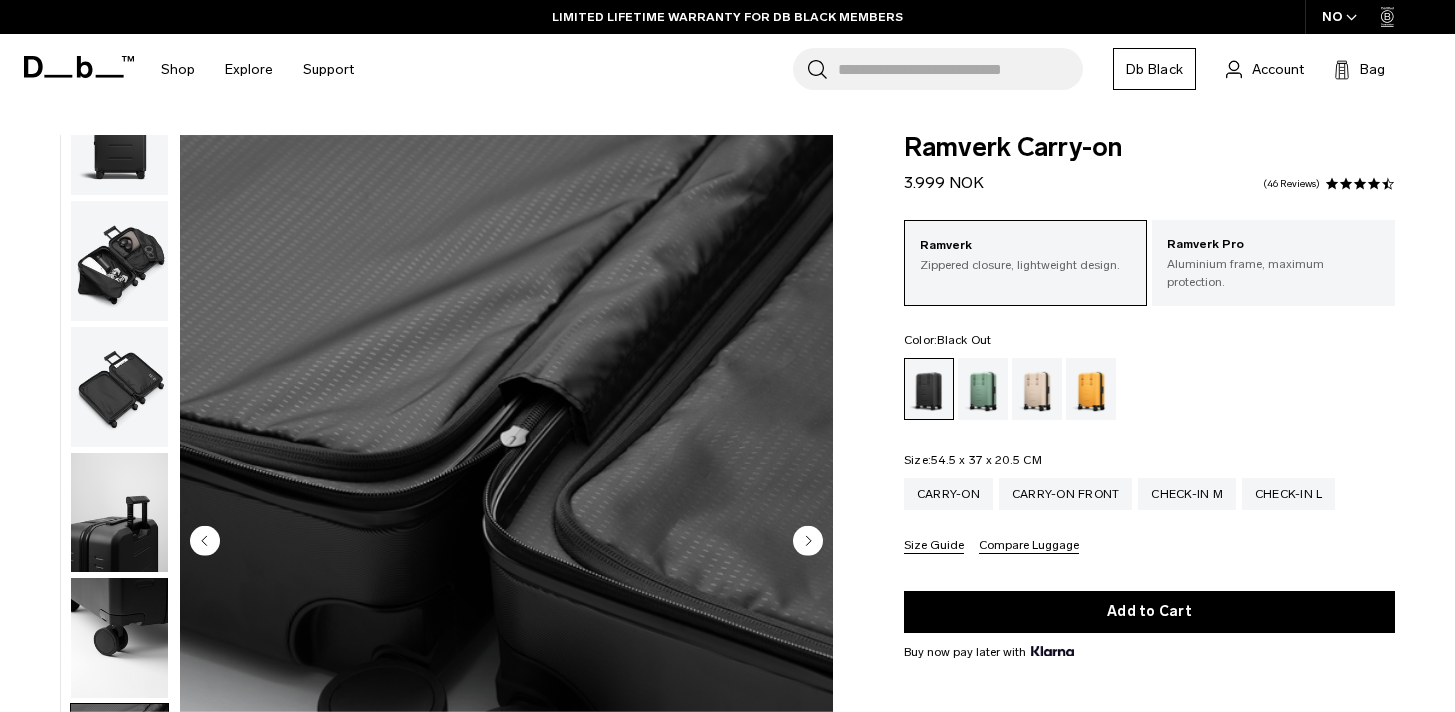 click 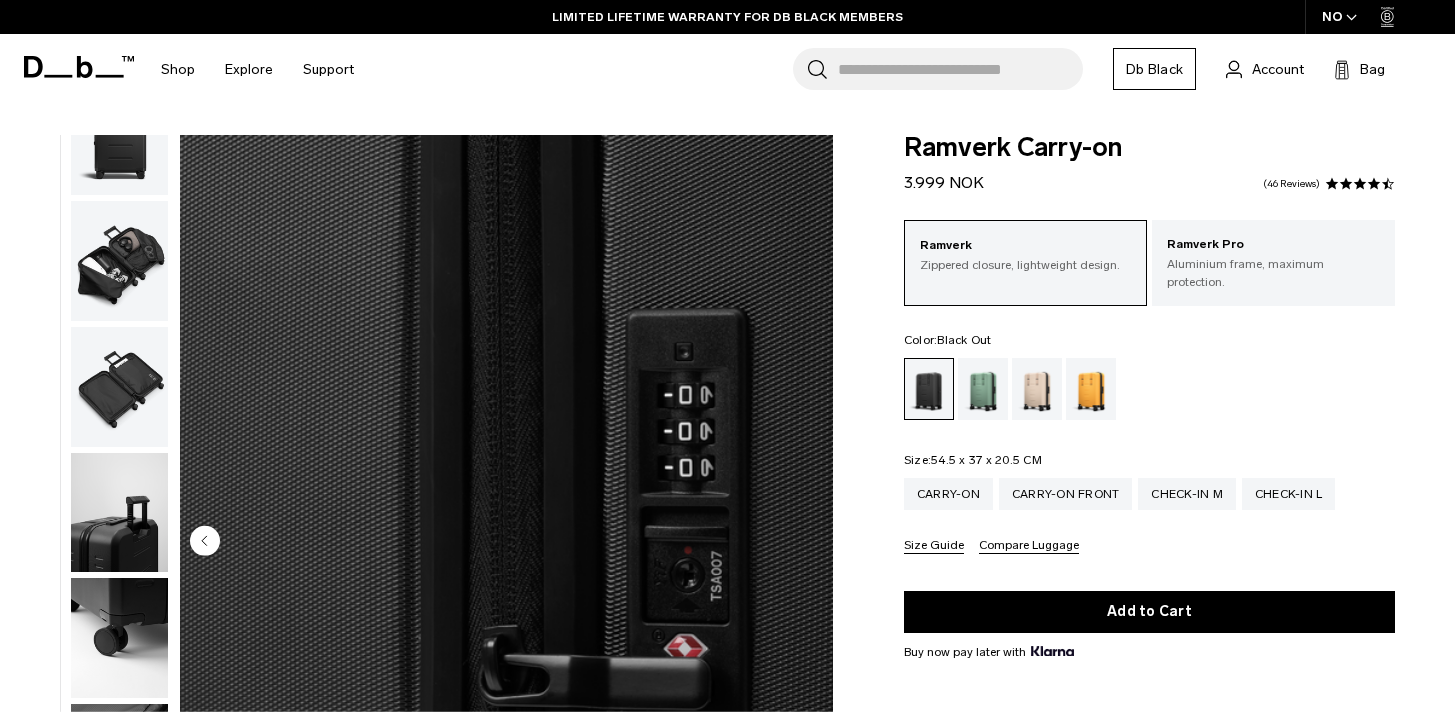 click at bounding box center (506, 543) 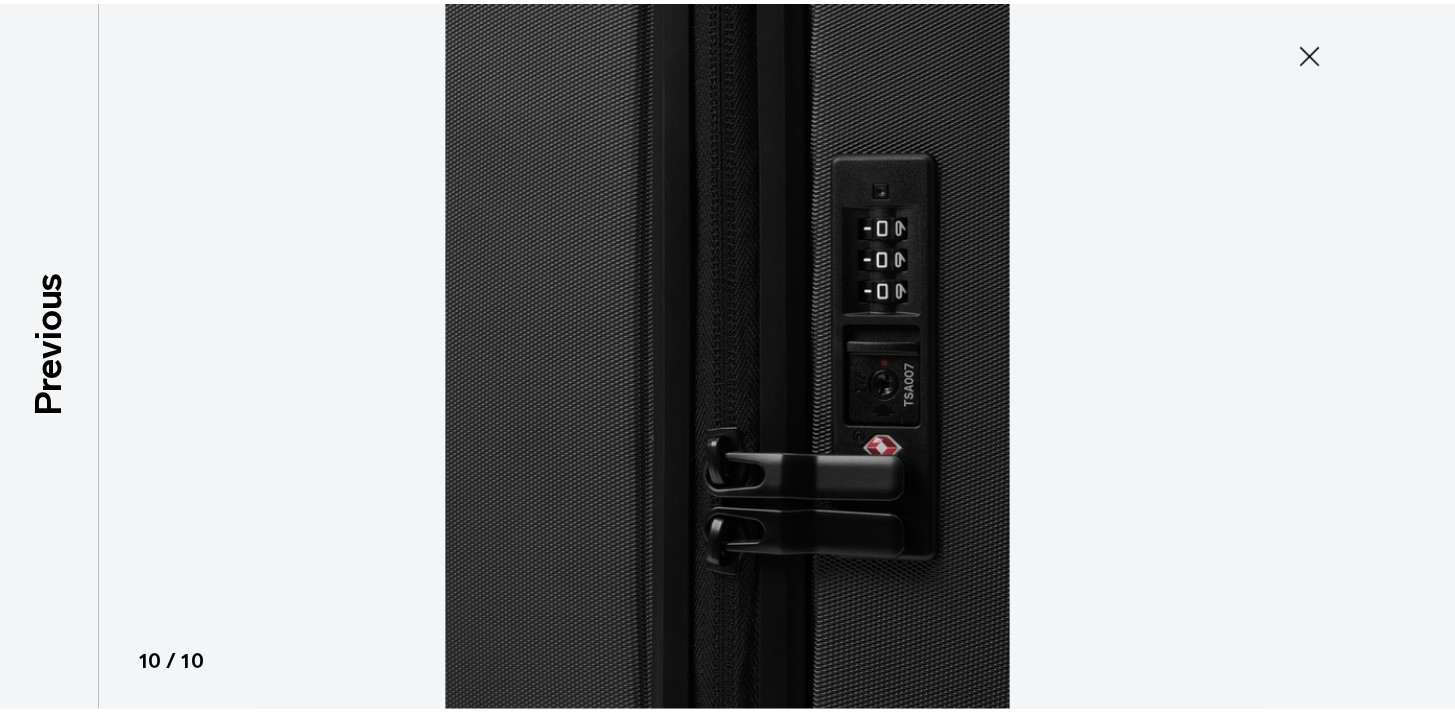 scroll, scrollTop: 427, scrollLeft: 0, axis: vertical 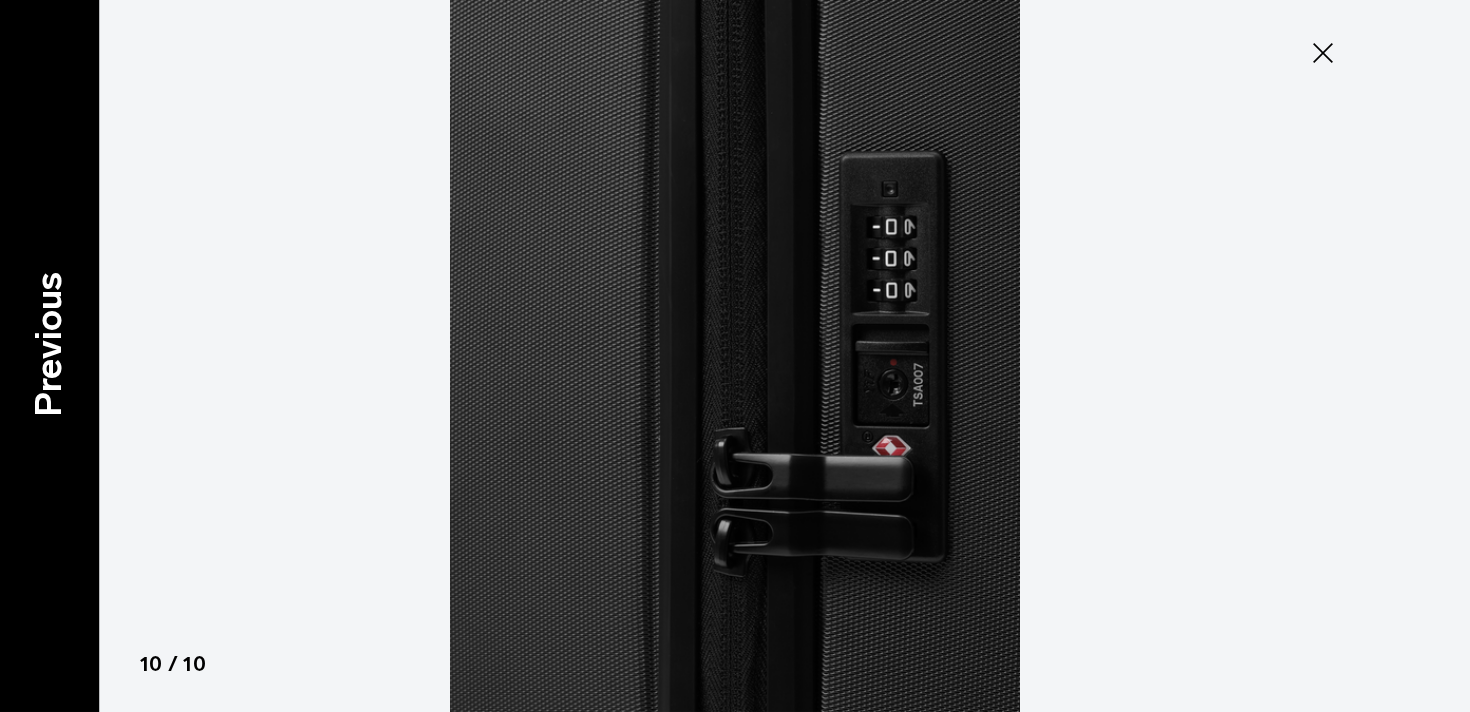 click on "Previous" at bounding box center [49, 343] 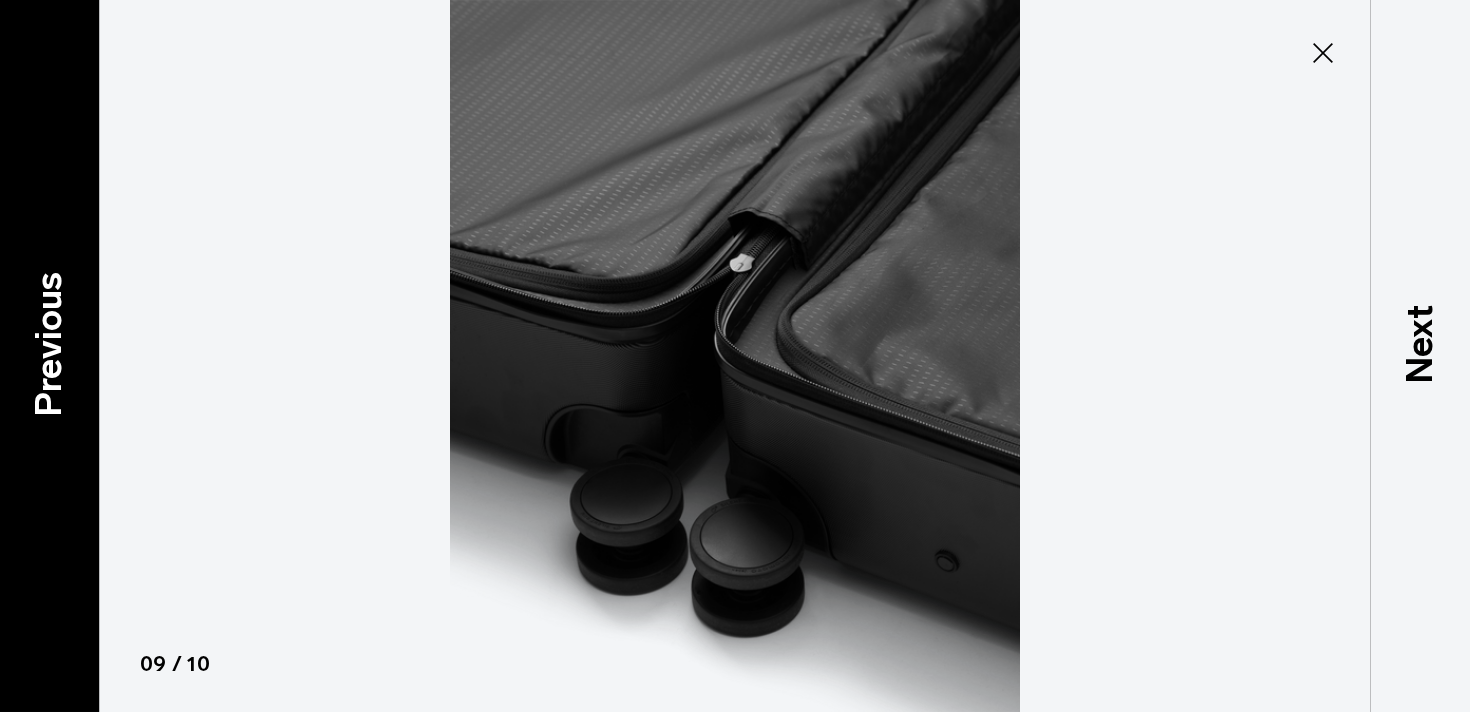 click on "Previous" at bounding box center [49, 343] 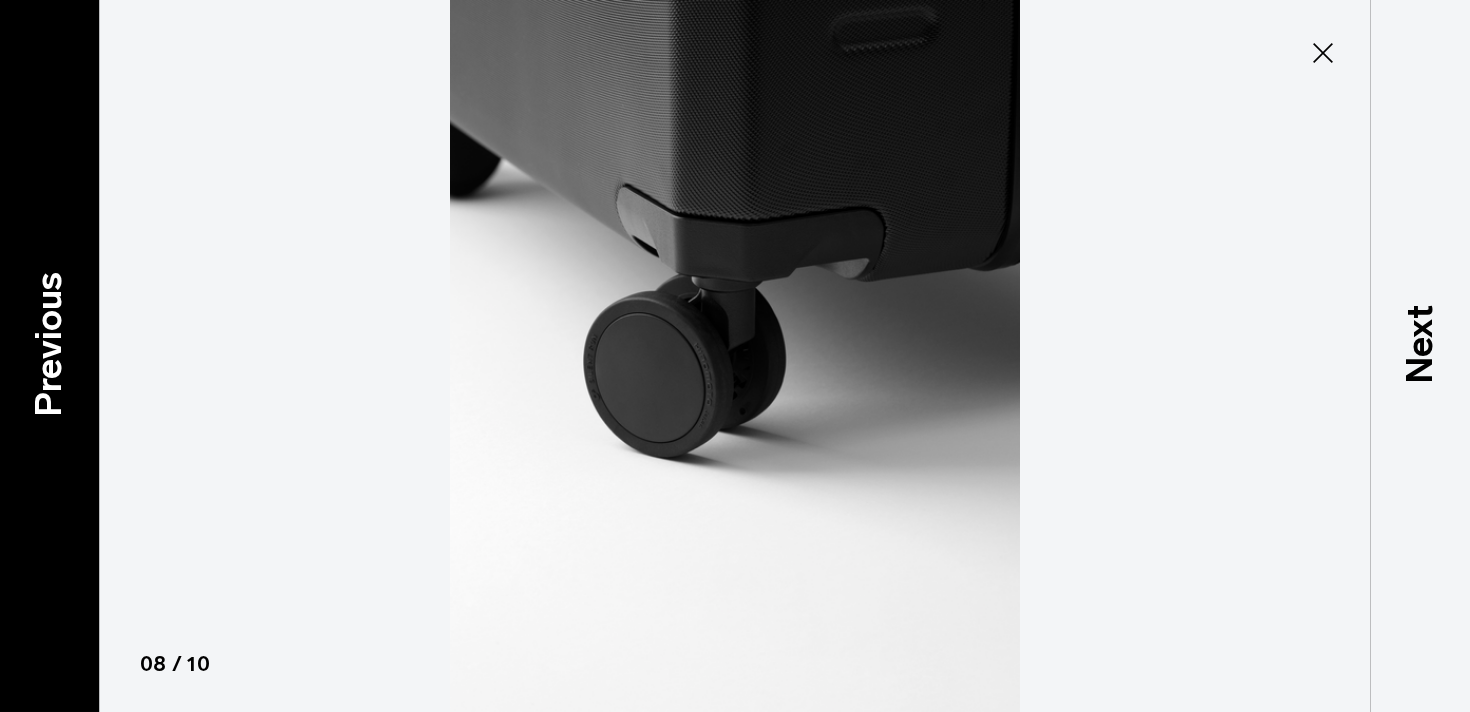 click on "Previous" at bounding box center (49, 343) 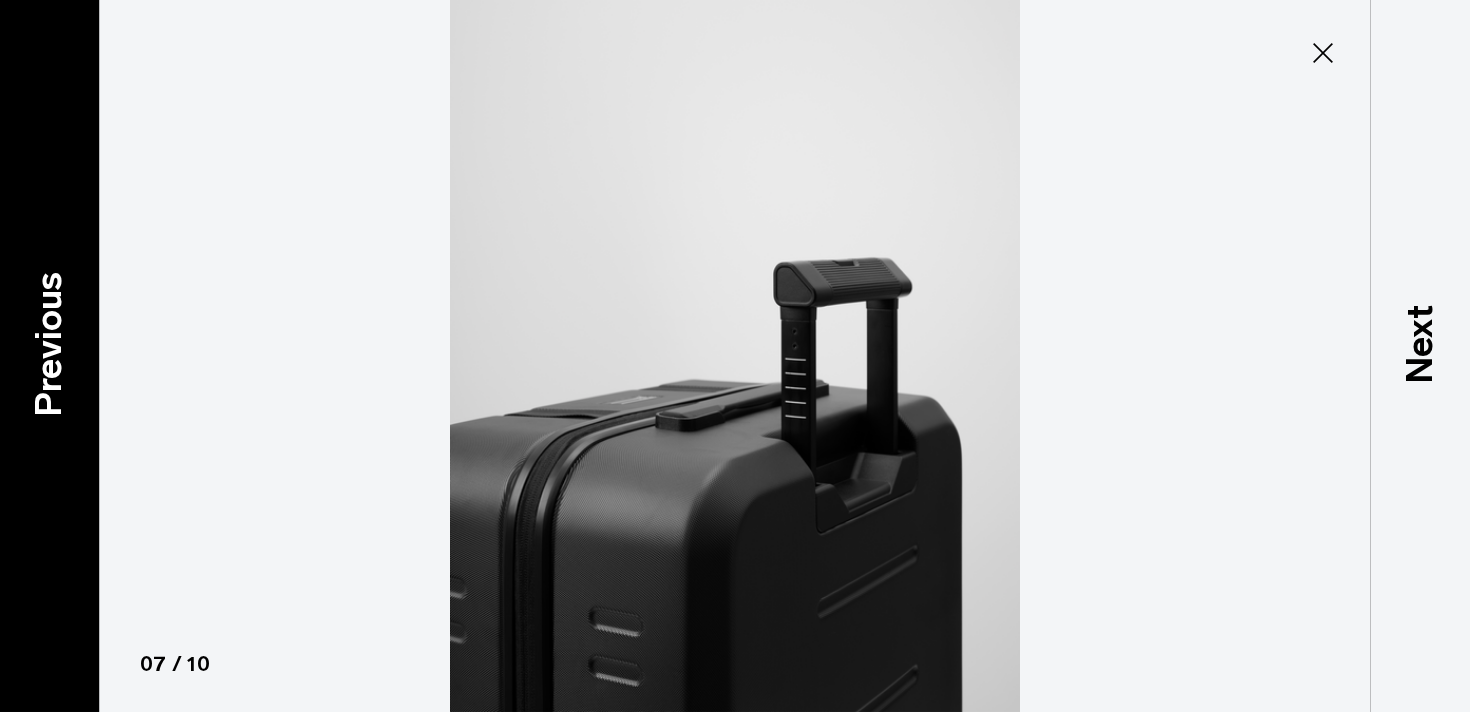click on "Previous" at bounding box center (49, 343) 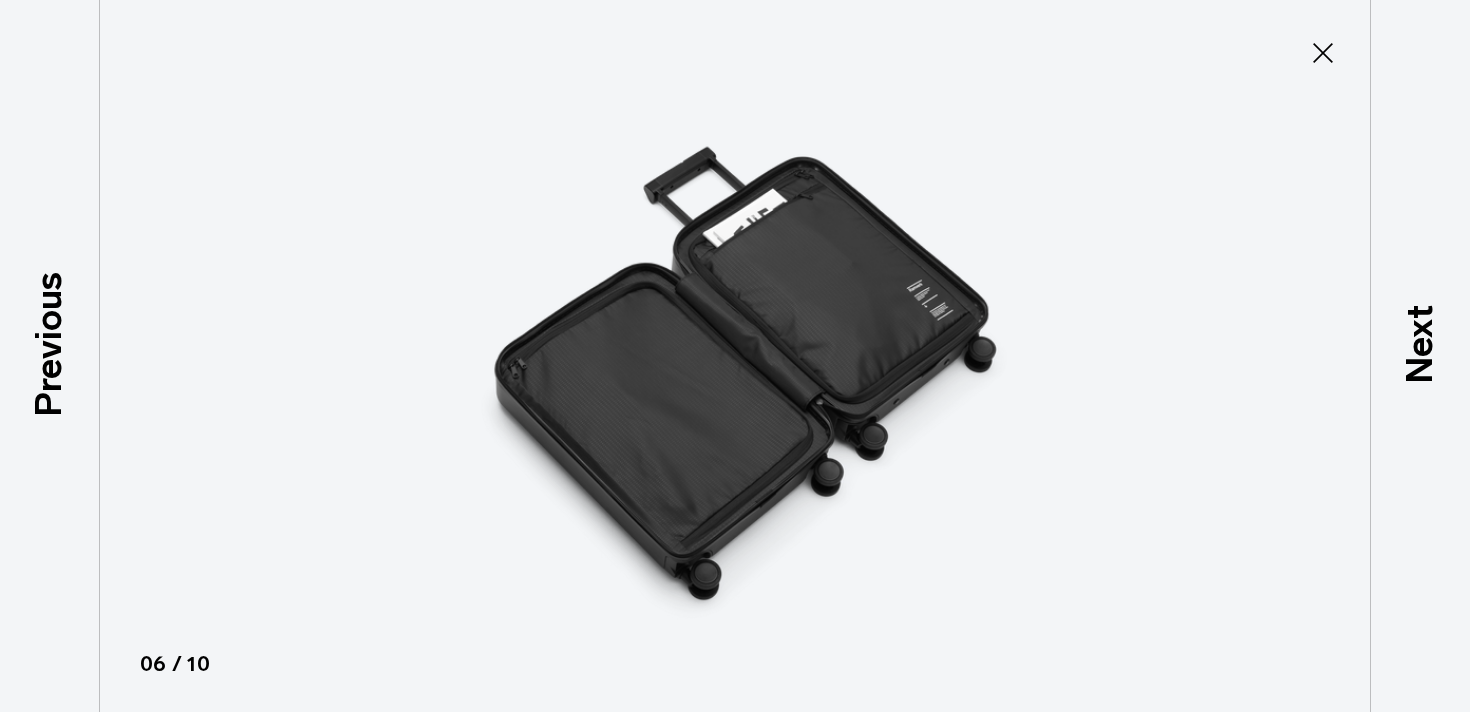 click 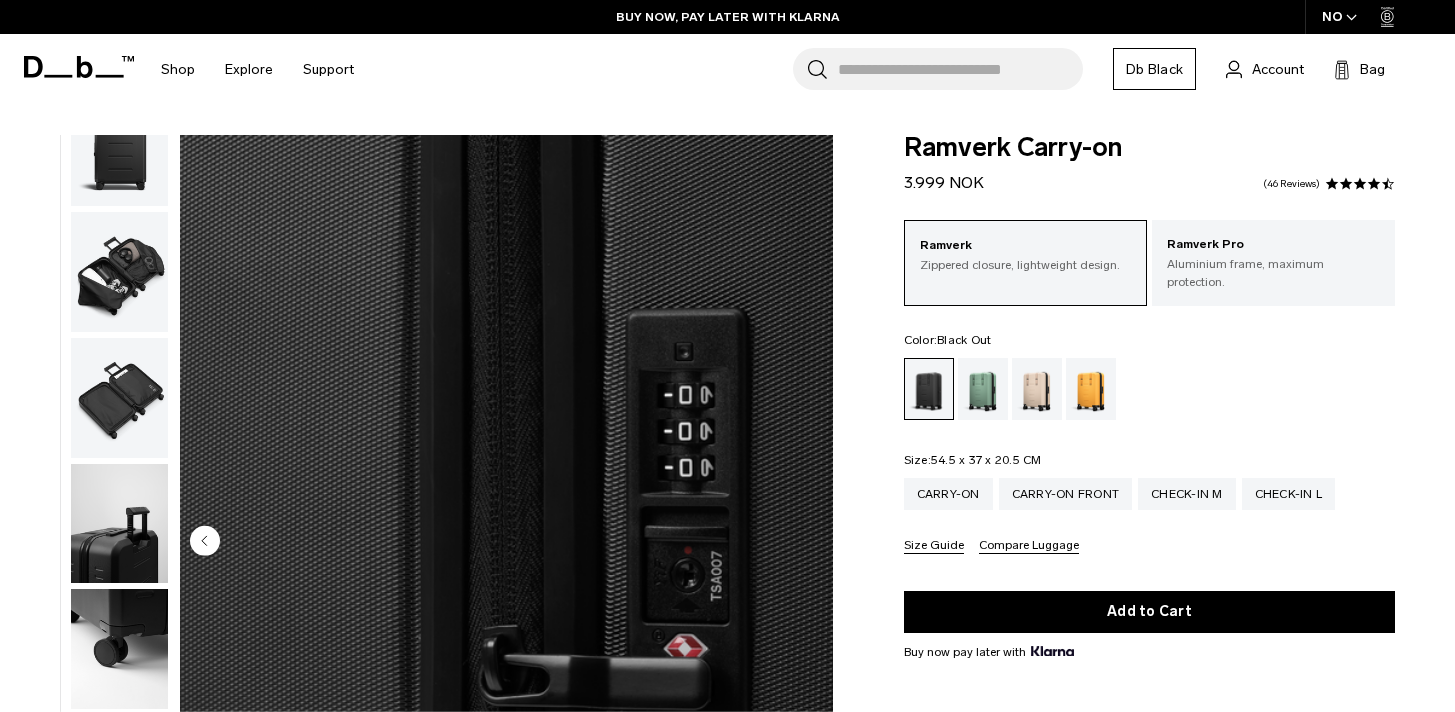 scroll, scrollTop: 438, scrollLeft: 0, axis: vertical 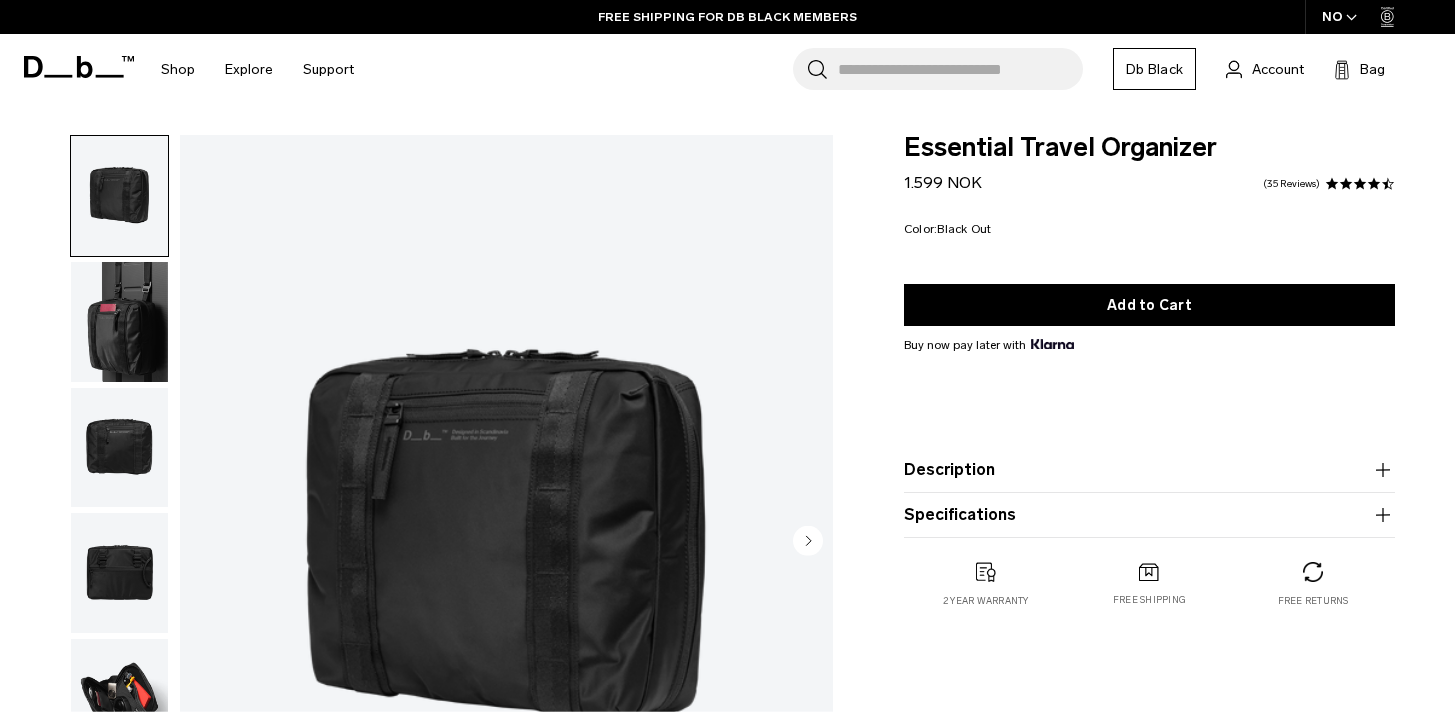 click 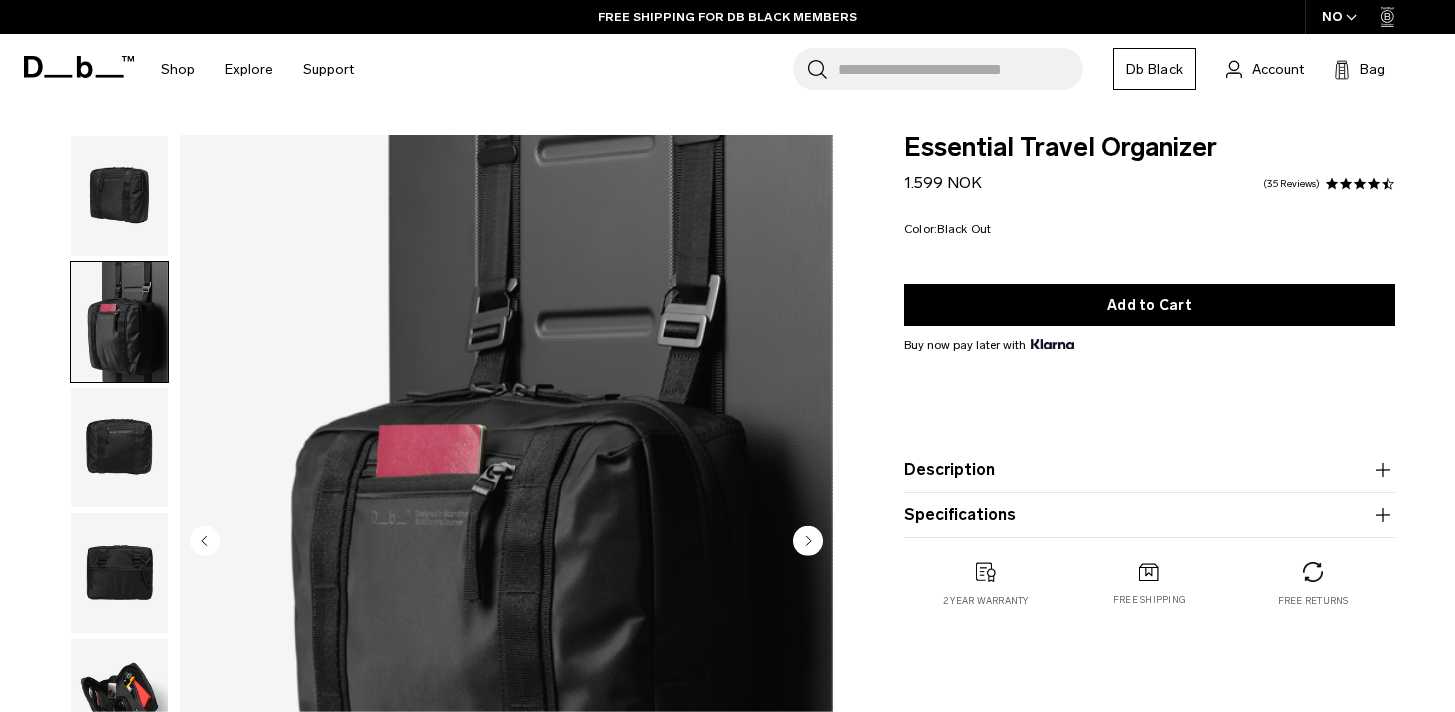 click 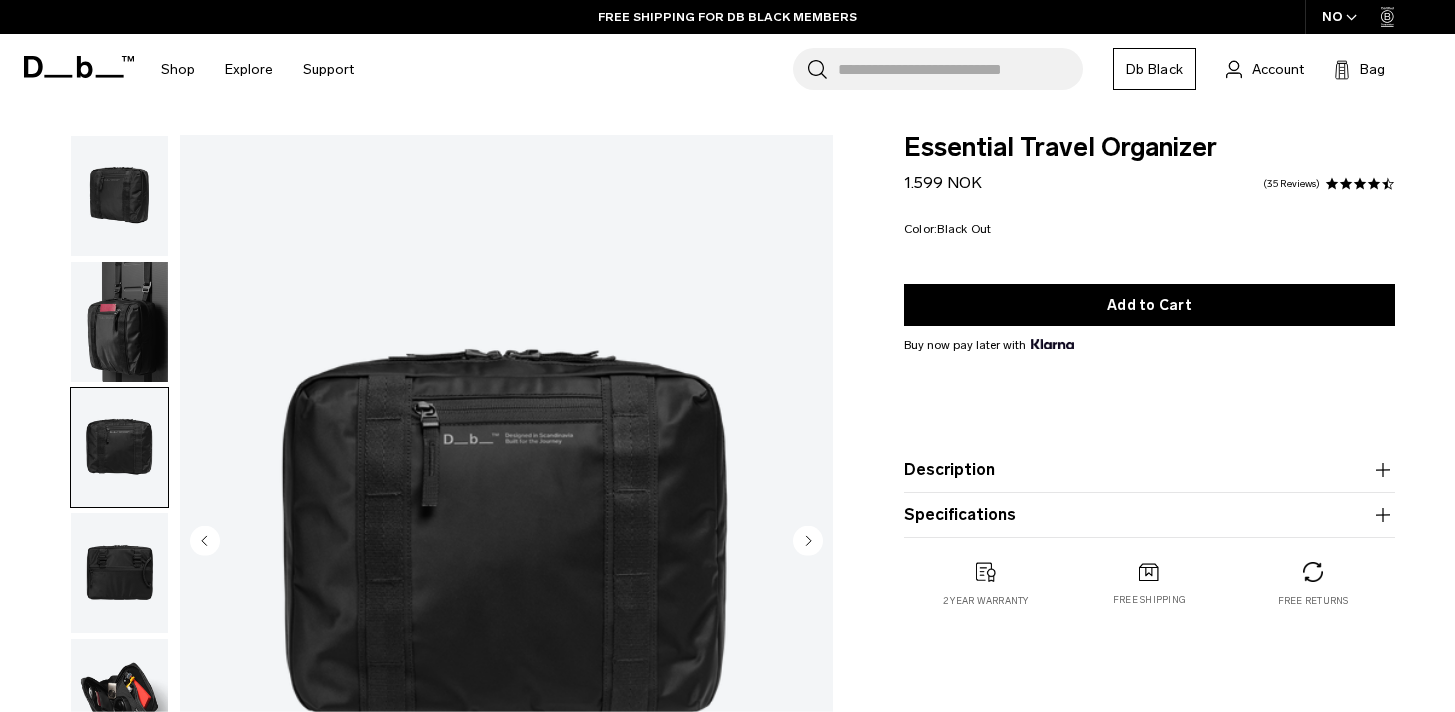 click 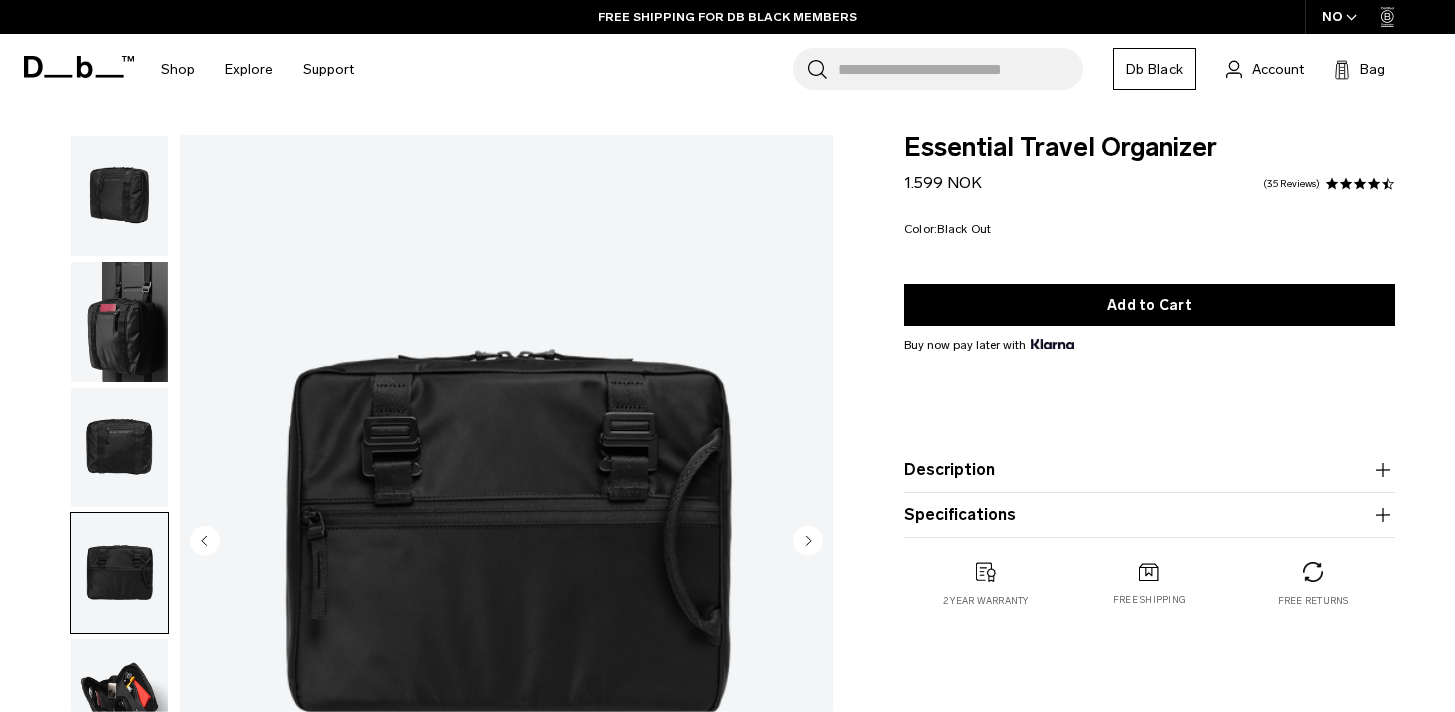 click 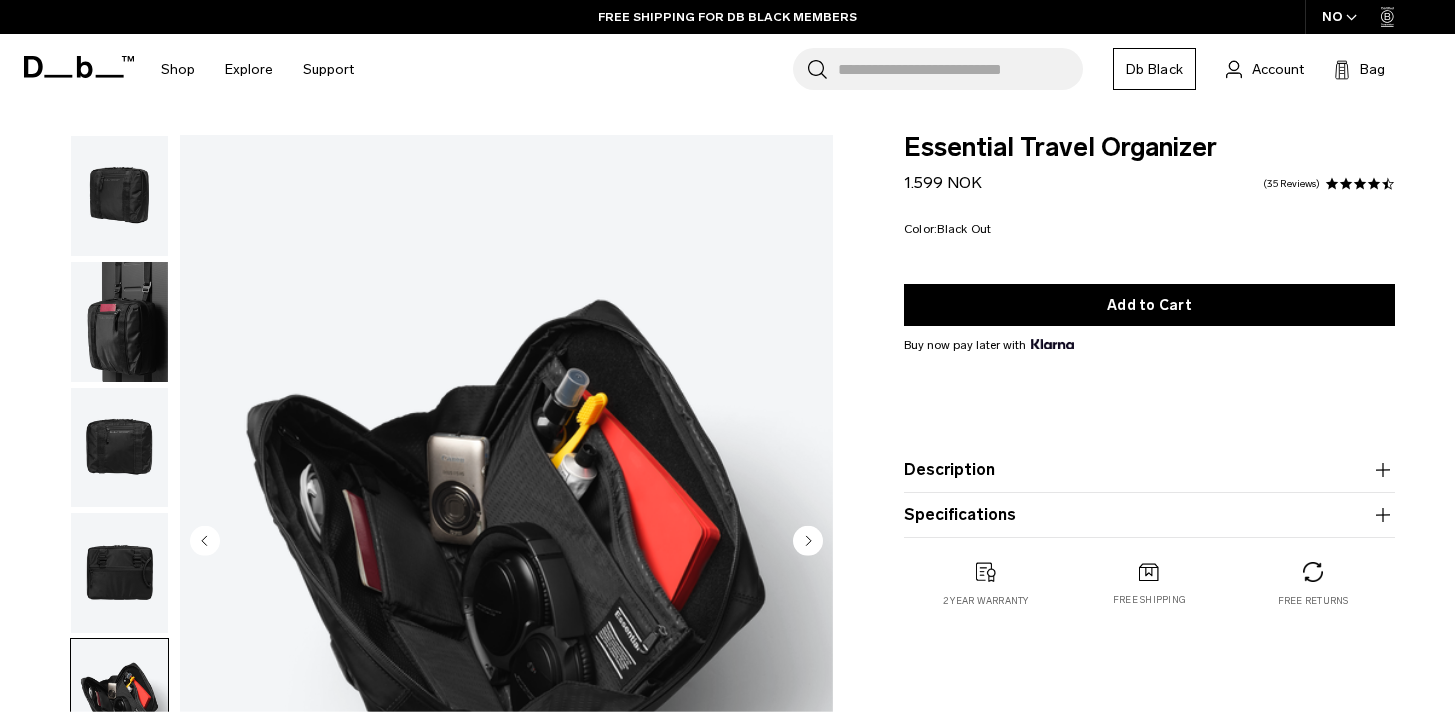 click 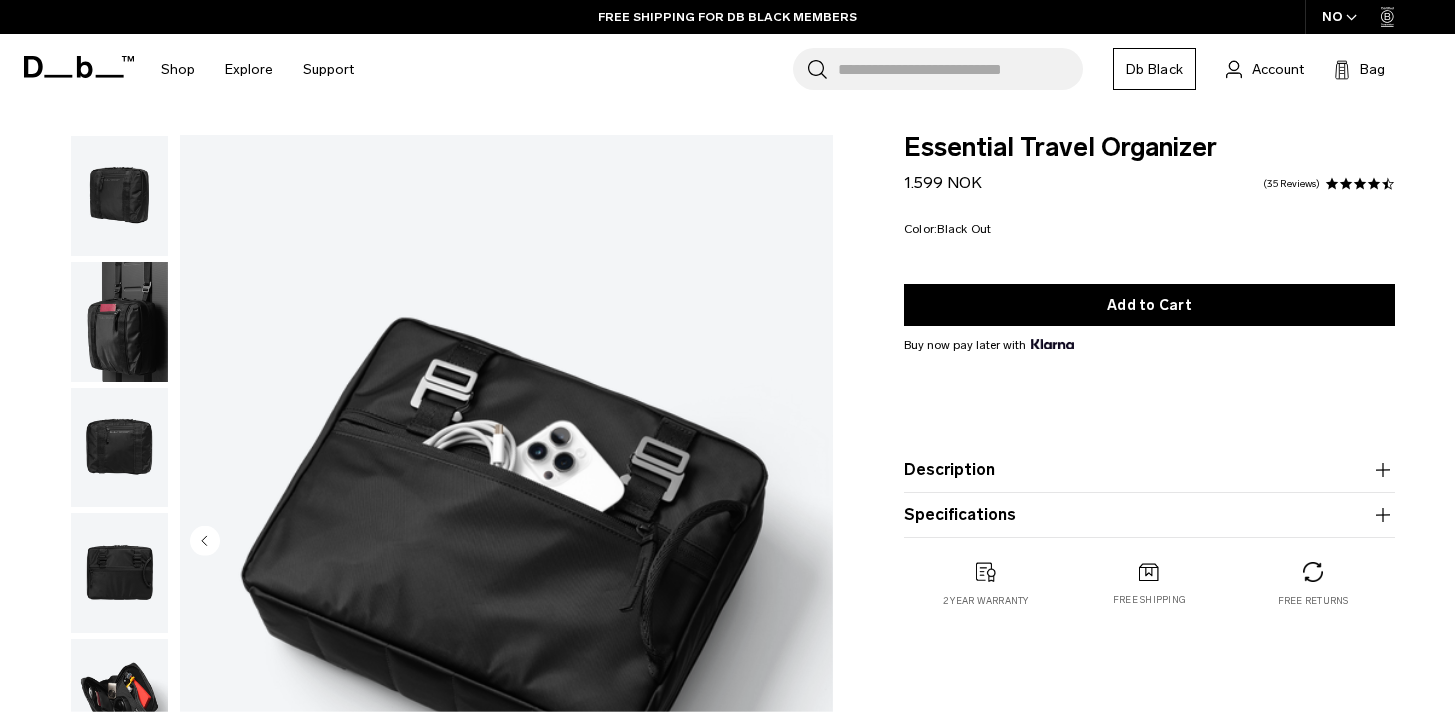 click at bounding box center (506, 543) 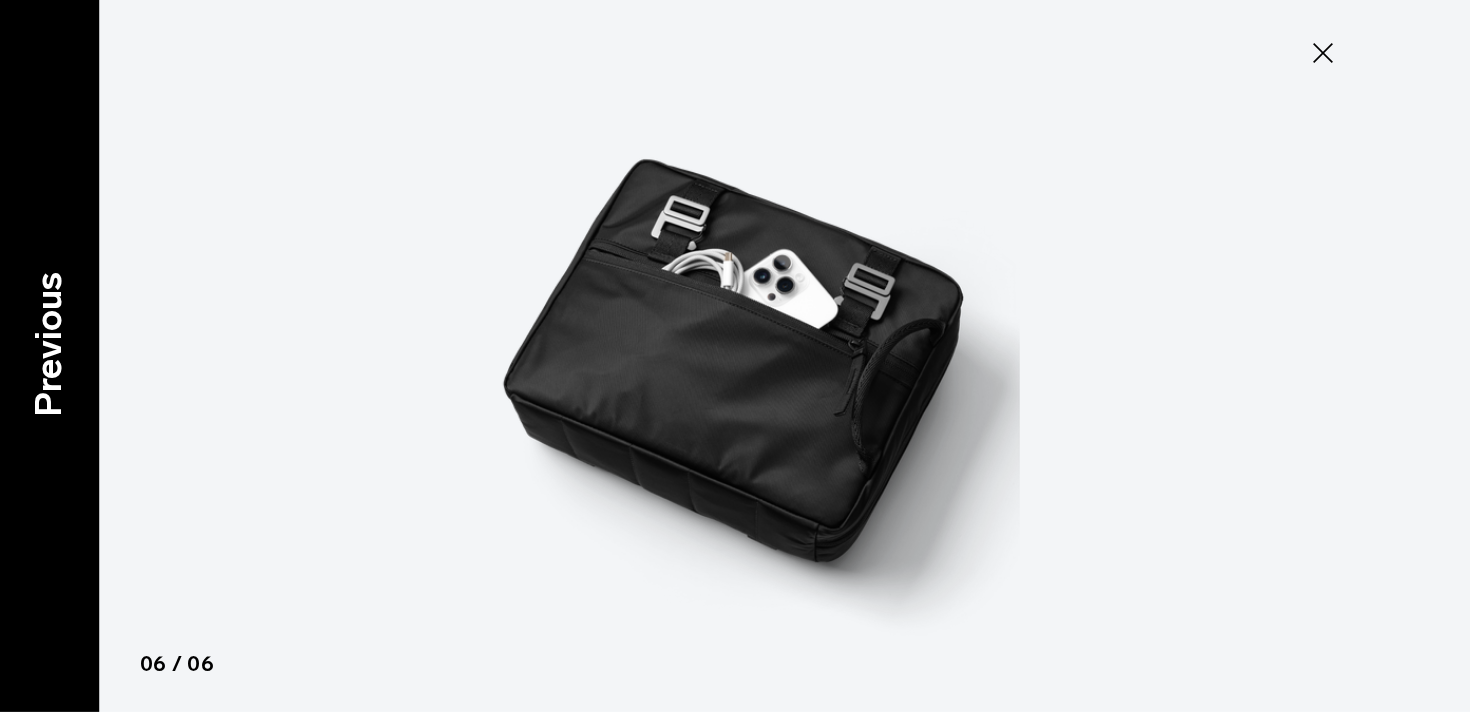 click on "Previous" at bounding box center [50, 356] 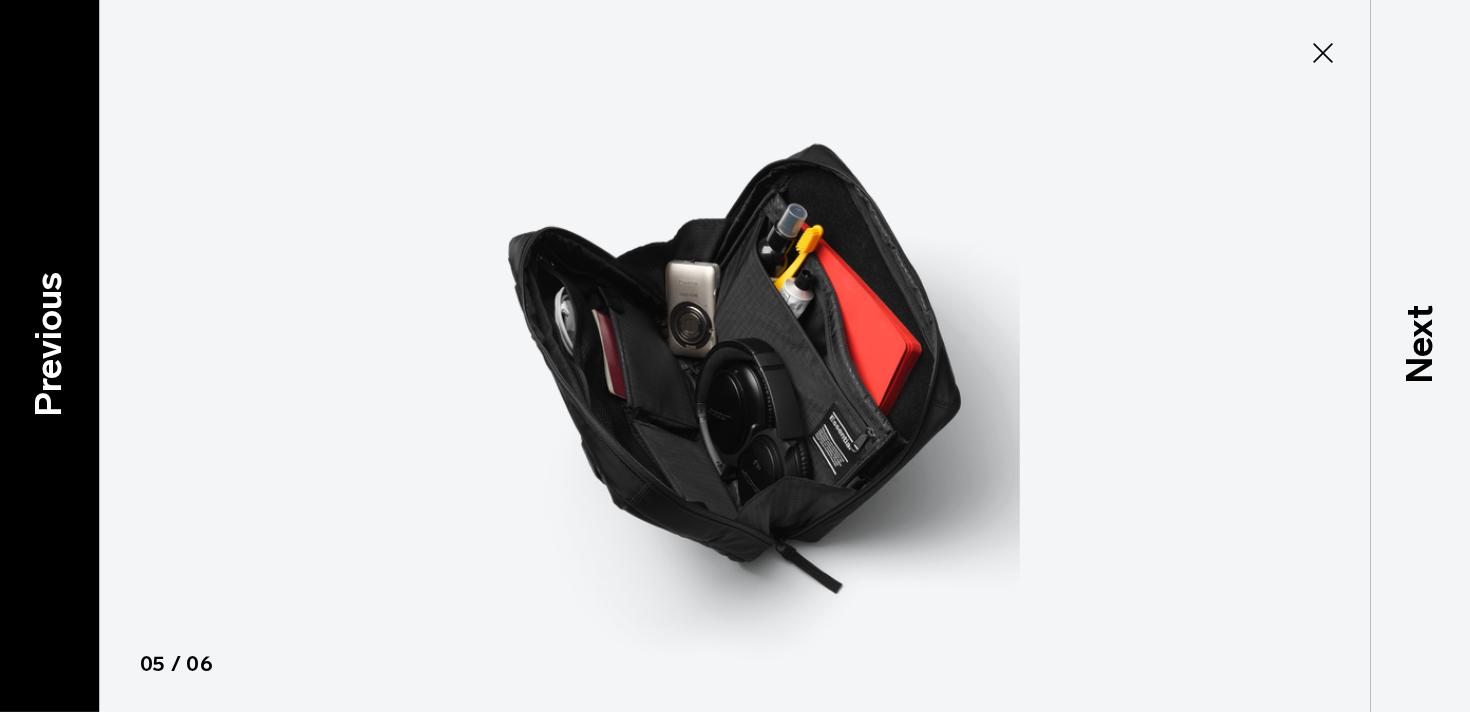 click on "Previous" at bounding box center [50, 356] 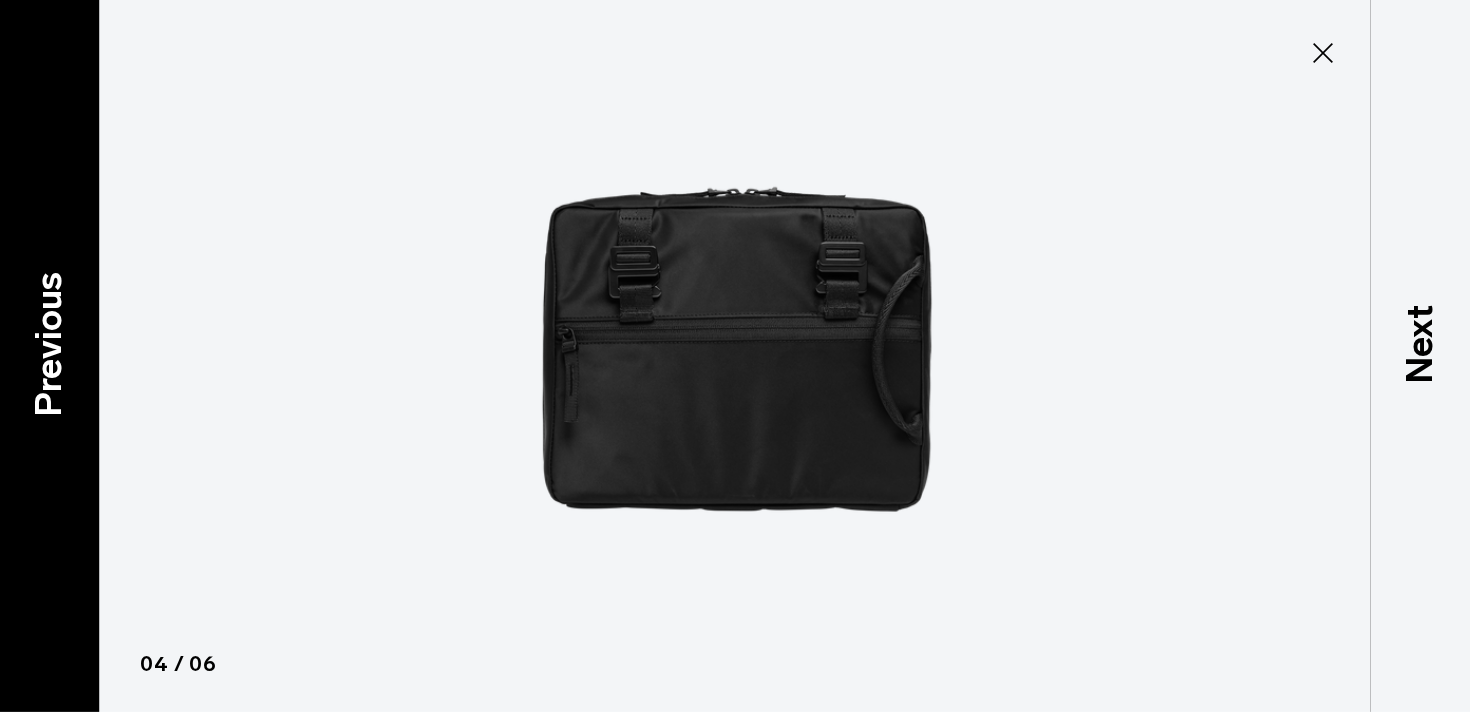 click on "Previous" at bounding box center [50, 356] 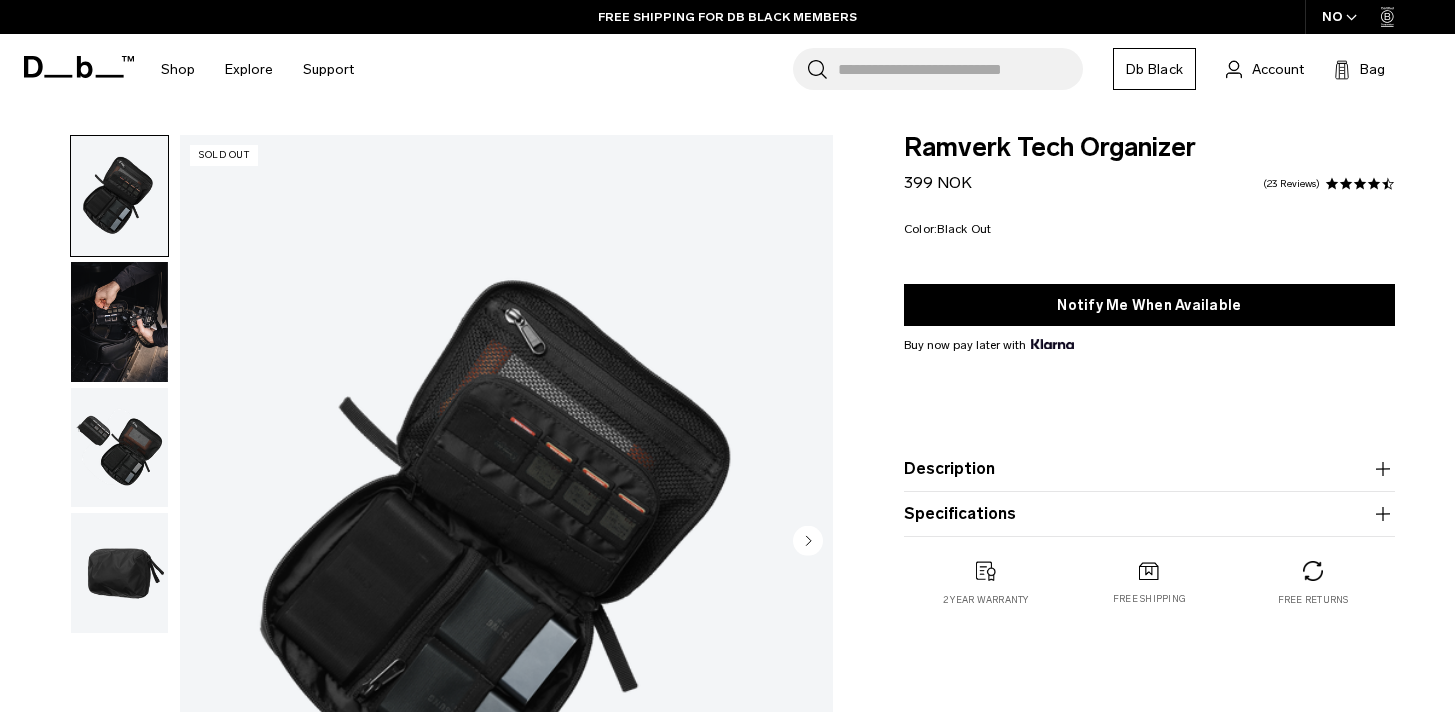 scroll, scrollTop: 0, scrollLeft: 0, axis: both 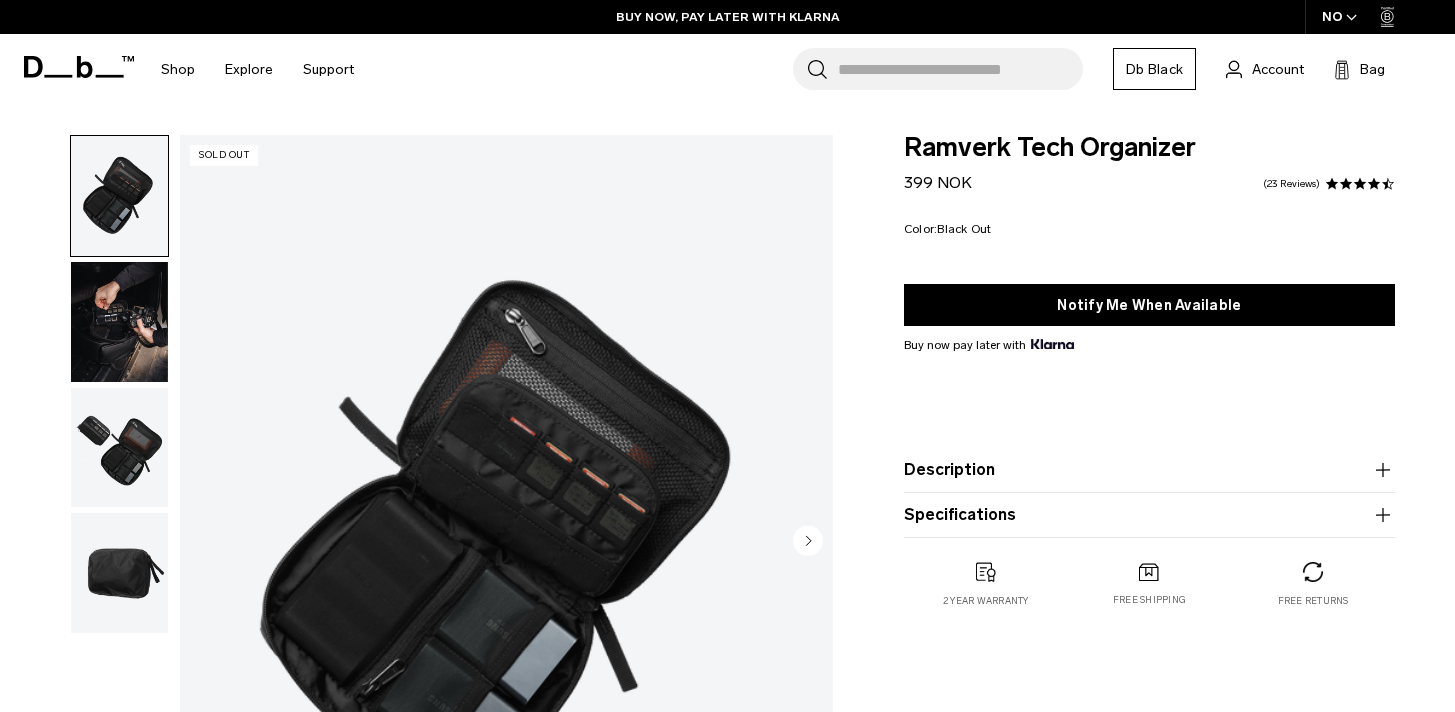 click at bounding box center (119, 573) 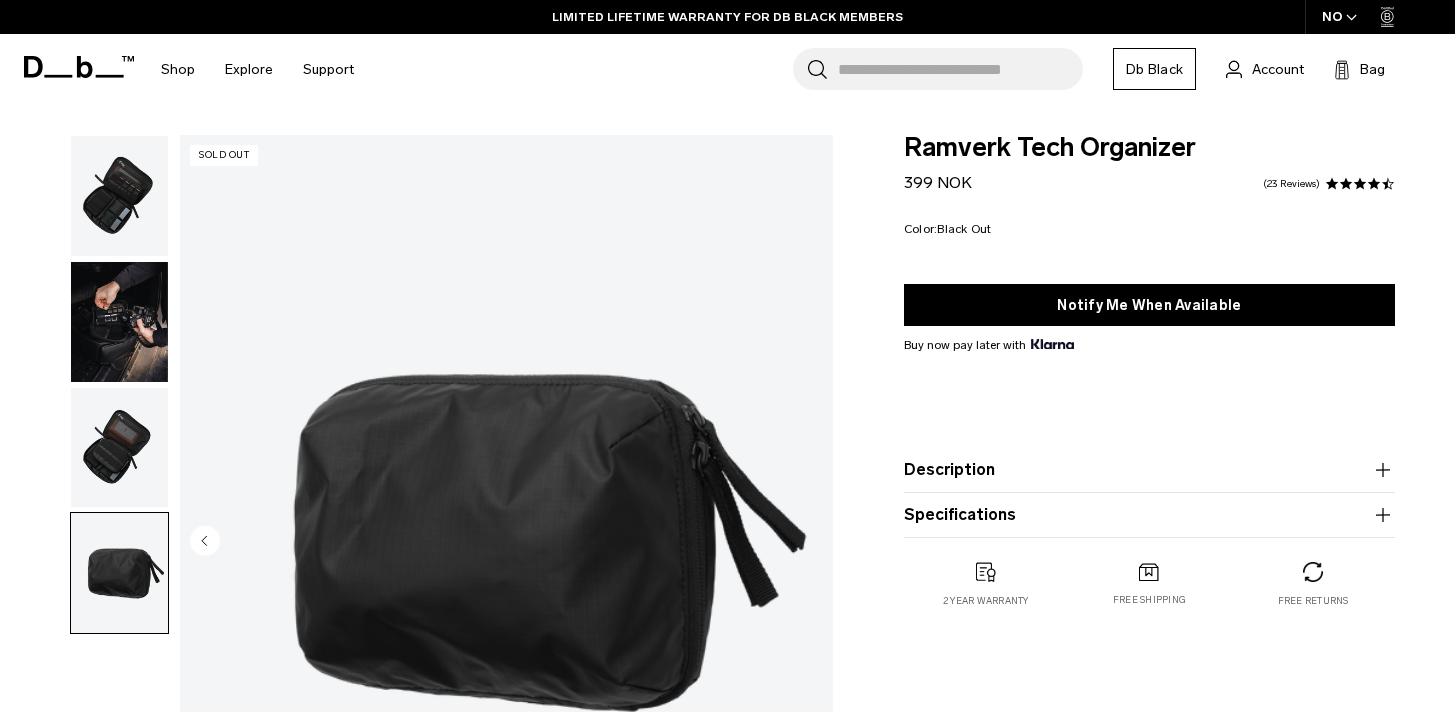 click at bounding box center (119, 448) 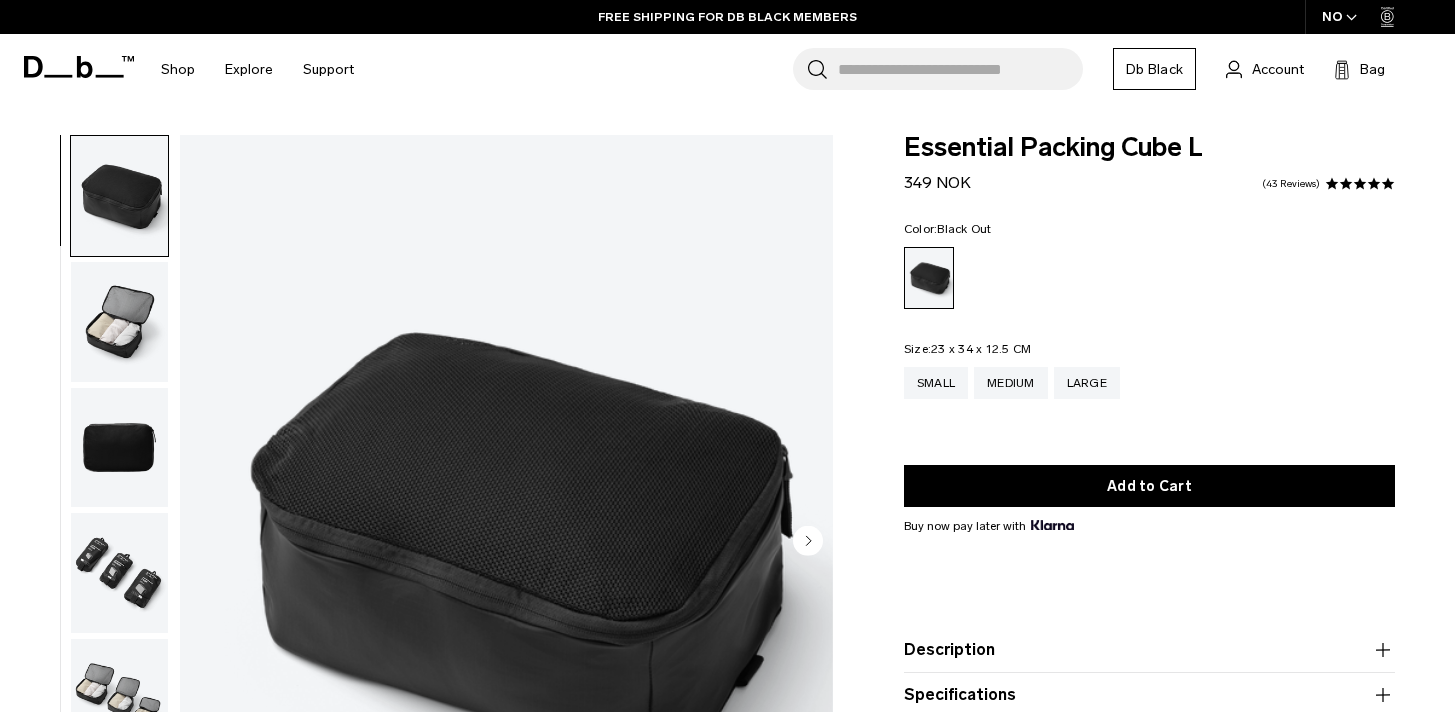 scroll, scrollTop: 0, scrollLeft: 0, axis: both 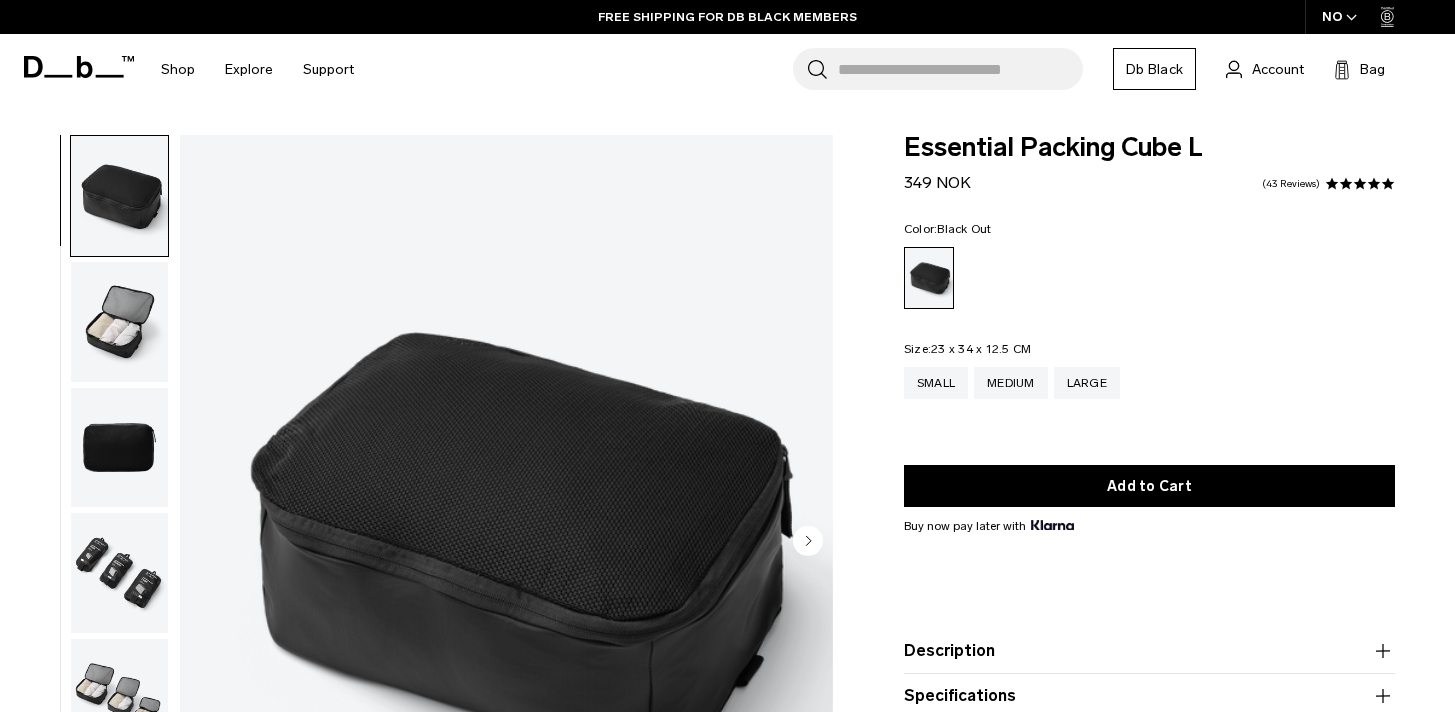 click at bounding box center [119, 573] 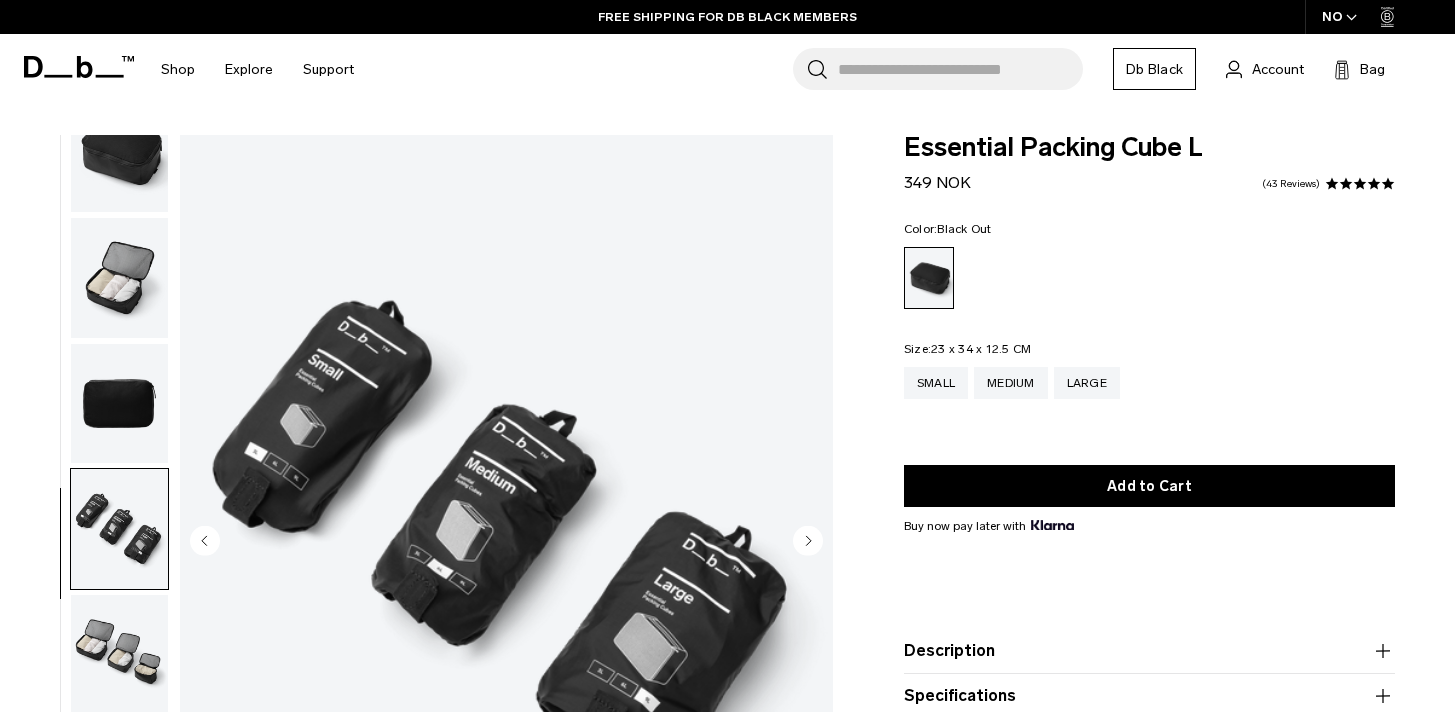 scroll, scrollTop: 60, scrollLeft: 0, axis: vertical 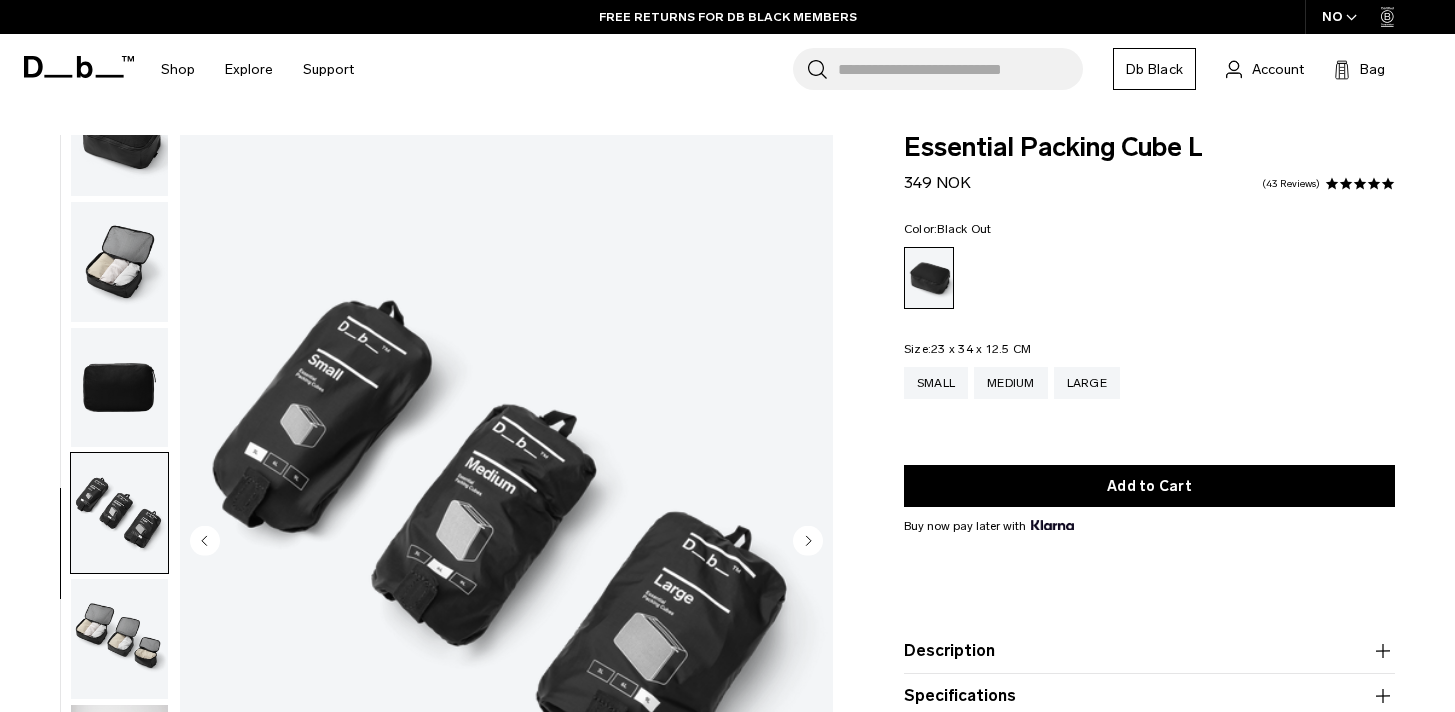 click at bounding box center (119, 388) 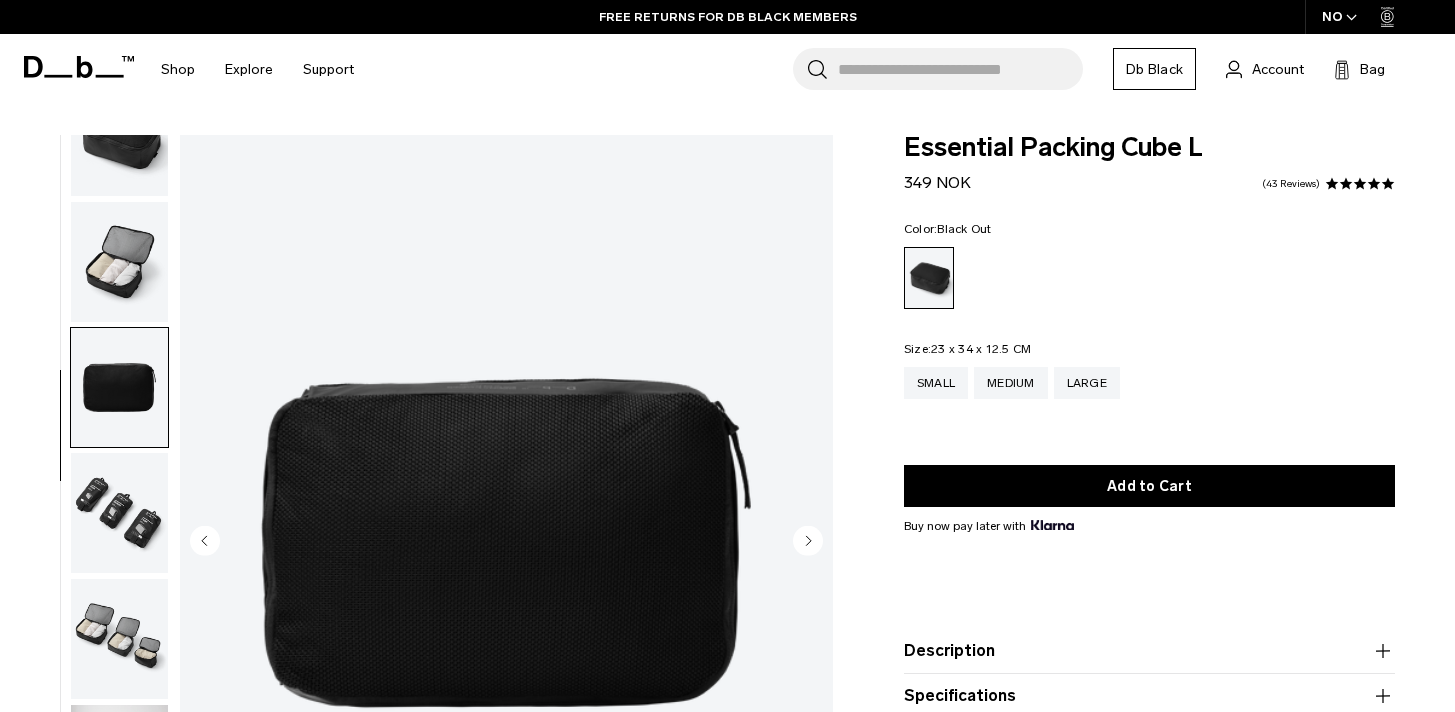 click at bounding box center [119, 262] 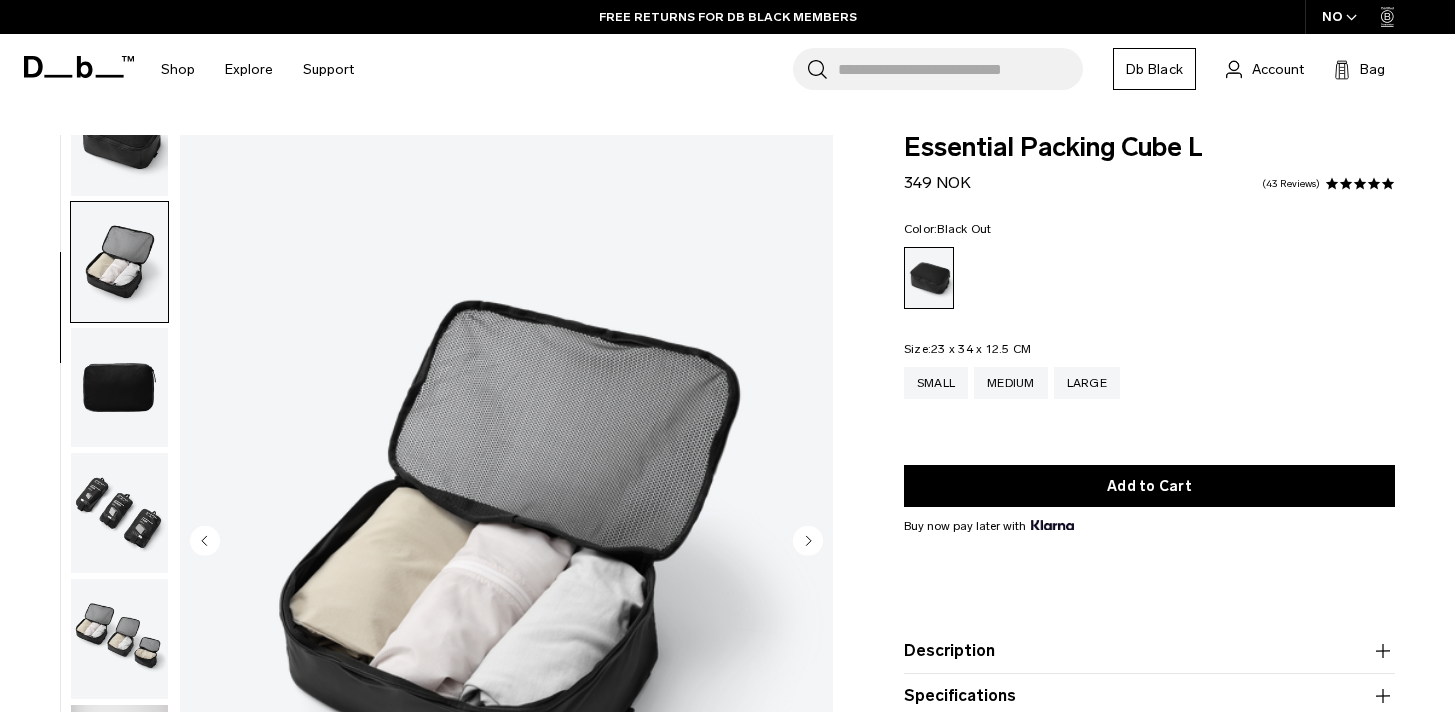 click at bounding box center (119, 136) 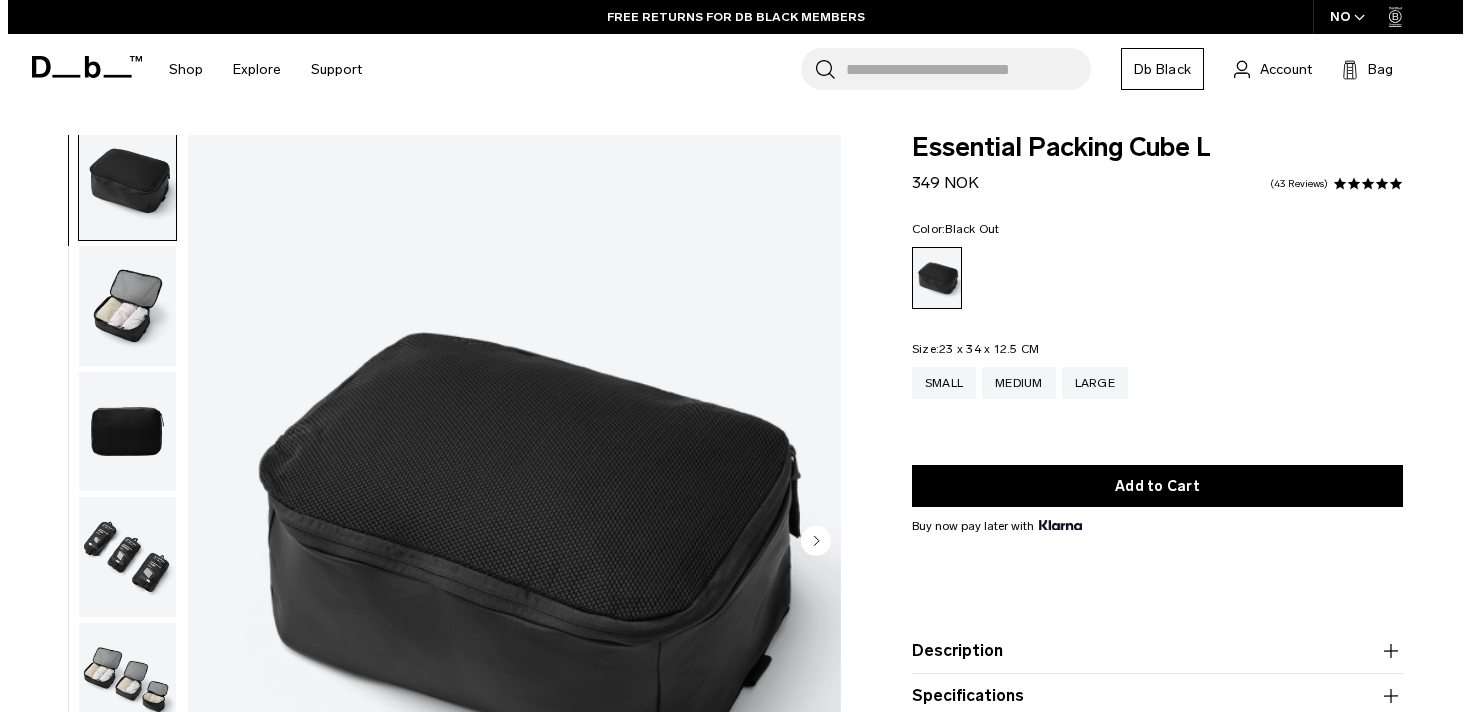 scroll, scrollTop: 0, scrollLeft: 0, axis: both 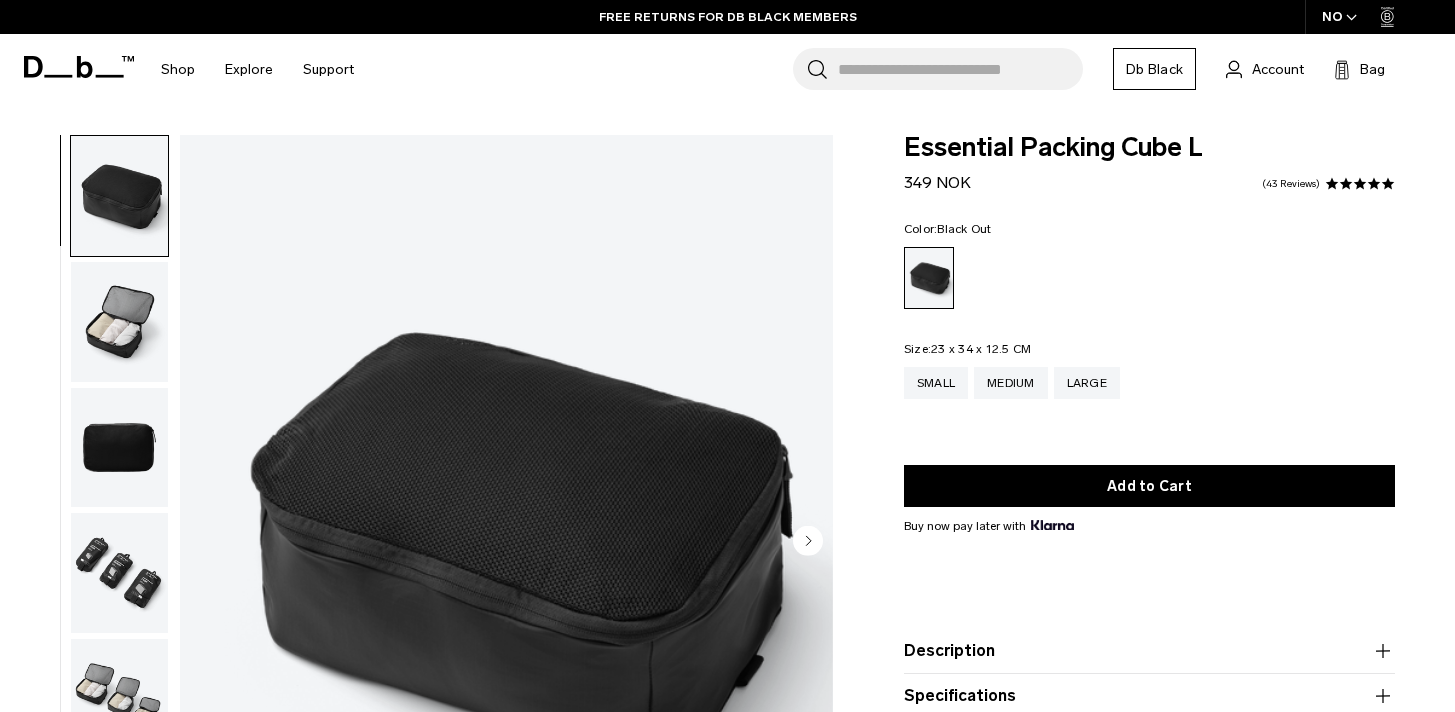 click at bounding box center [506, 543] 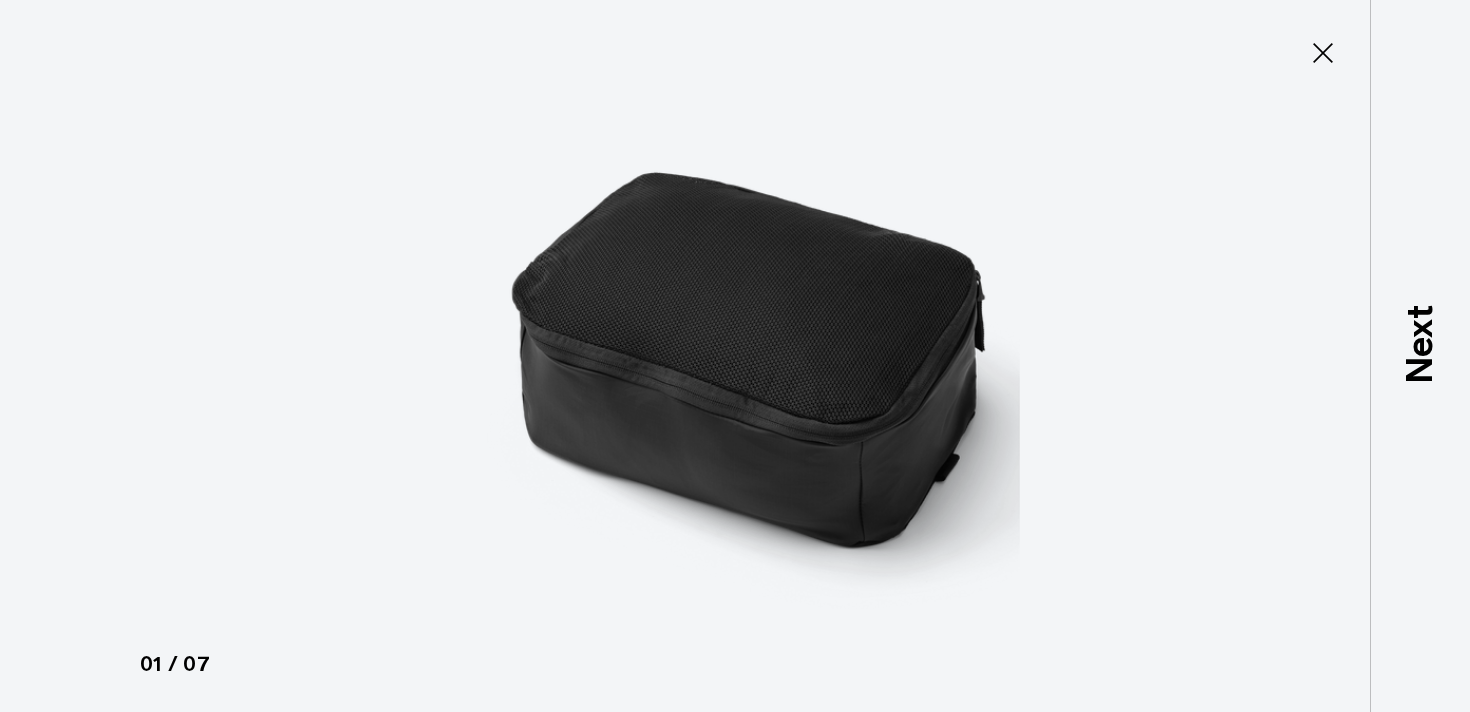 type on "Close" 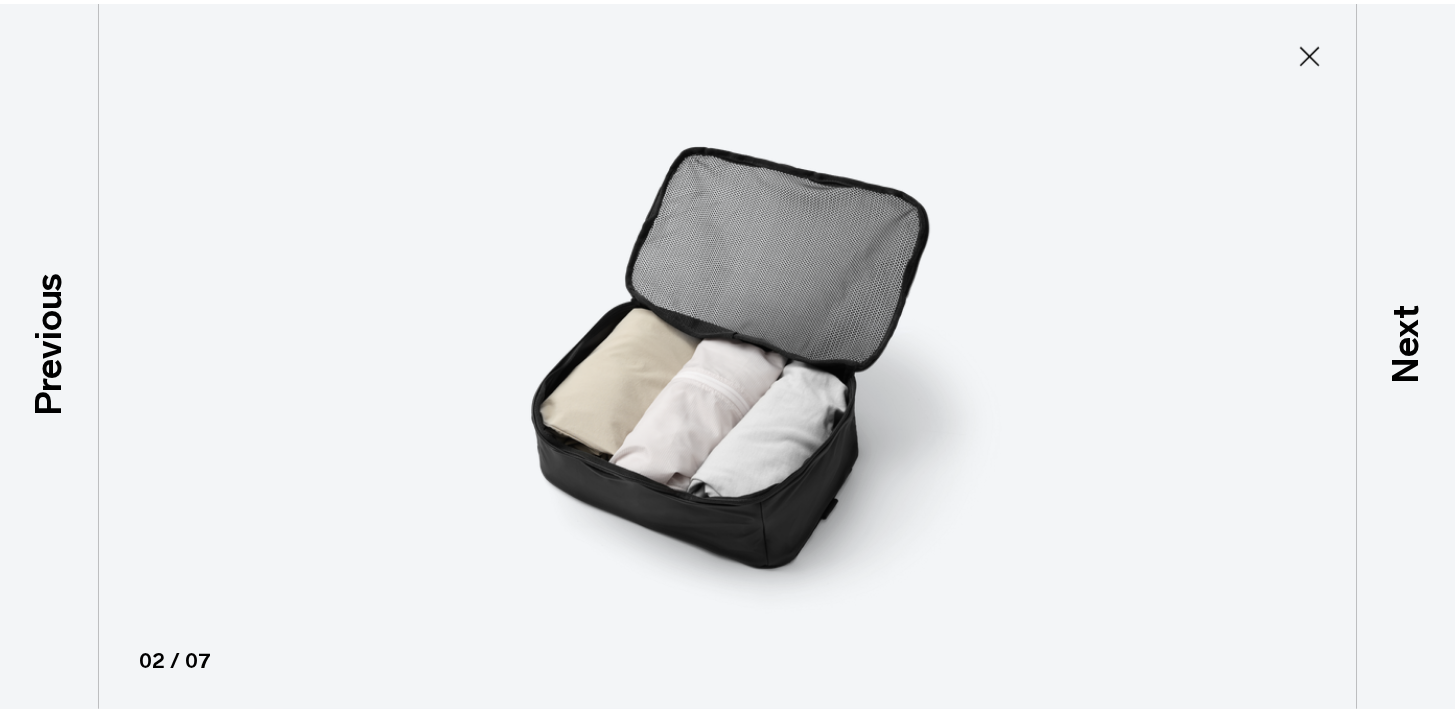 scroll, scrollTop: 49, scrollLeft: 0, axis: vertical 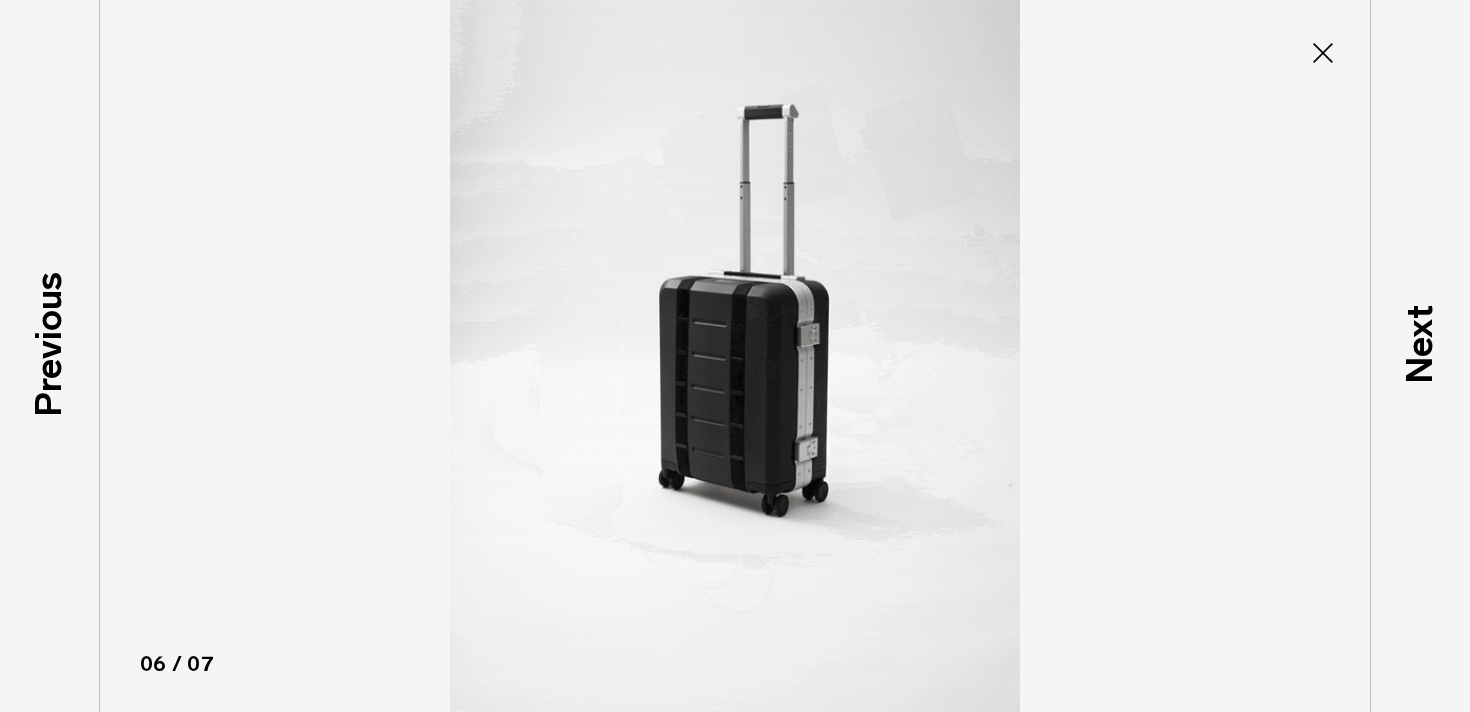 click 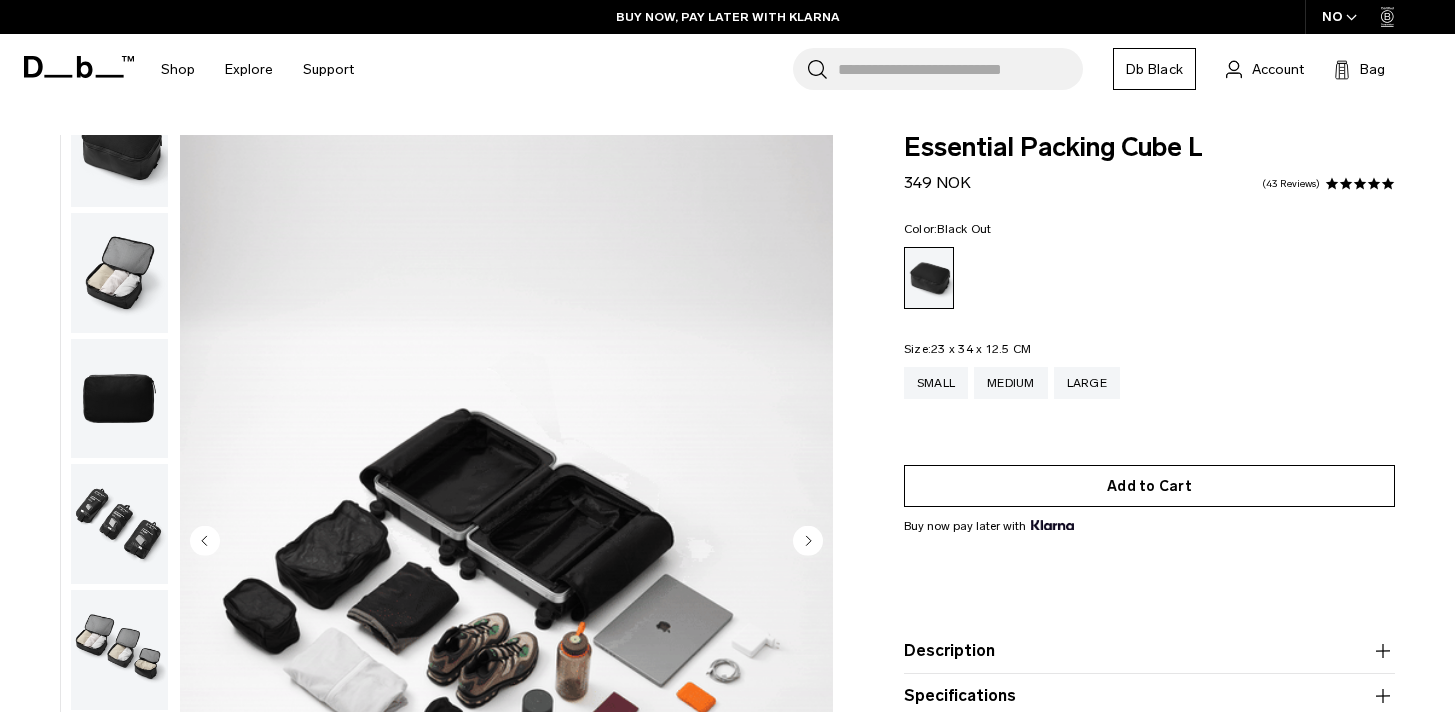click on "Add to Cart" at bounding box center (1149, 486) 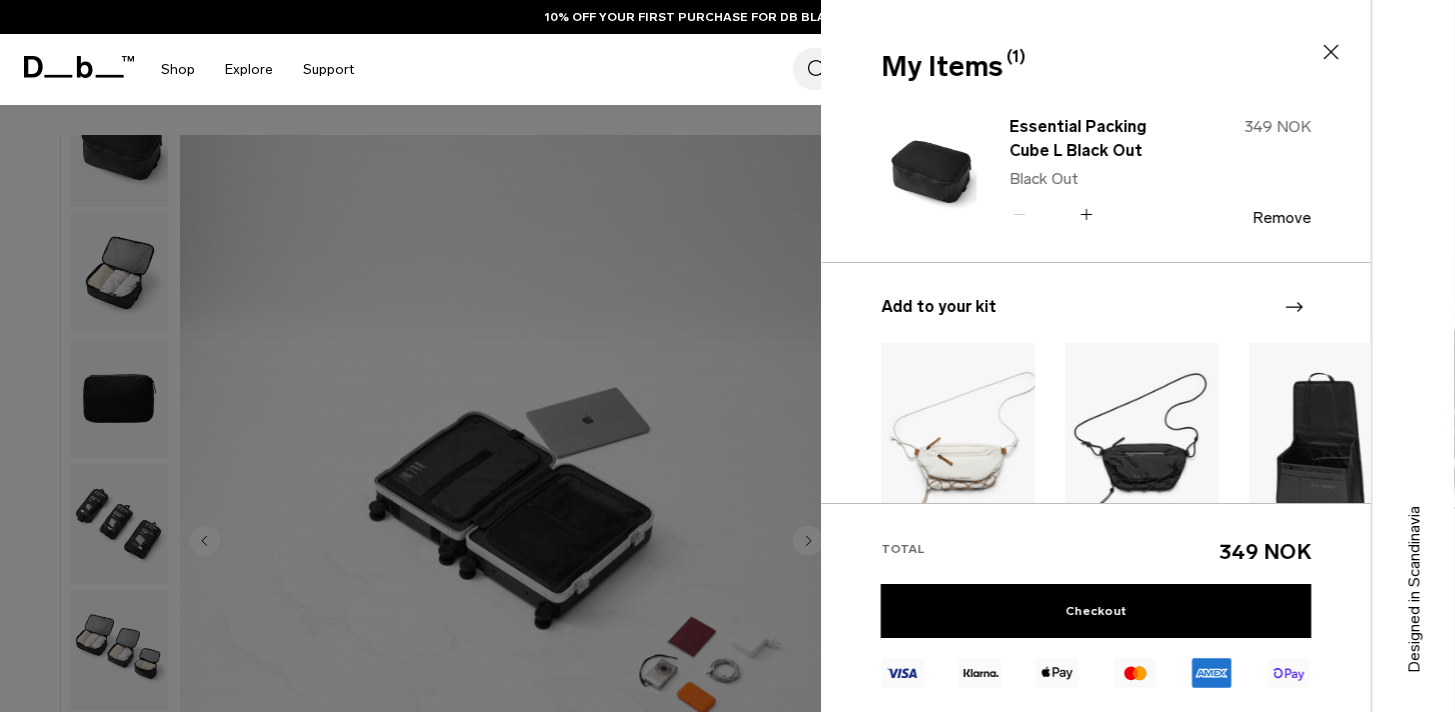 click 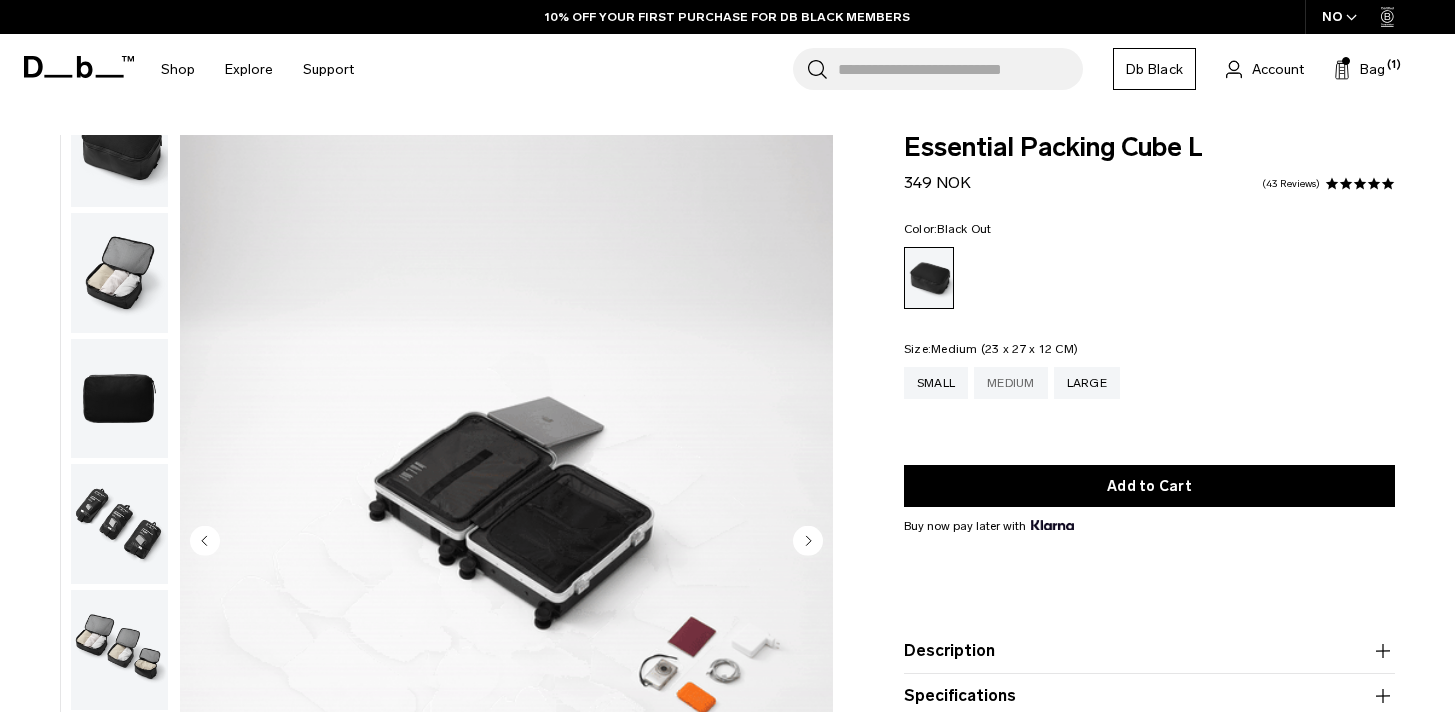 click on "Medium" at bounding box center (1011, 383) 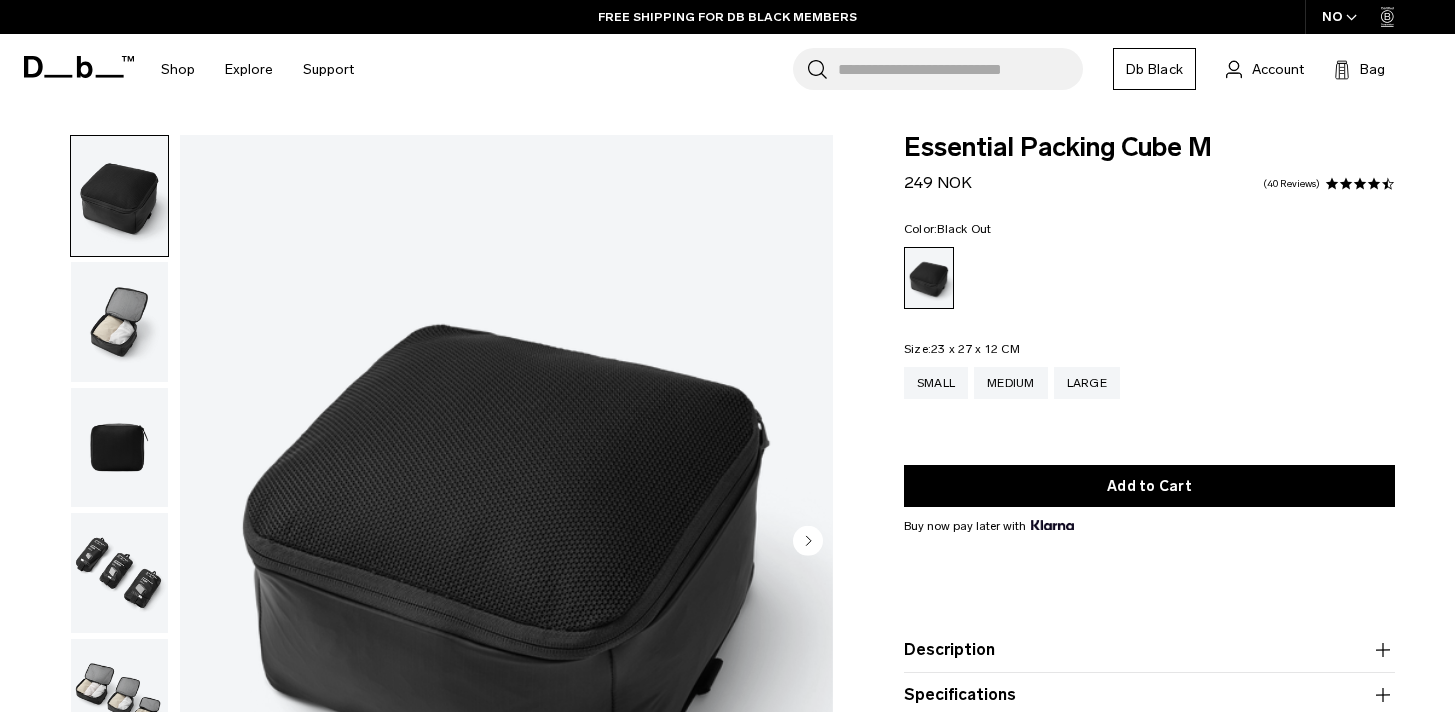 scroll, scrollTop: 0, scrollLeft: 0, axis: both 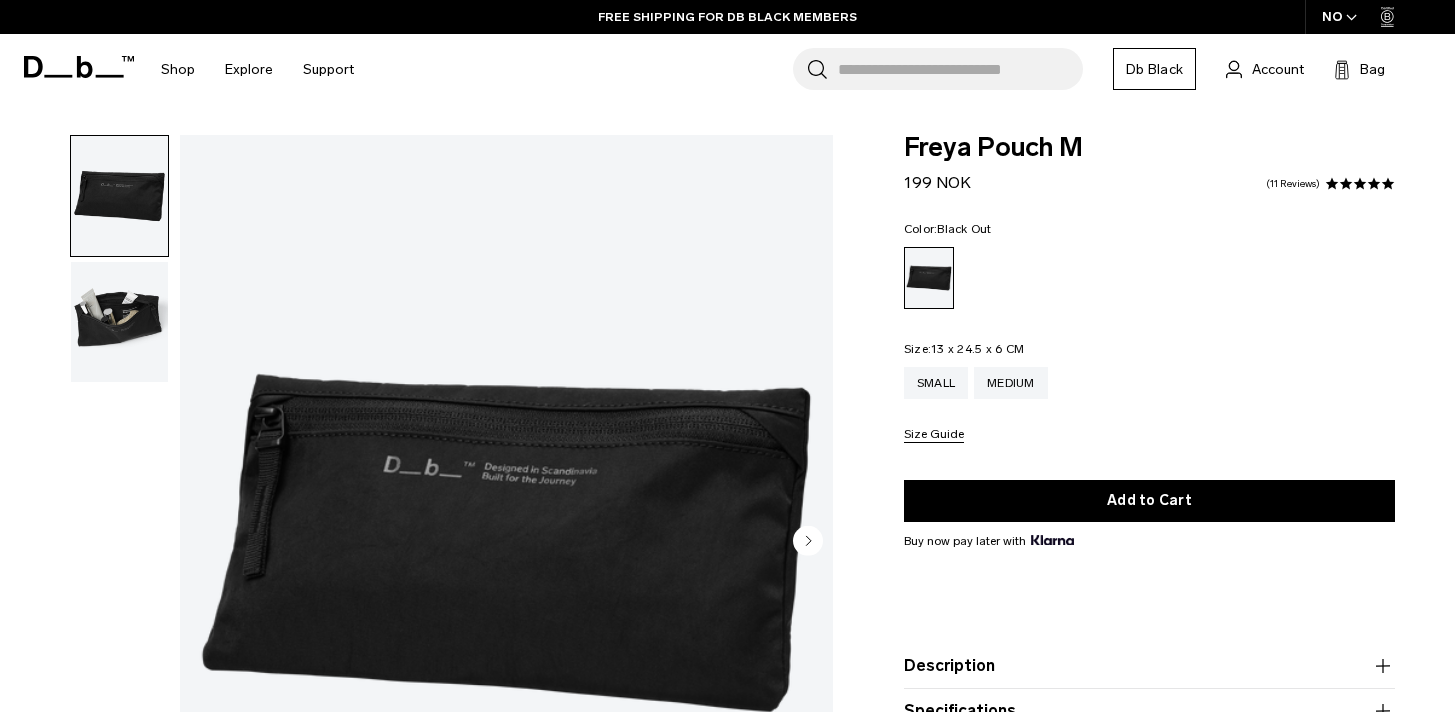 click at bounding box center (119, 322) 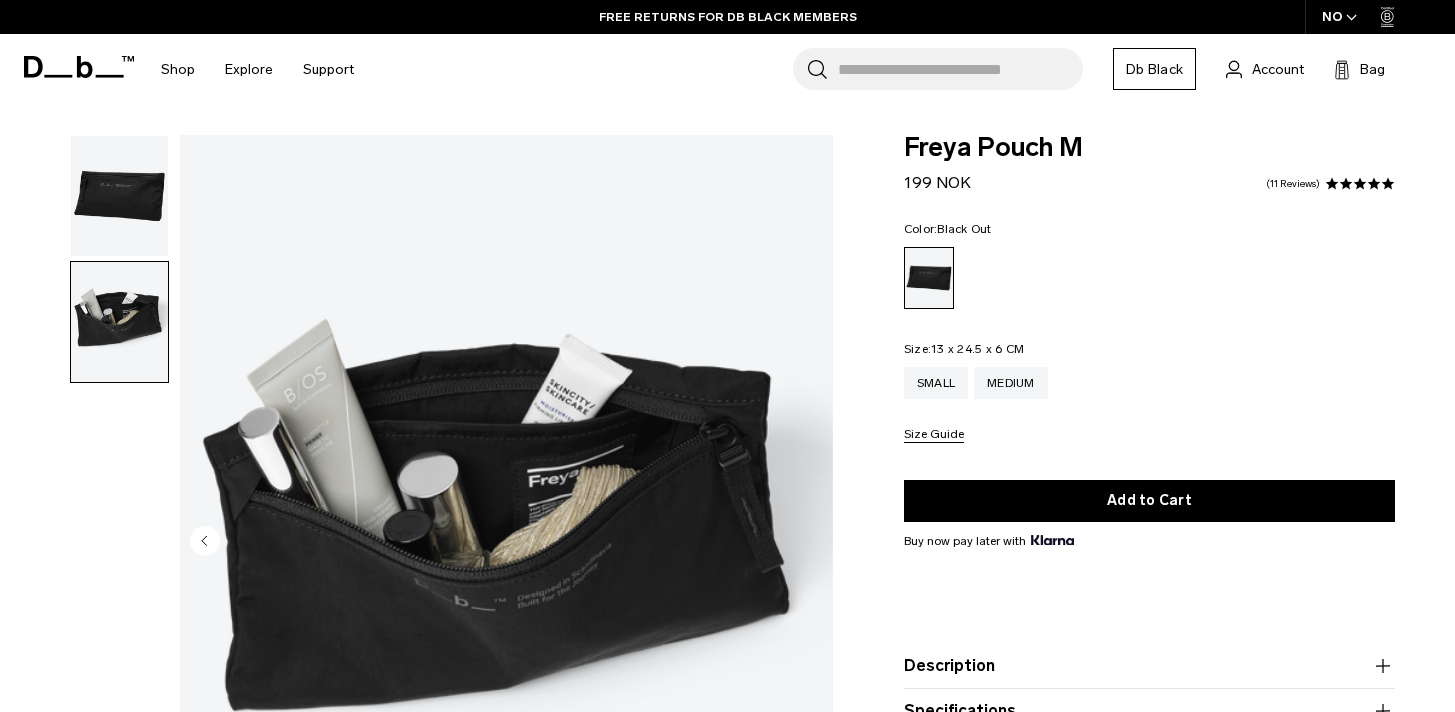 click at bounding box center [506, 543] 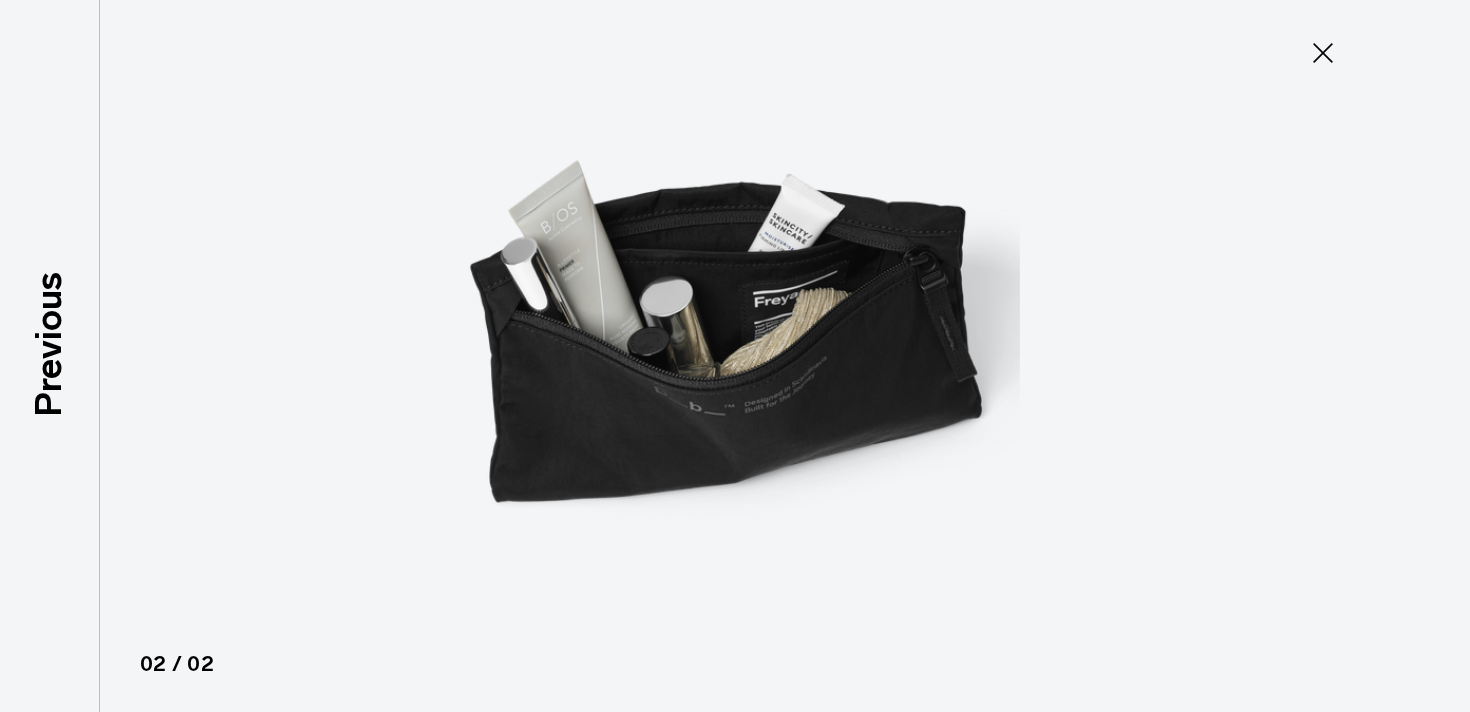 type on "Close" 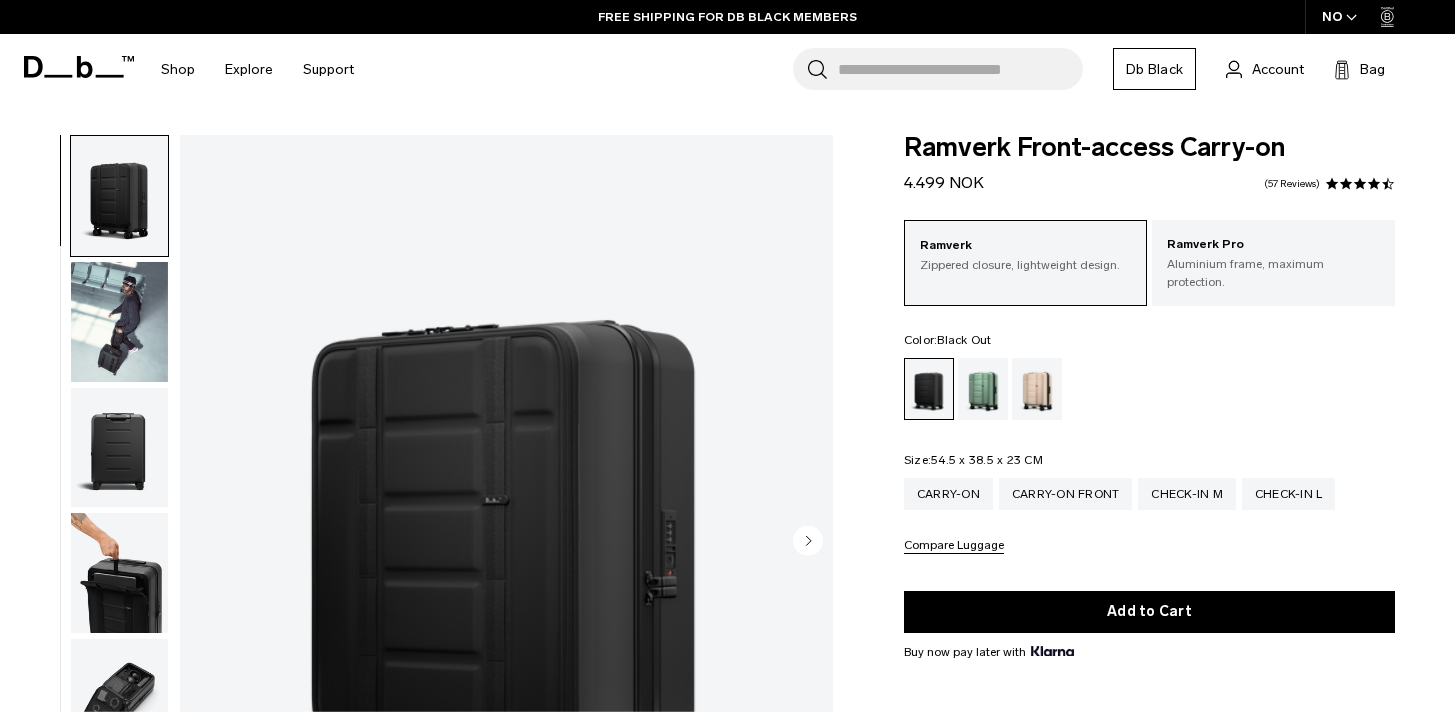 scroll, scrollTop: 0, scrollLeft: 0, axis: both 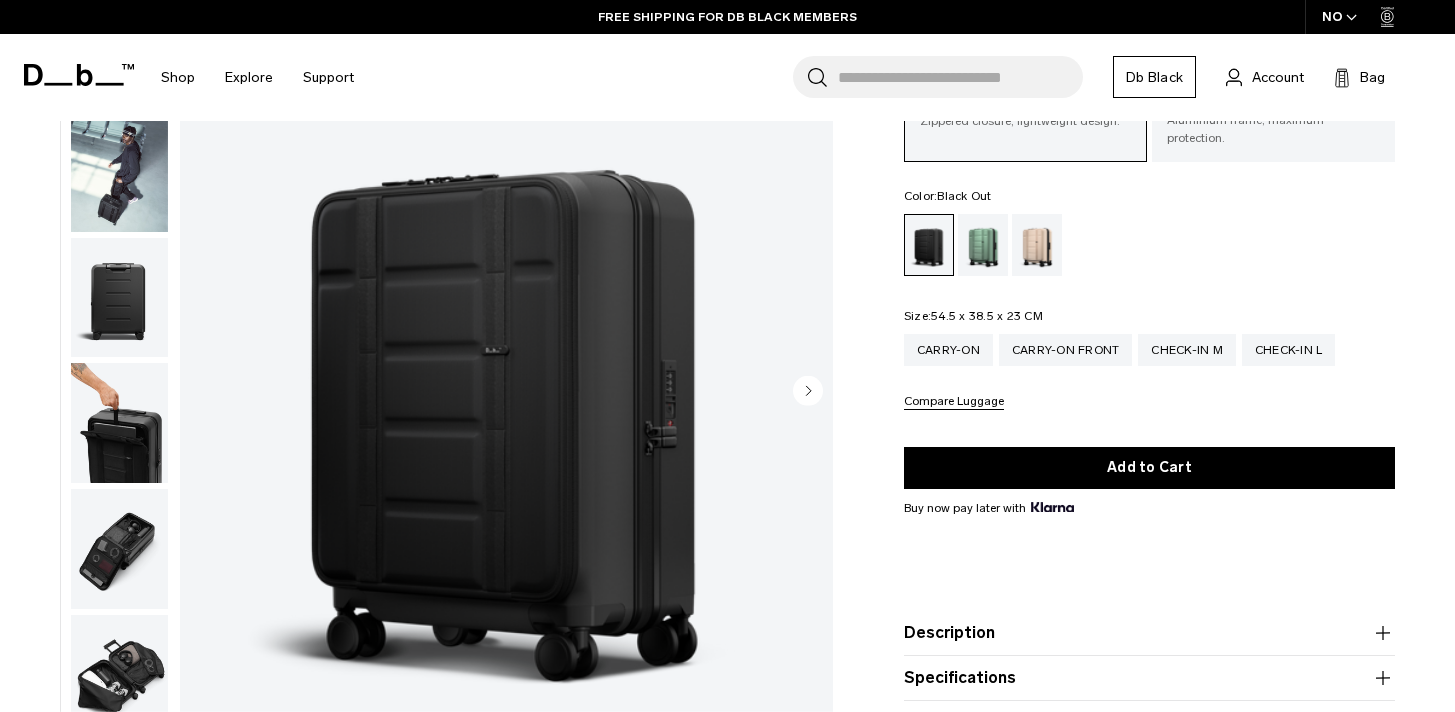 click at bounding box center (506, 393) 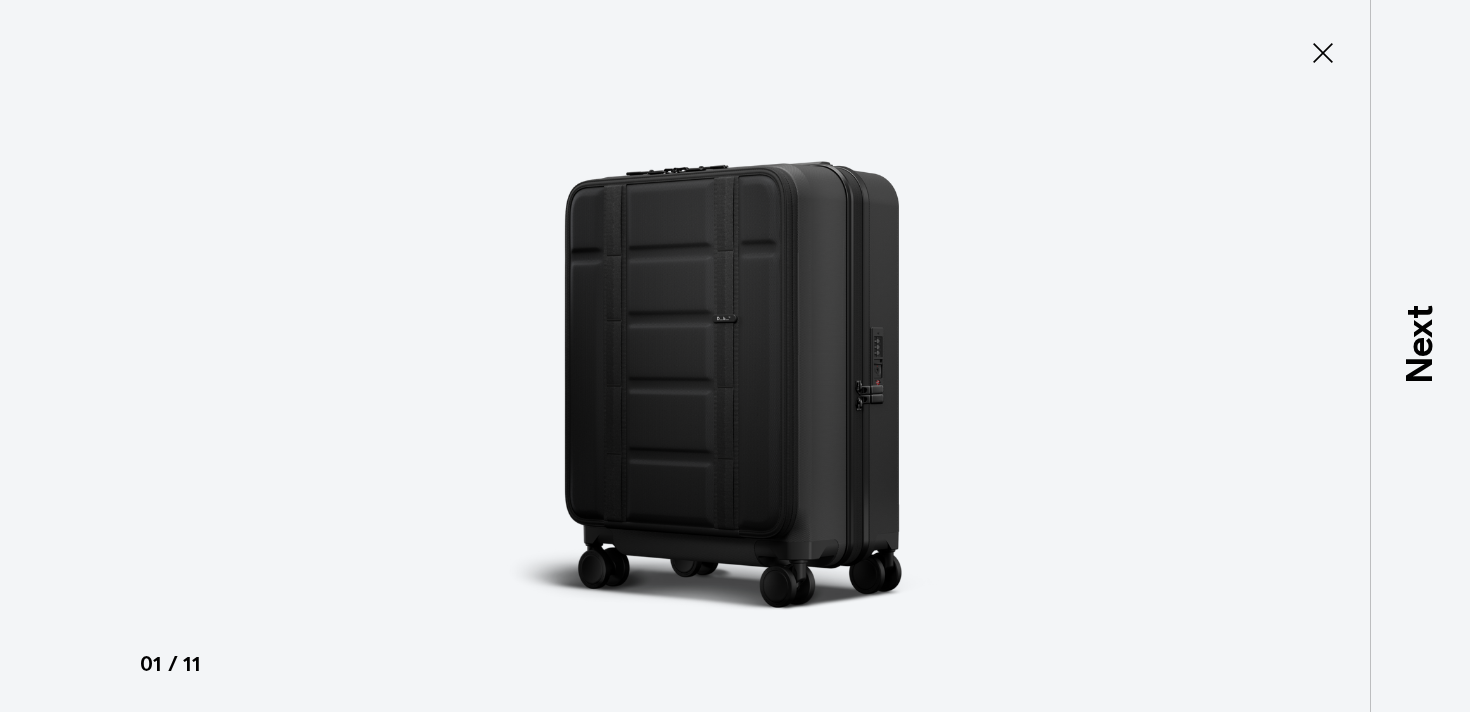 type on "Close" 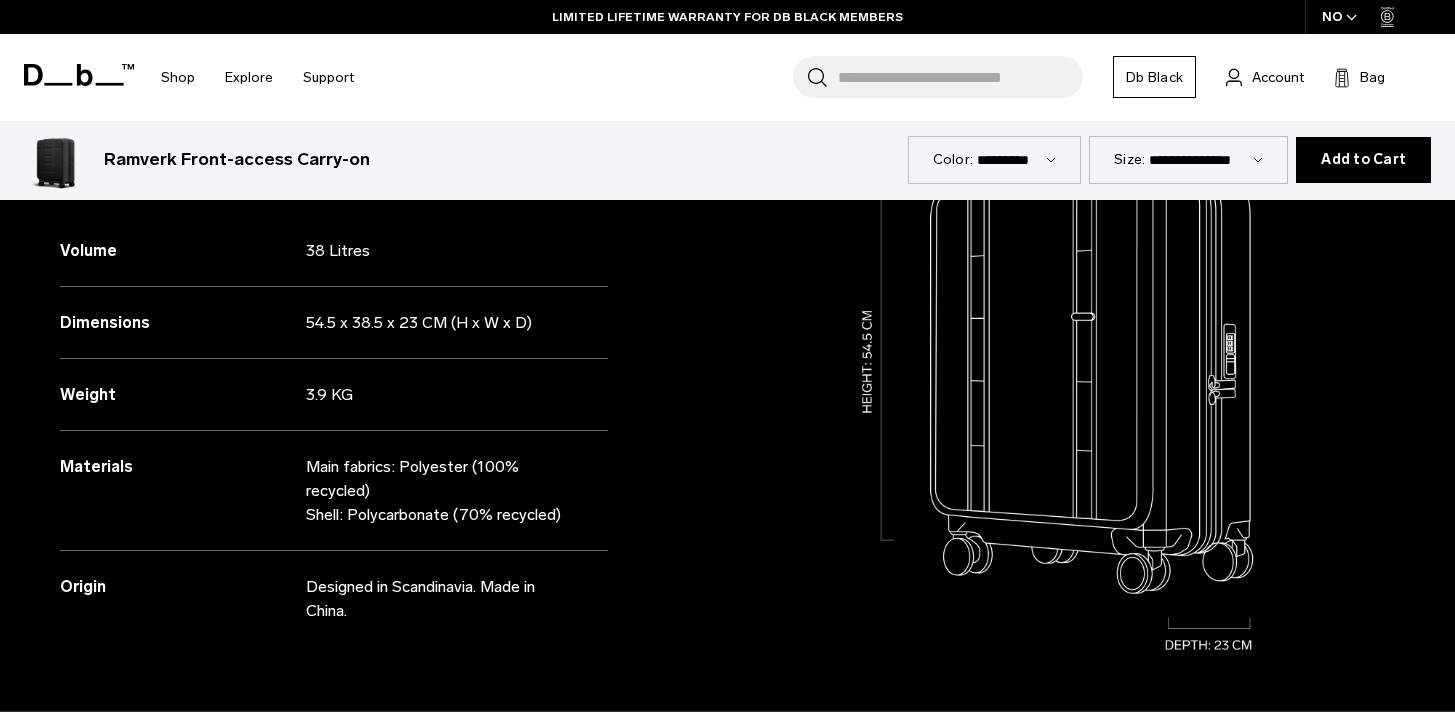 scroll, scrollTop: 953, scrollLeft: 0, axis: vertical 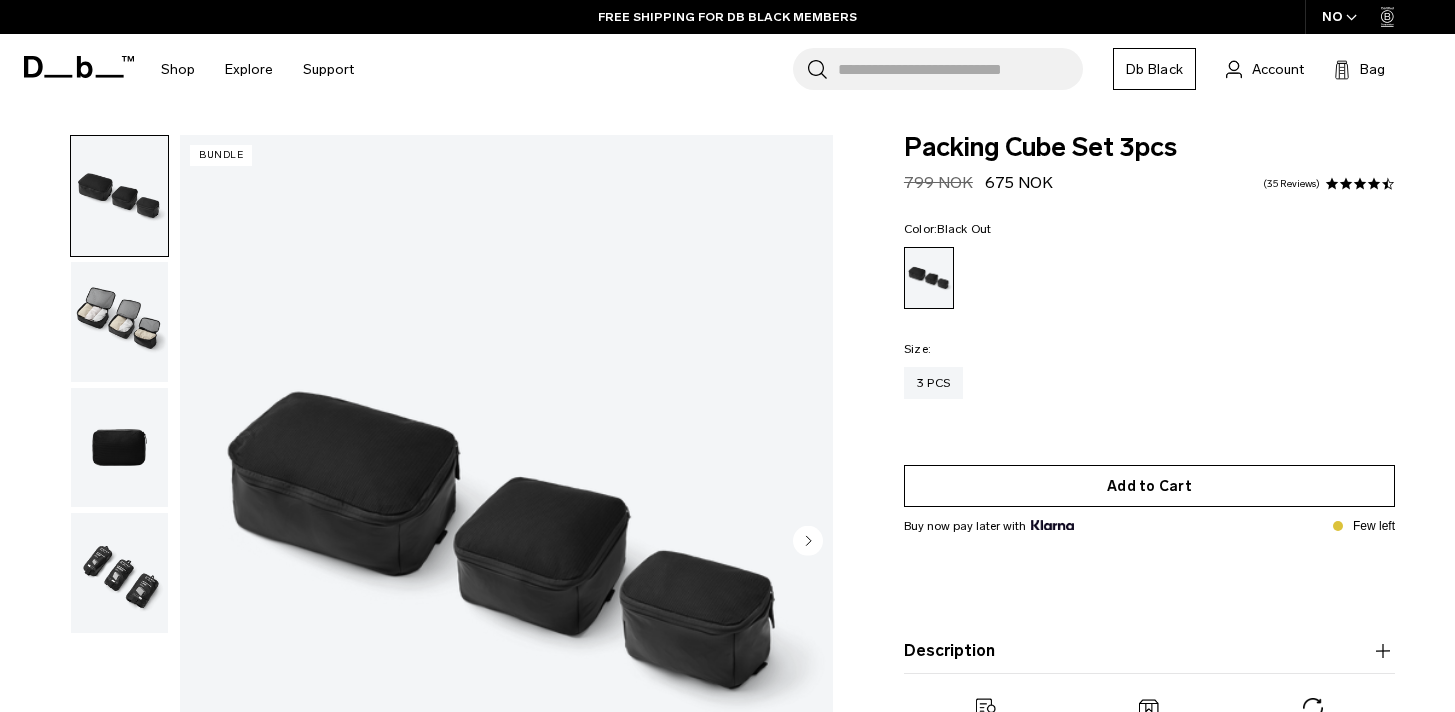 click on "Add to Cart" at bounding box center (1149, 486) 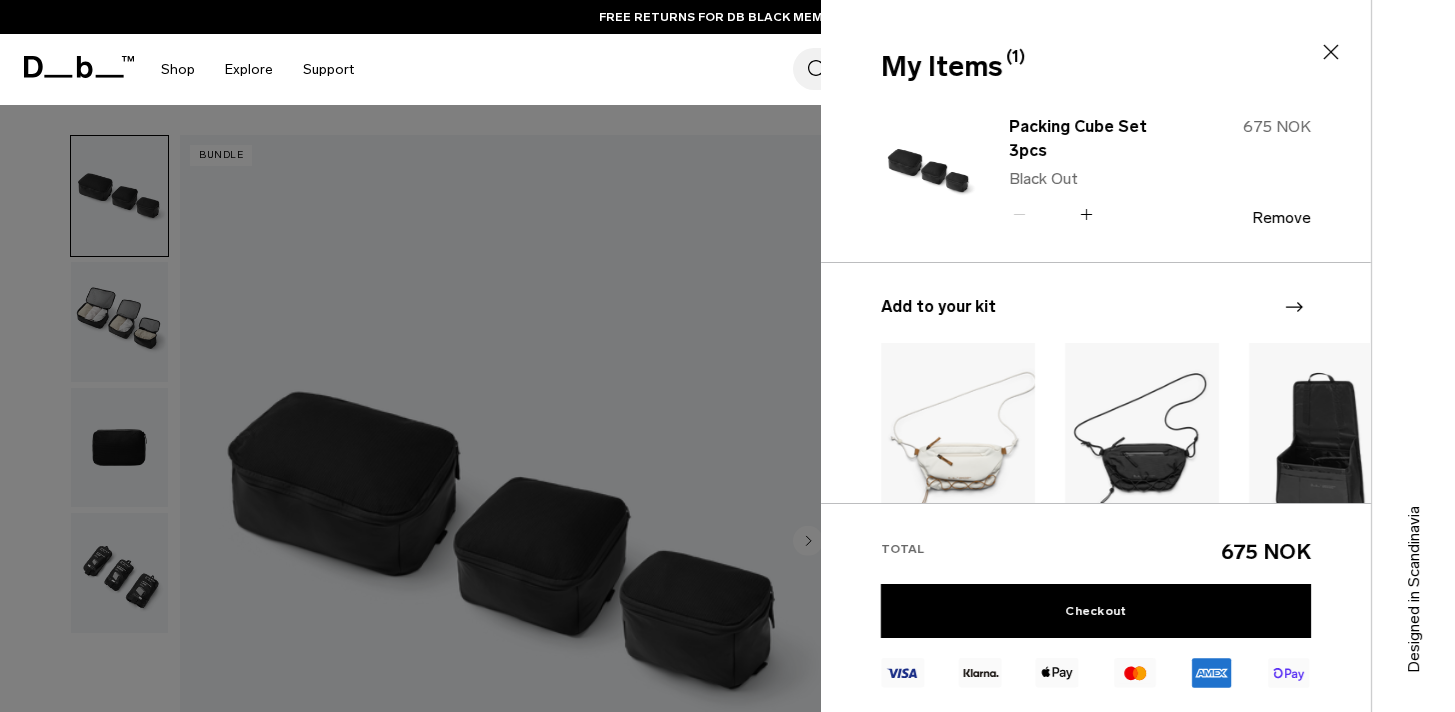 type on "Close" 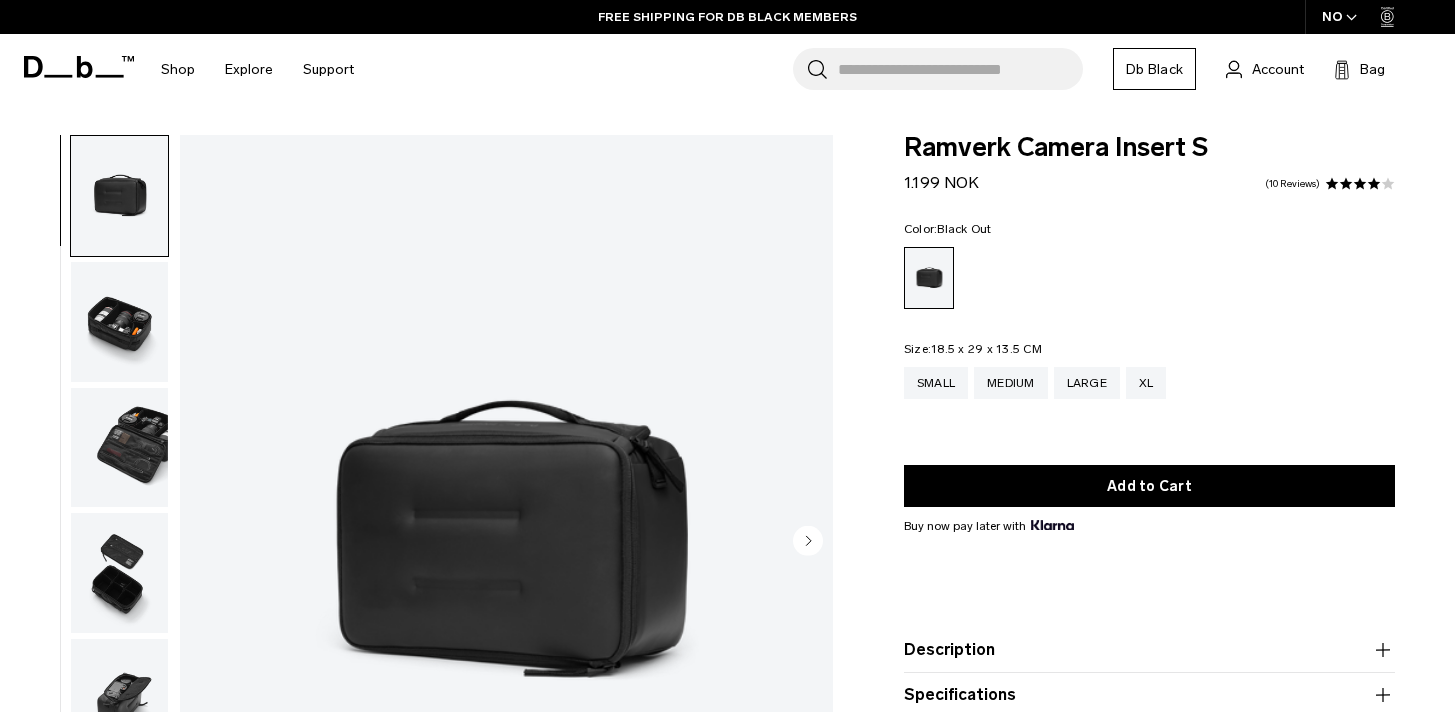 scroll, scrollTop: 0, scrollLeft: 0, axis: both 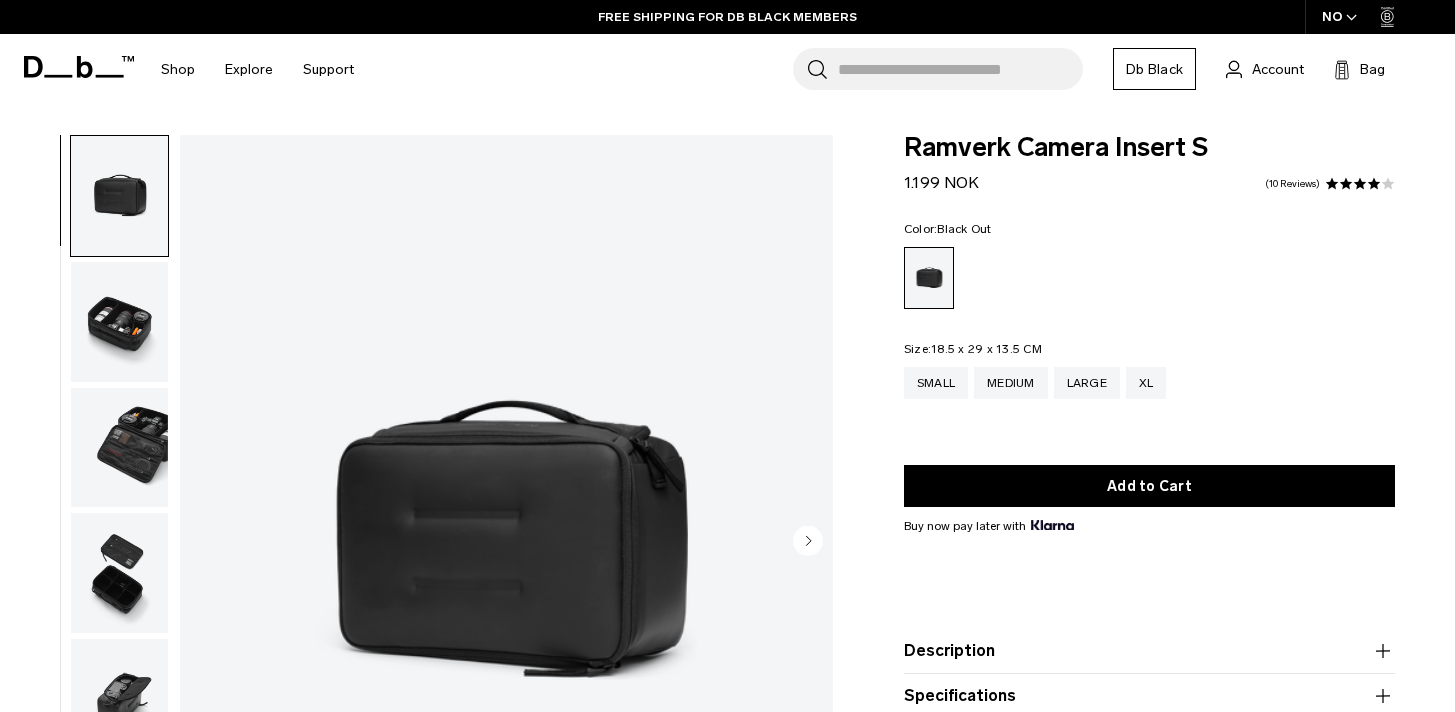 click 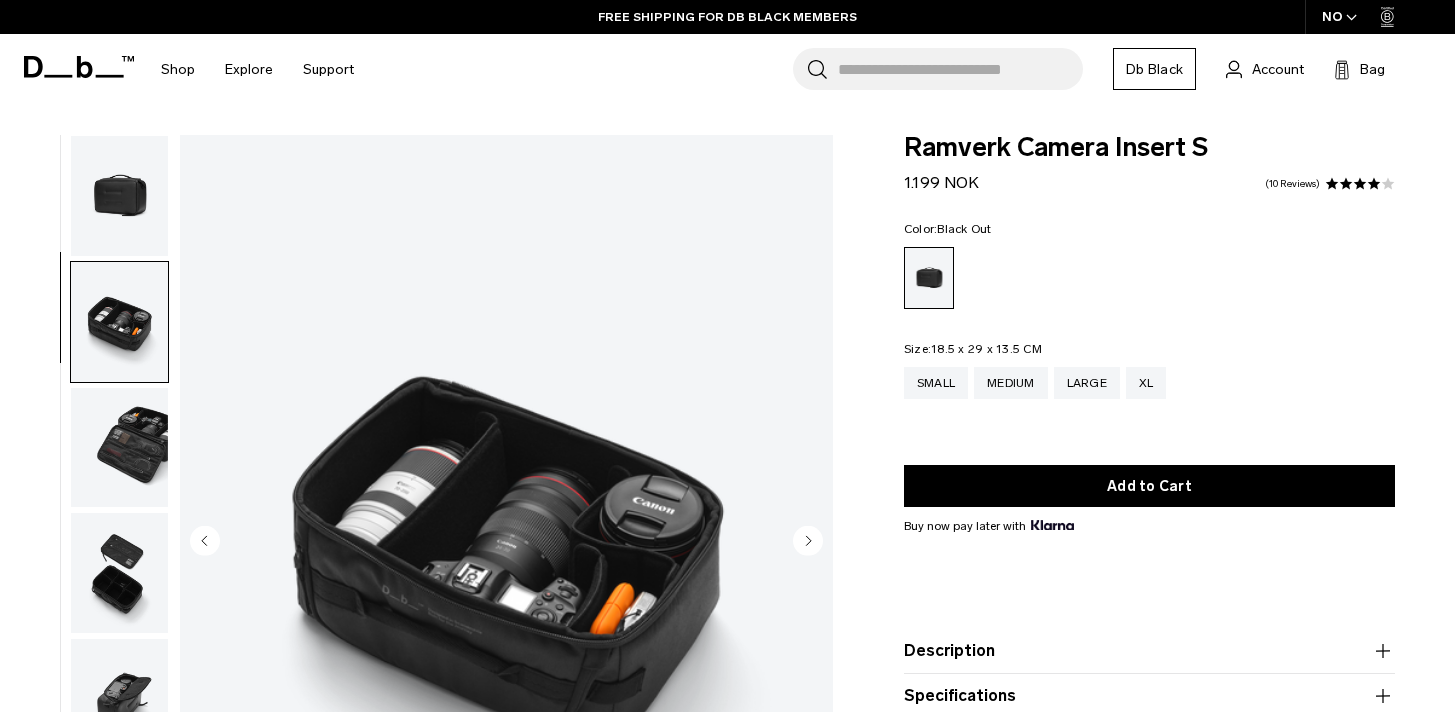 scroll, scrollTop: 60, scrollLeft: 0, axis: vertical 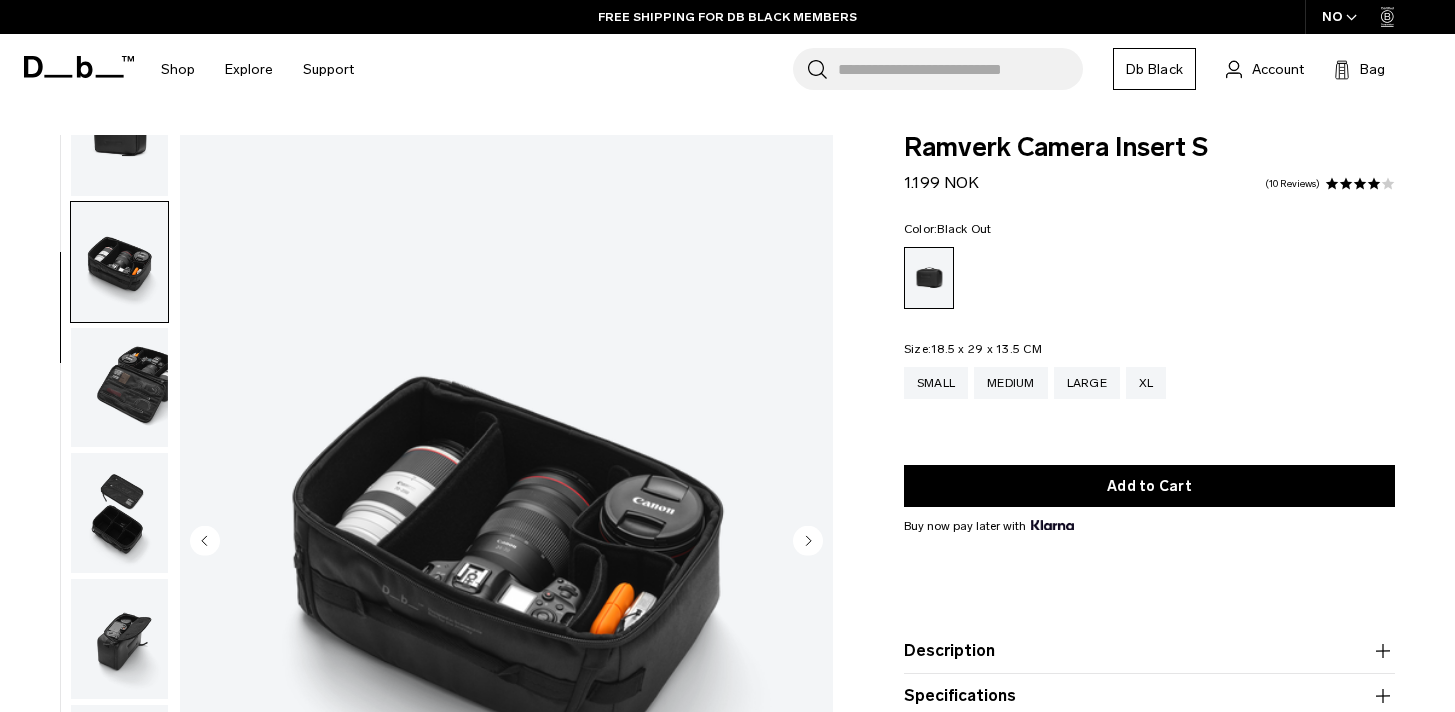 click 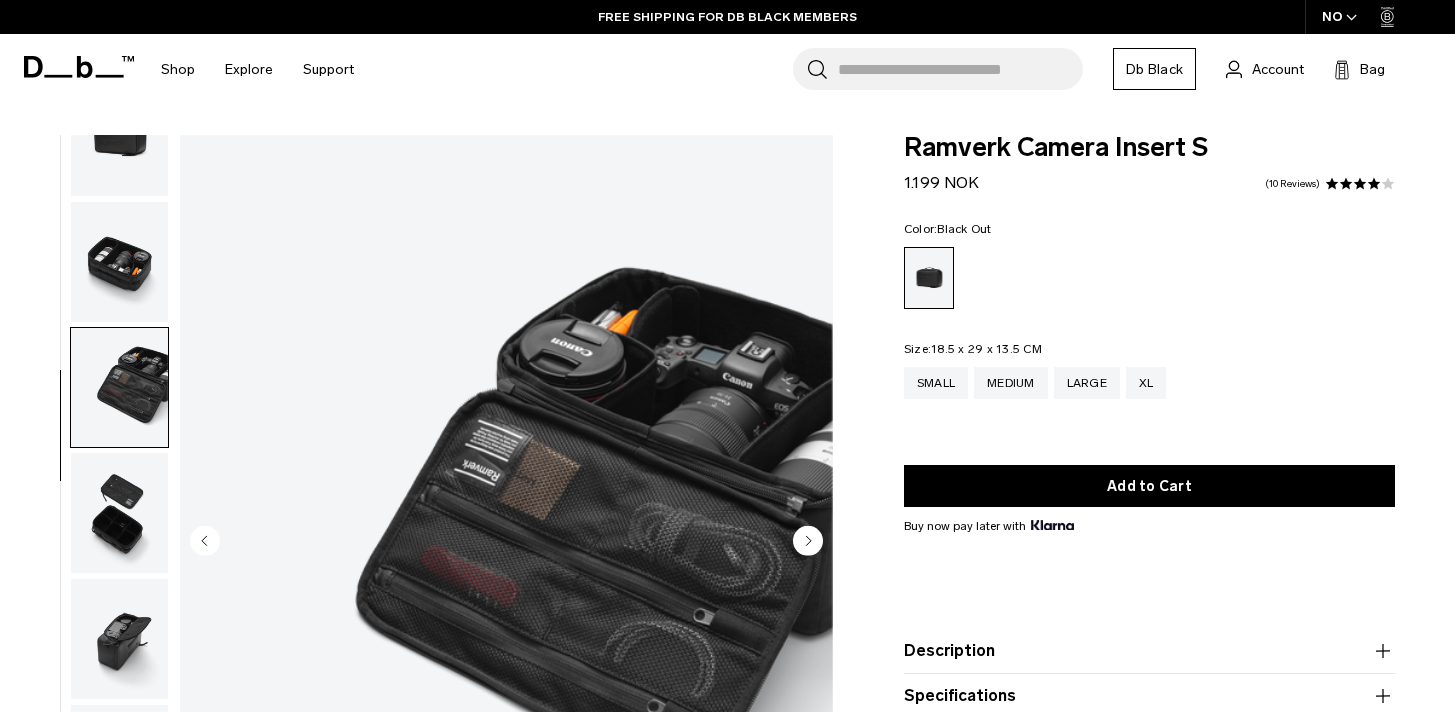 click 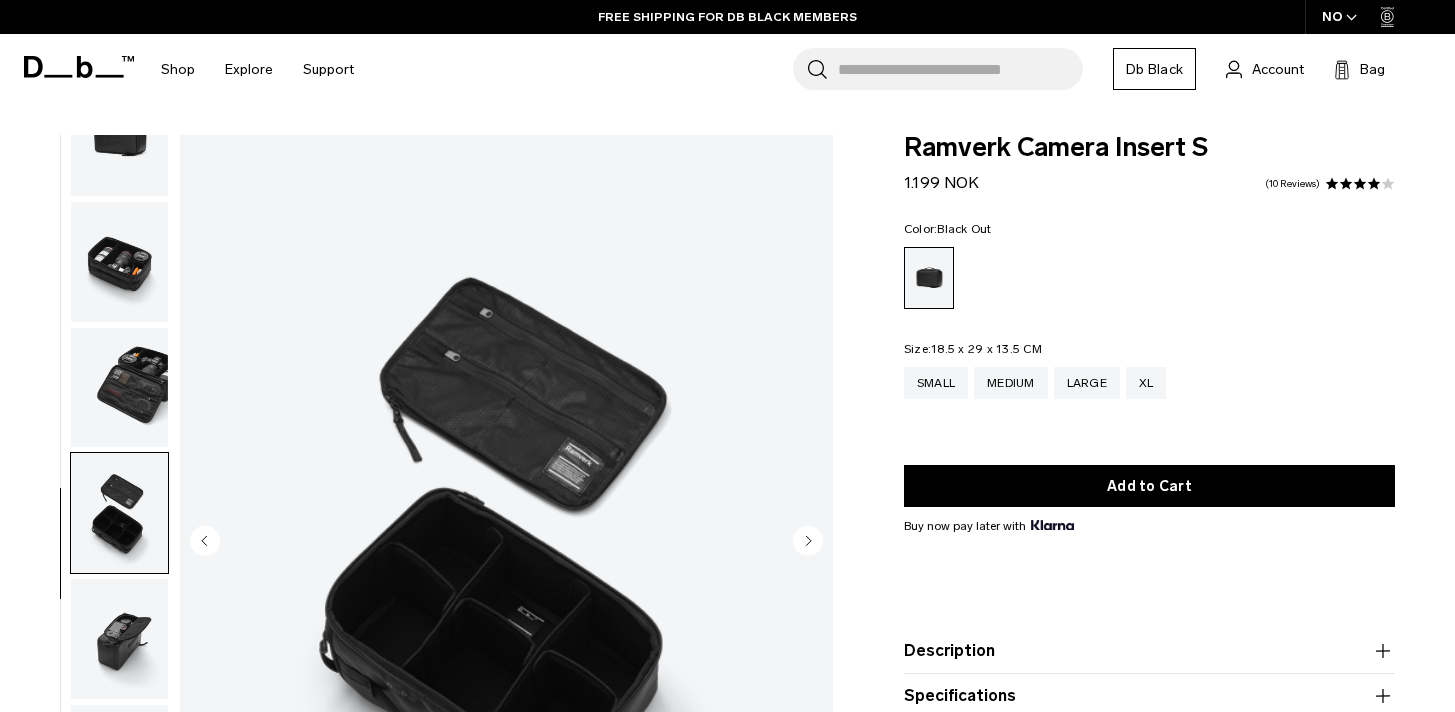 type 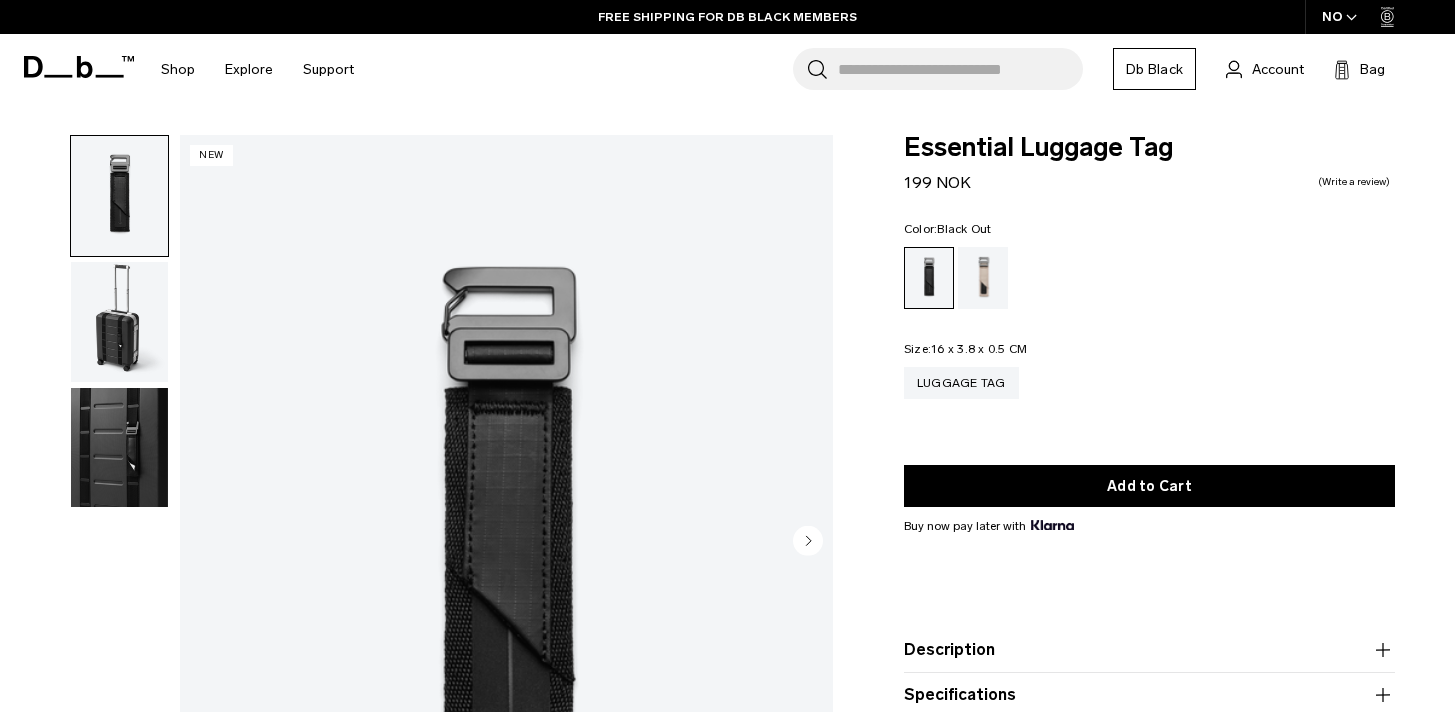 scroll, scrollTop: 0, scrollLeft: 0, axis: both 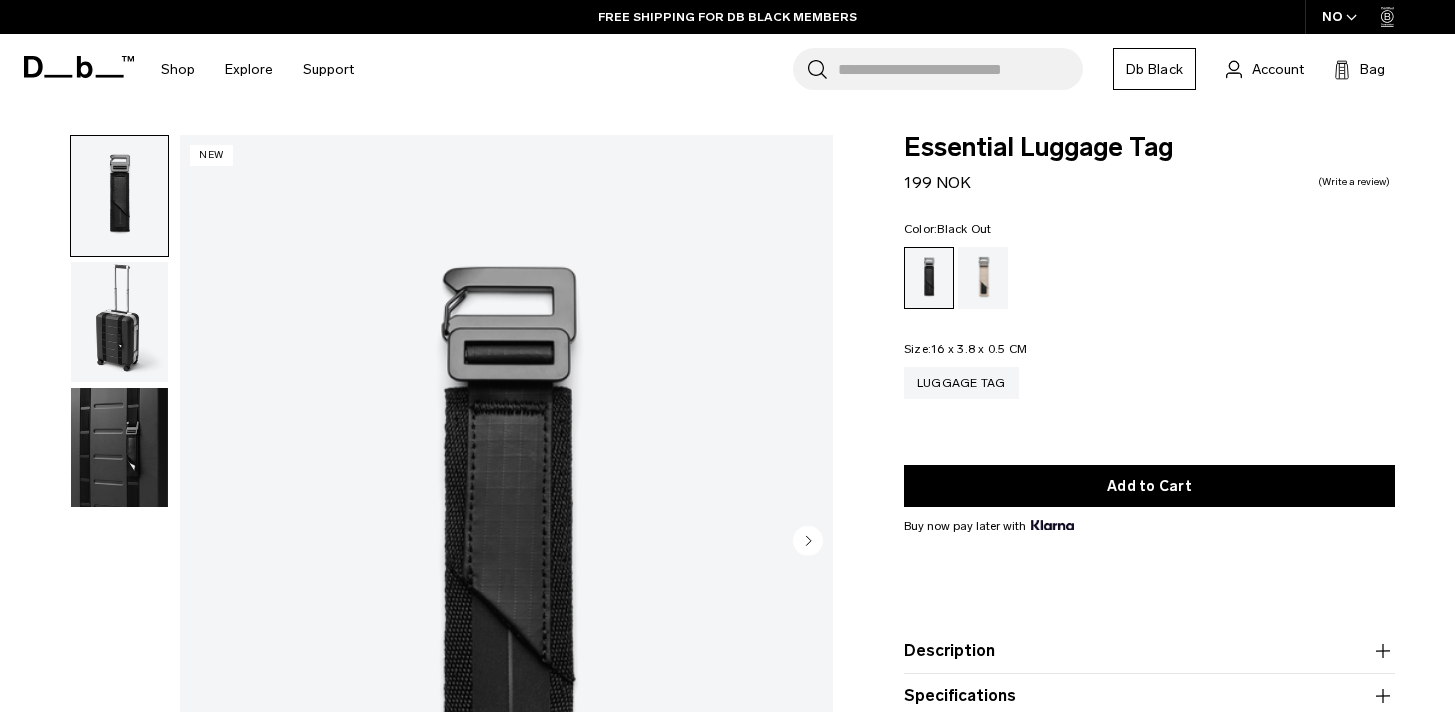 click at bounding box center [119, 322] 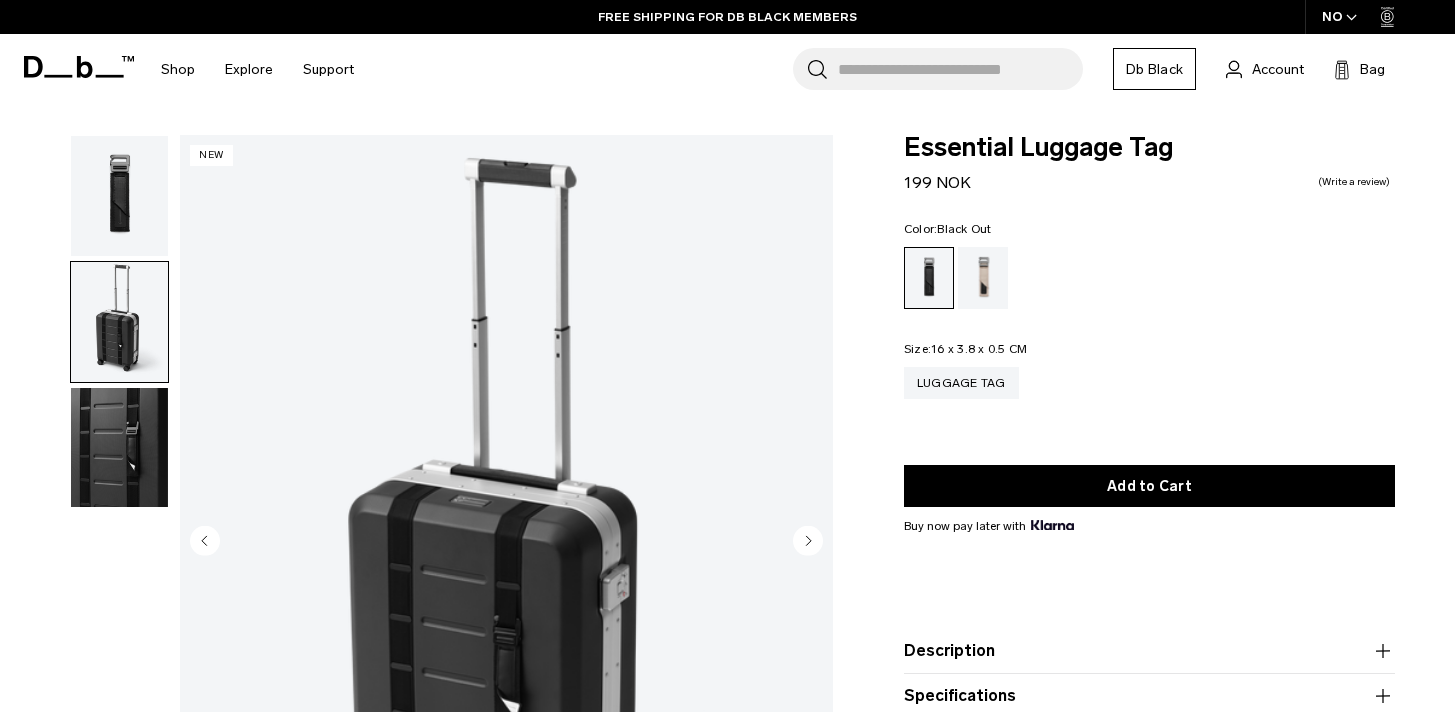 click at bounding box center [119, 448] 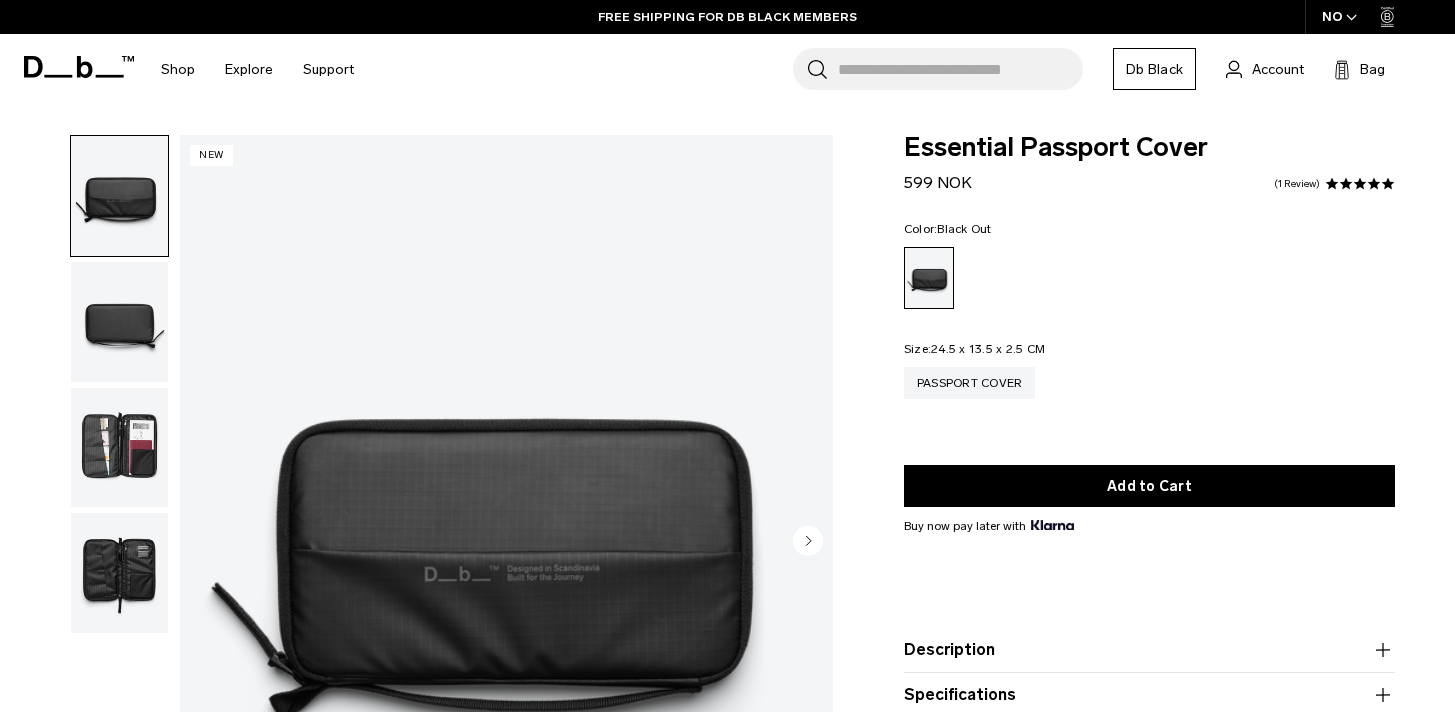 scroll, scrollTop: 0, scrollLeft: 0, axis: both 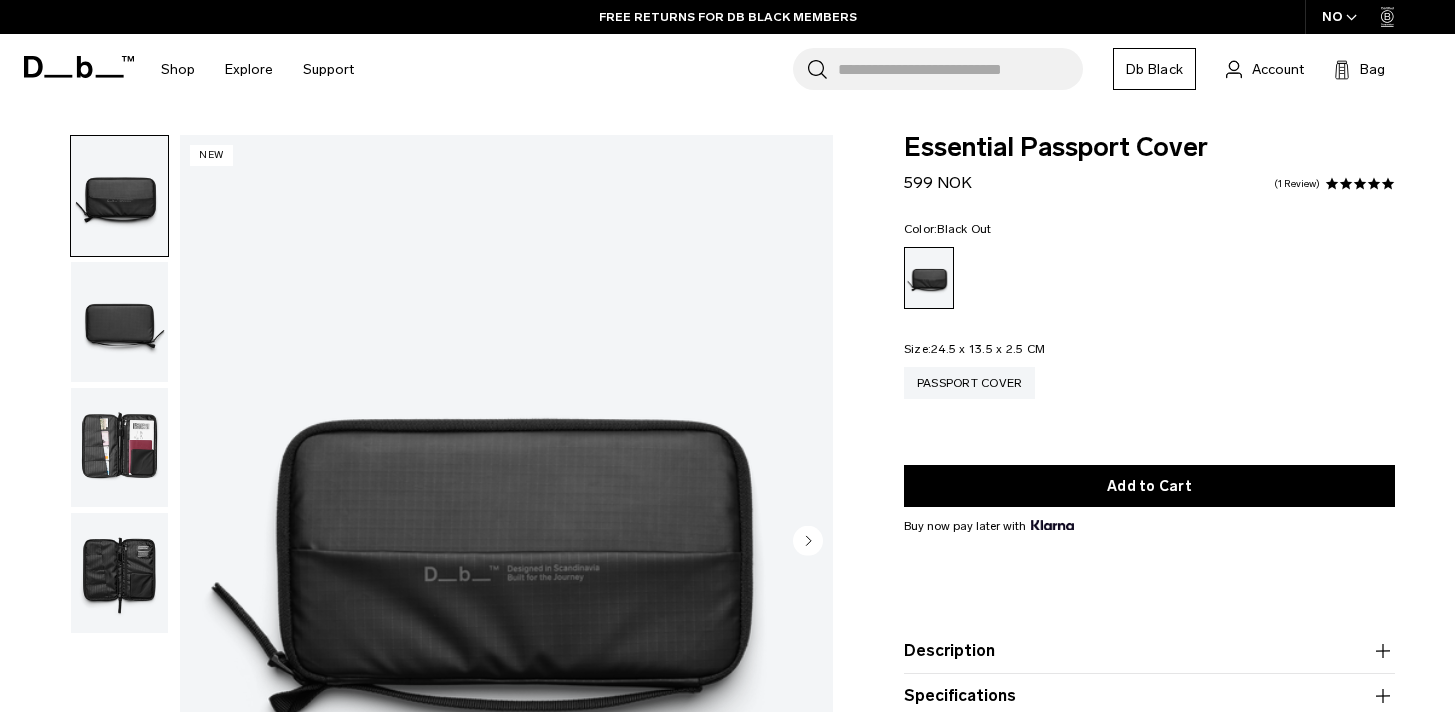 click at bounding box center (119, 448) 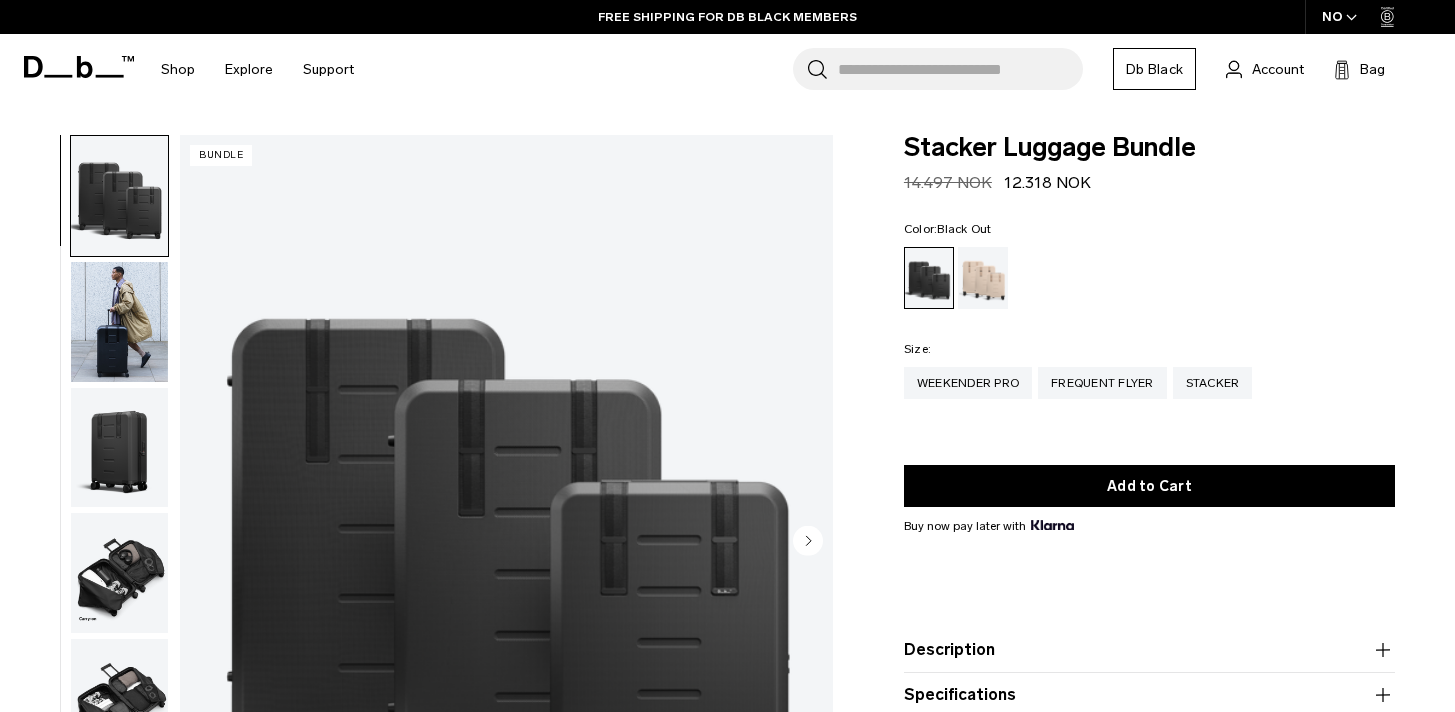 scroll, scrollTop: 0, scrollLeft: 0, axis: both 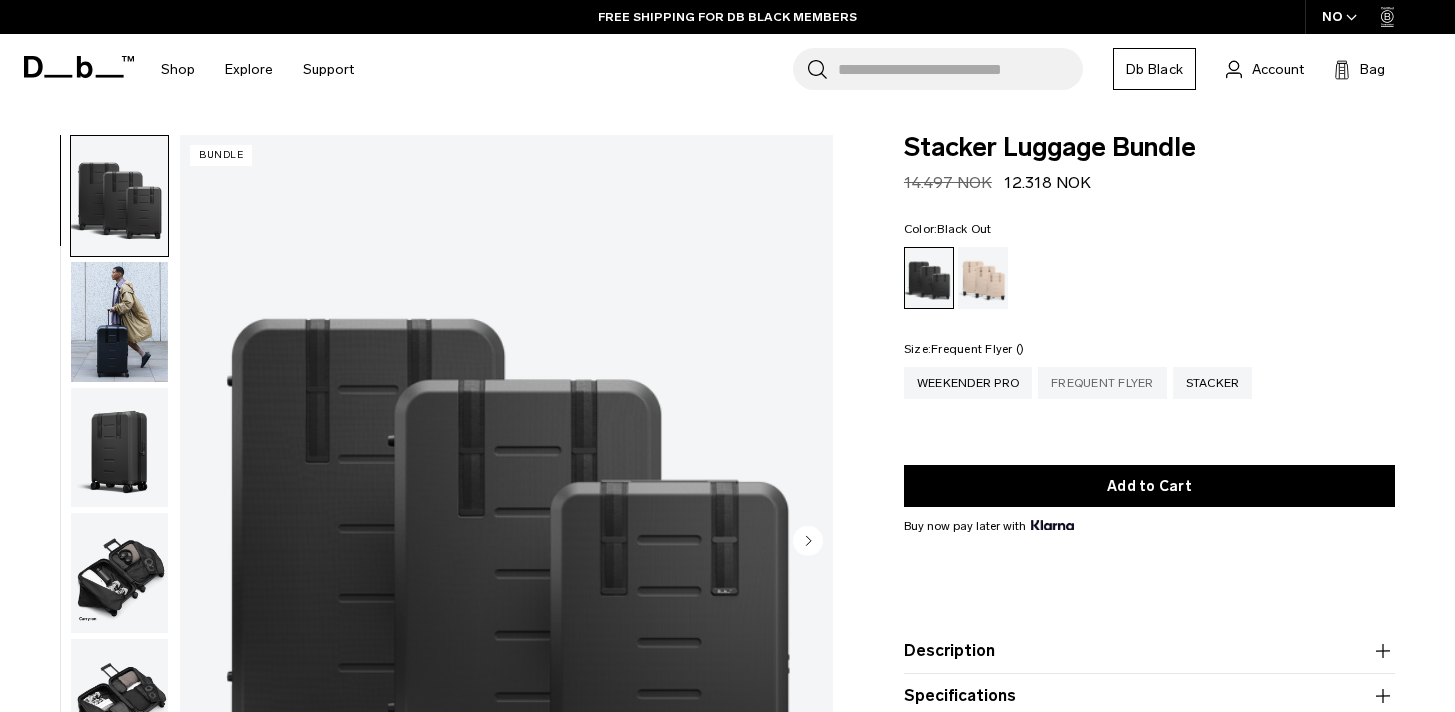 click on "Frequent Flyer" at bounding box center (1102, 383) 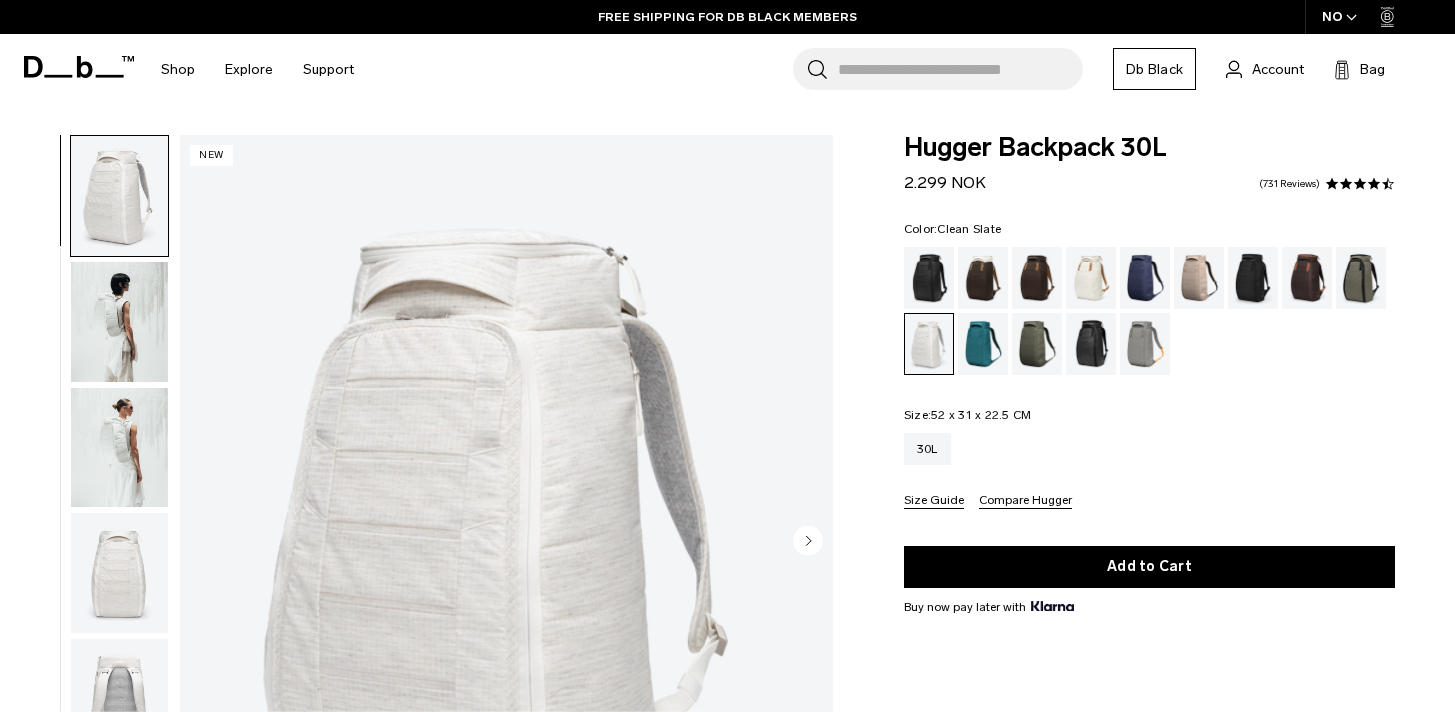 scroll, scrollTop: 0, scrollLeft: 0, axis: both 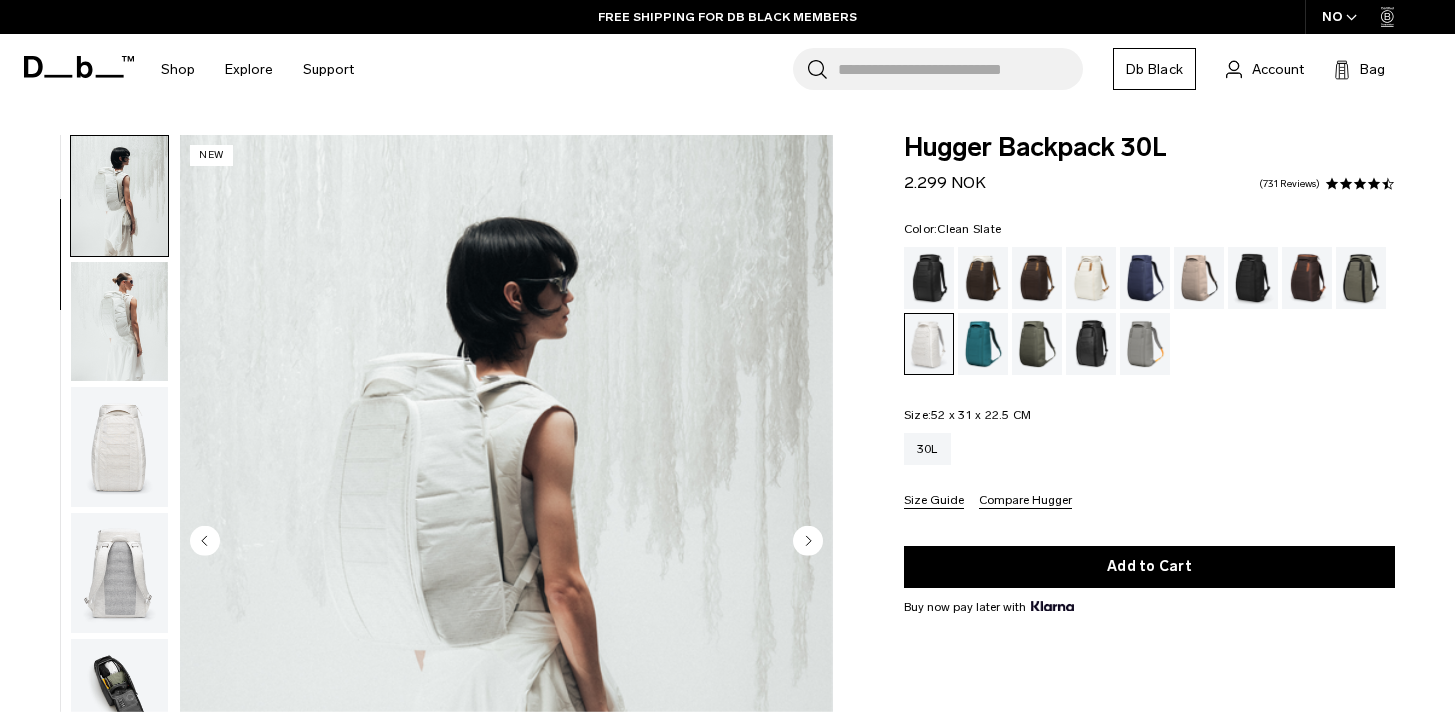 click at bounding box center (119, 447) 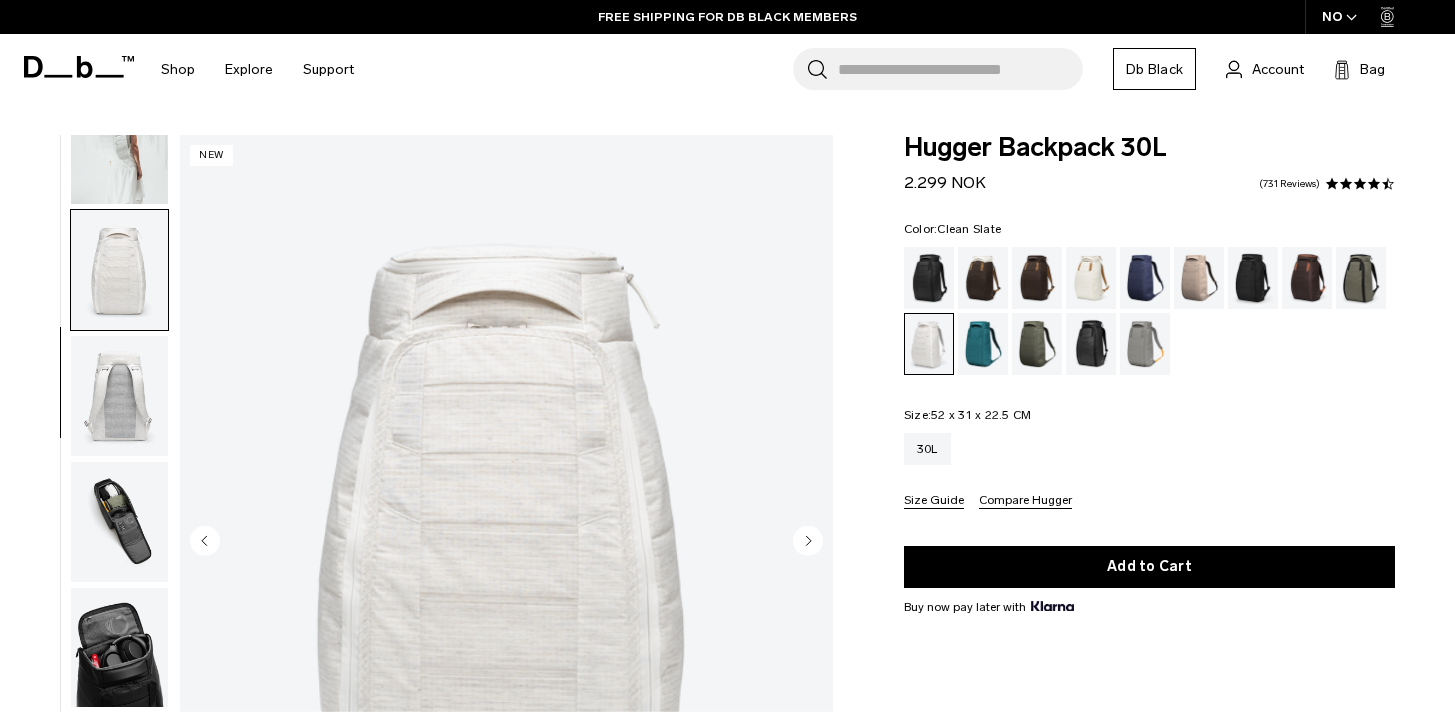 scroll, scrollTop: 377, scrollLeft: 0, axis: vertical 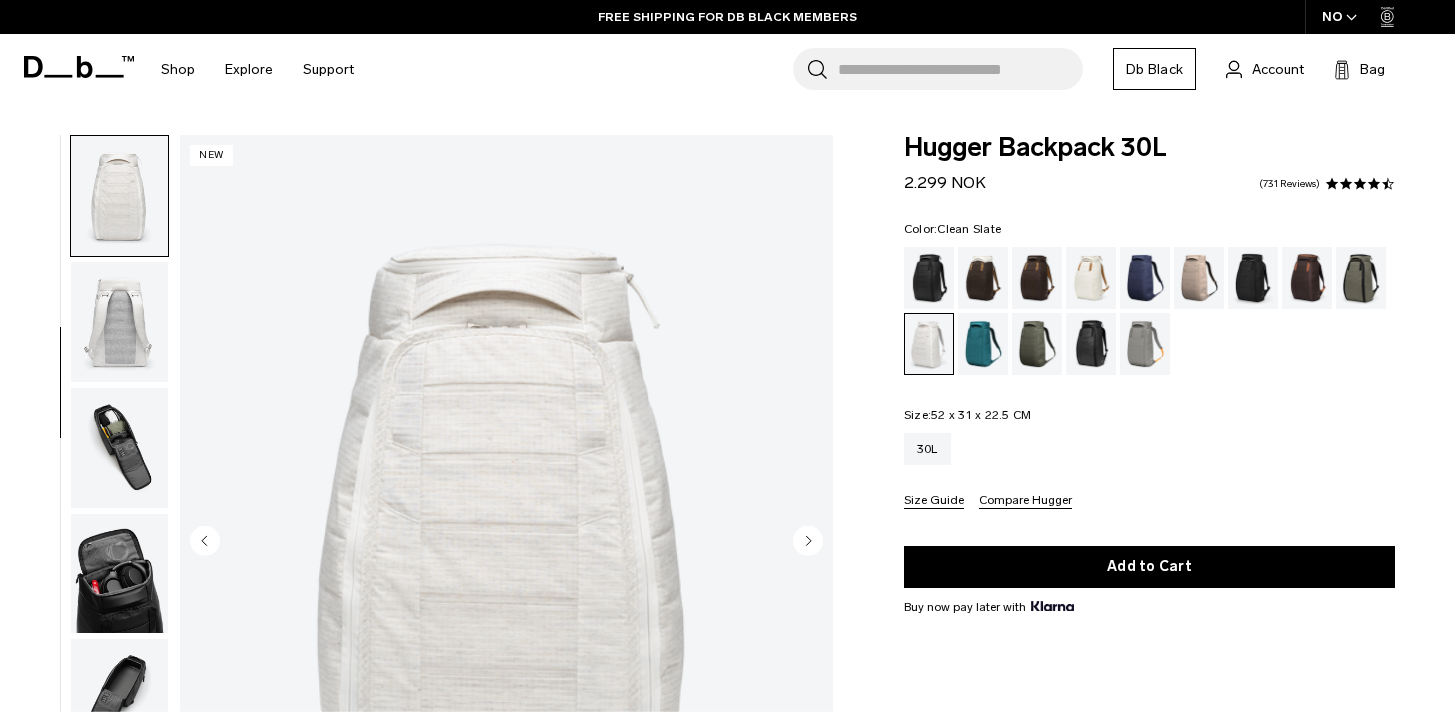 click at bounding box center [119, 322] 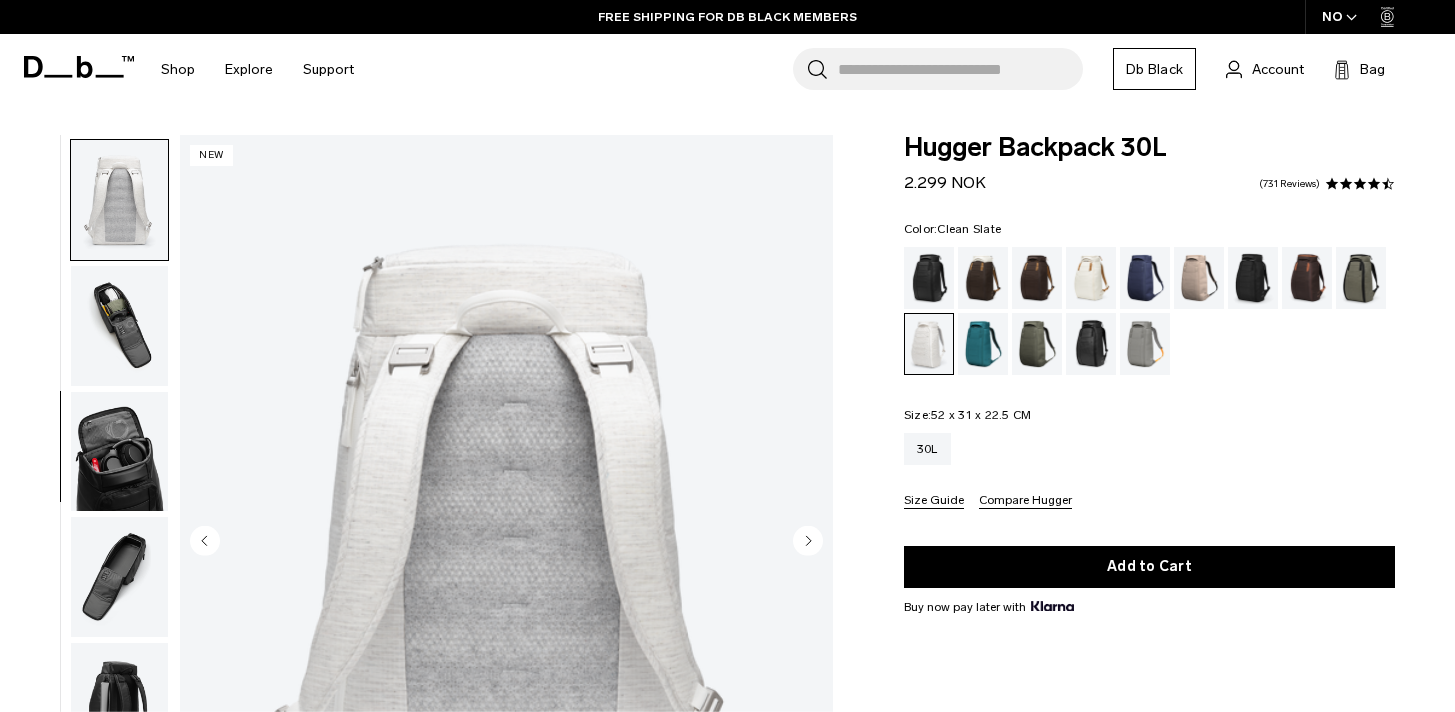 scroll, scrollTop: 503, scrollLeft: 0, axis: vertical 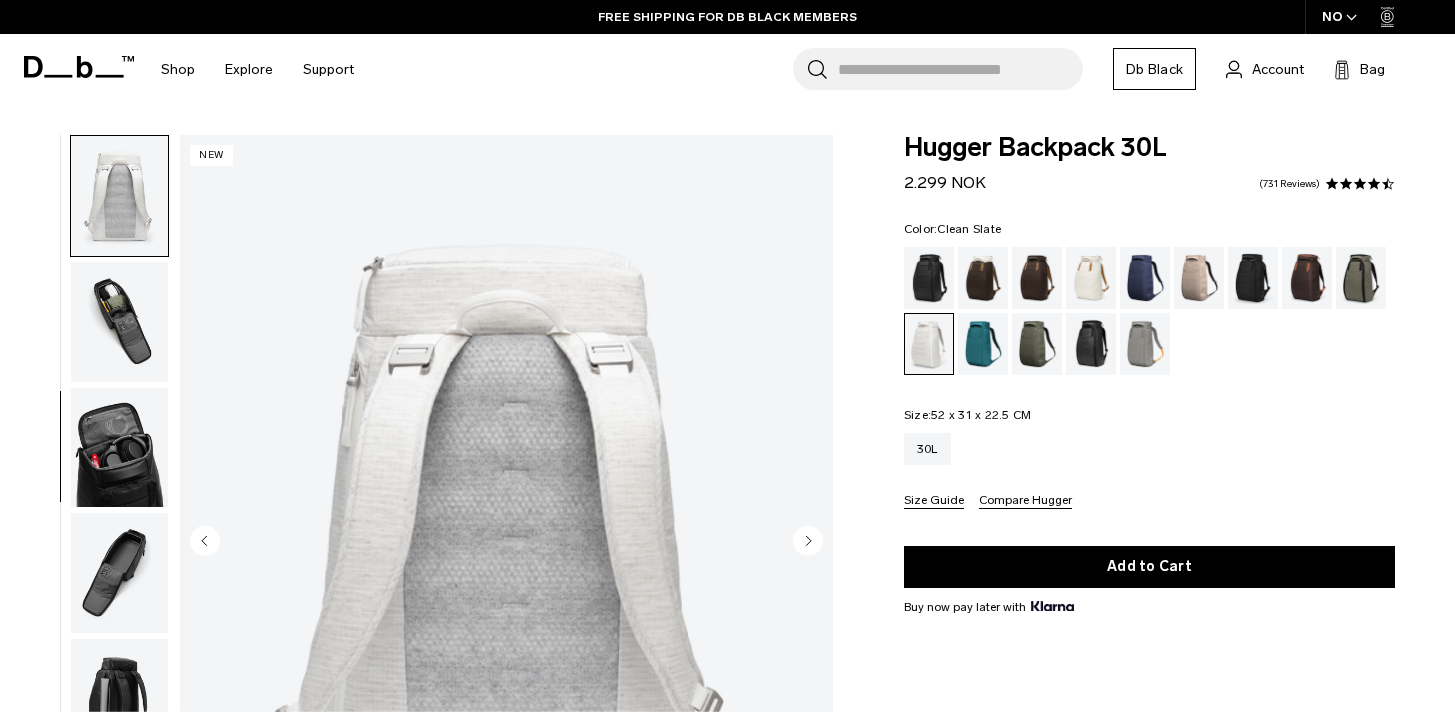 click at bounding box center [119, 448] 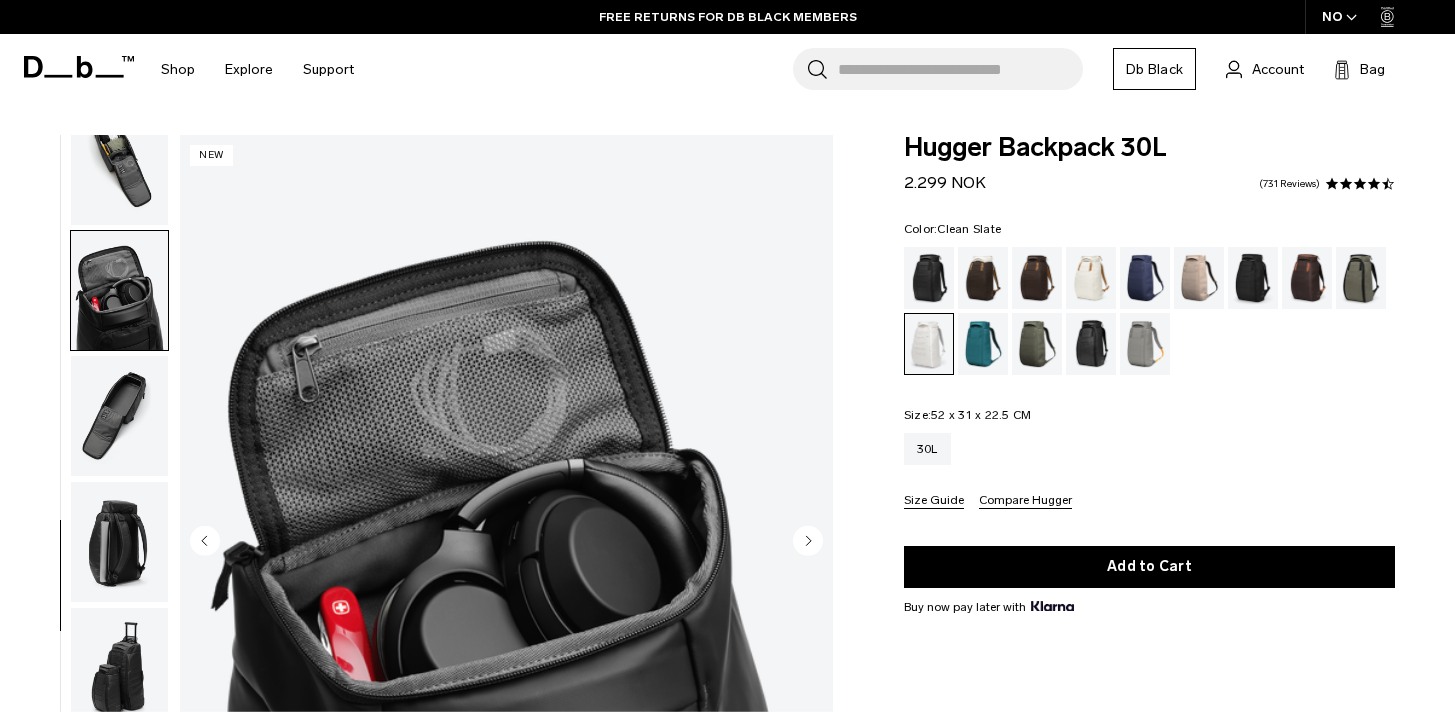 scroll, scrollTop: 689, scrollLeft: 0, axis: vertical 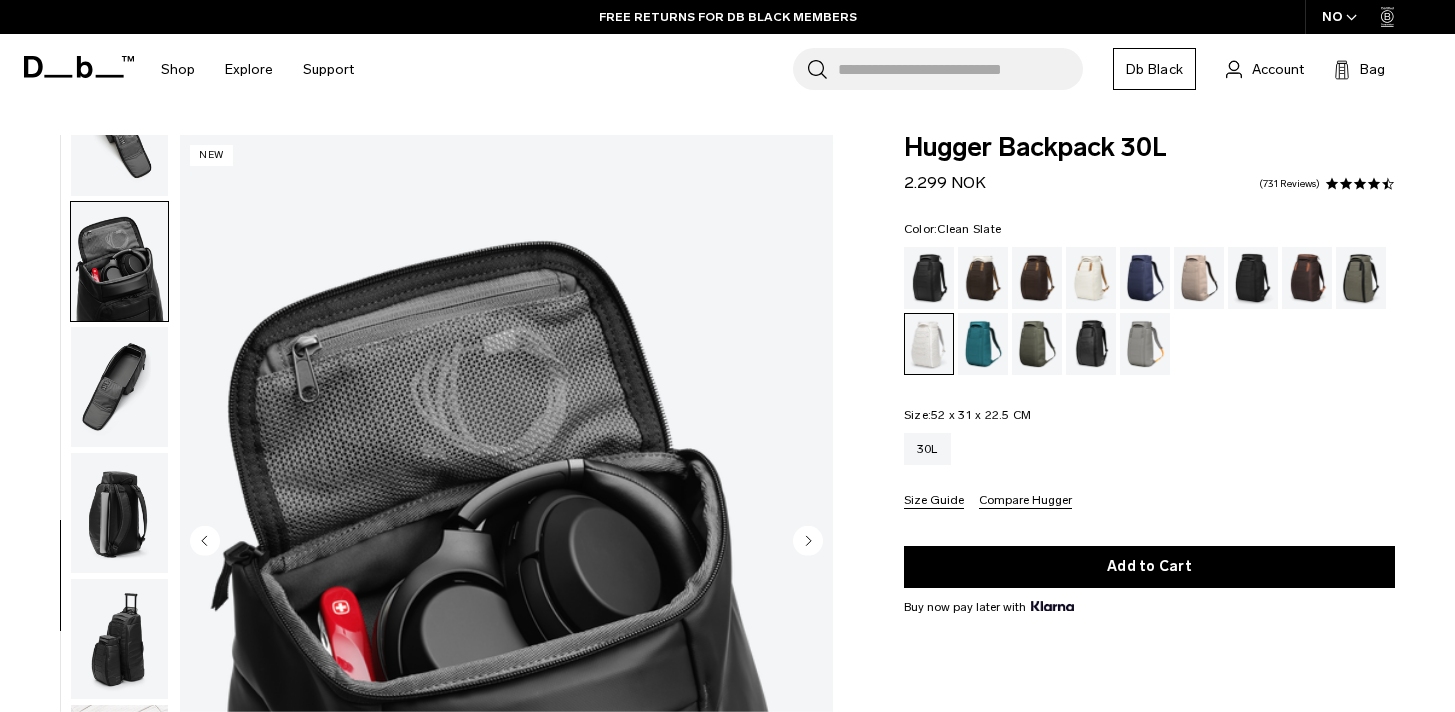 click at bounding box center [119, 387] 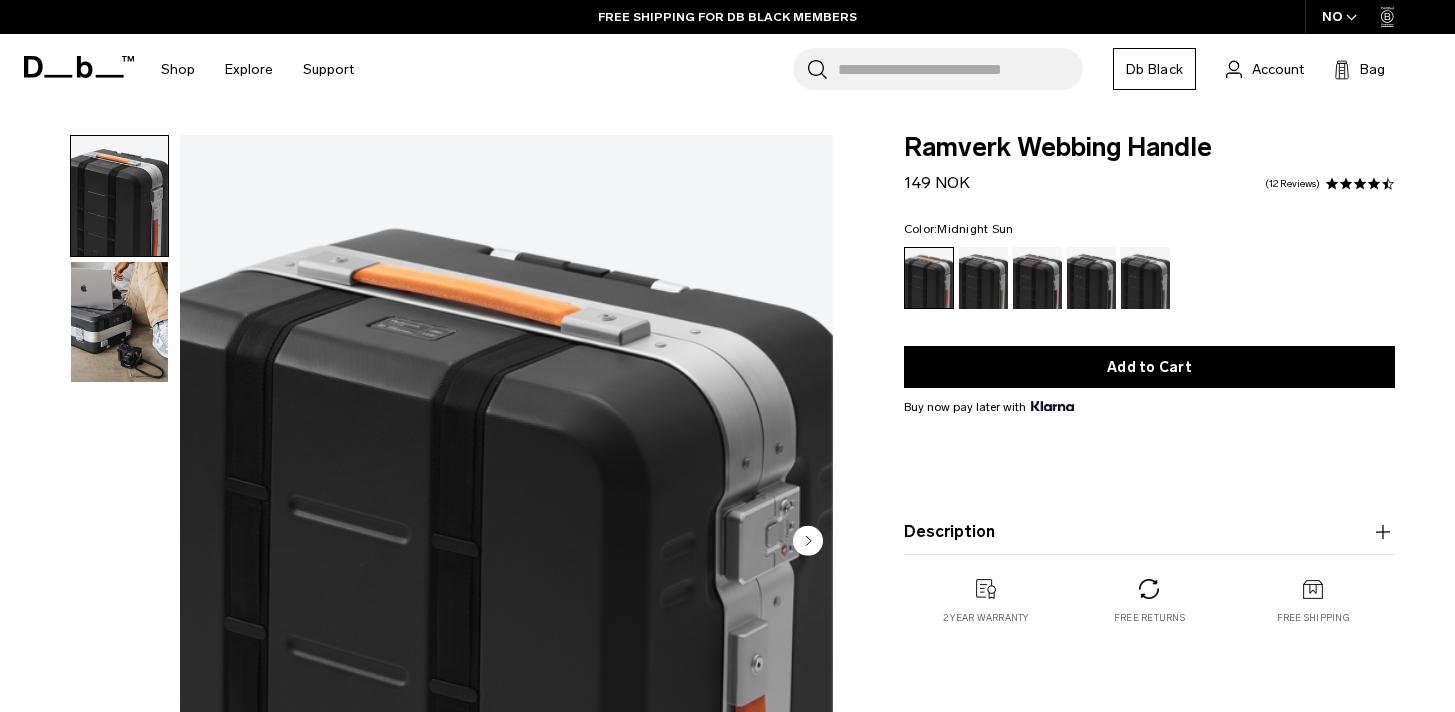 scroll, scrollTop: 0, scrollLeft: 0, axis: both 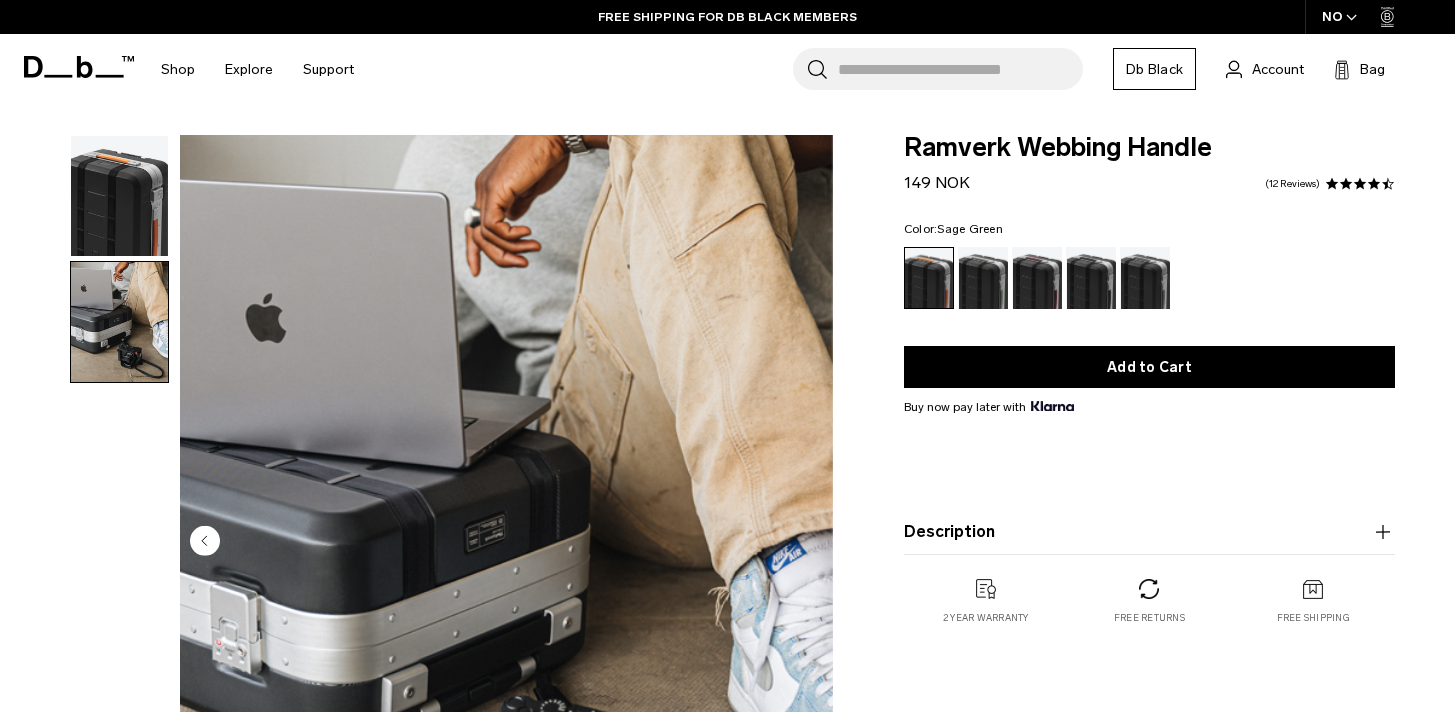 click at bounding box center (983, 278) 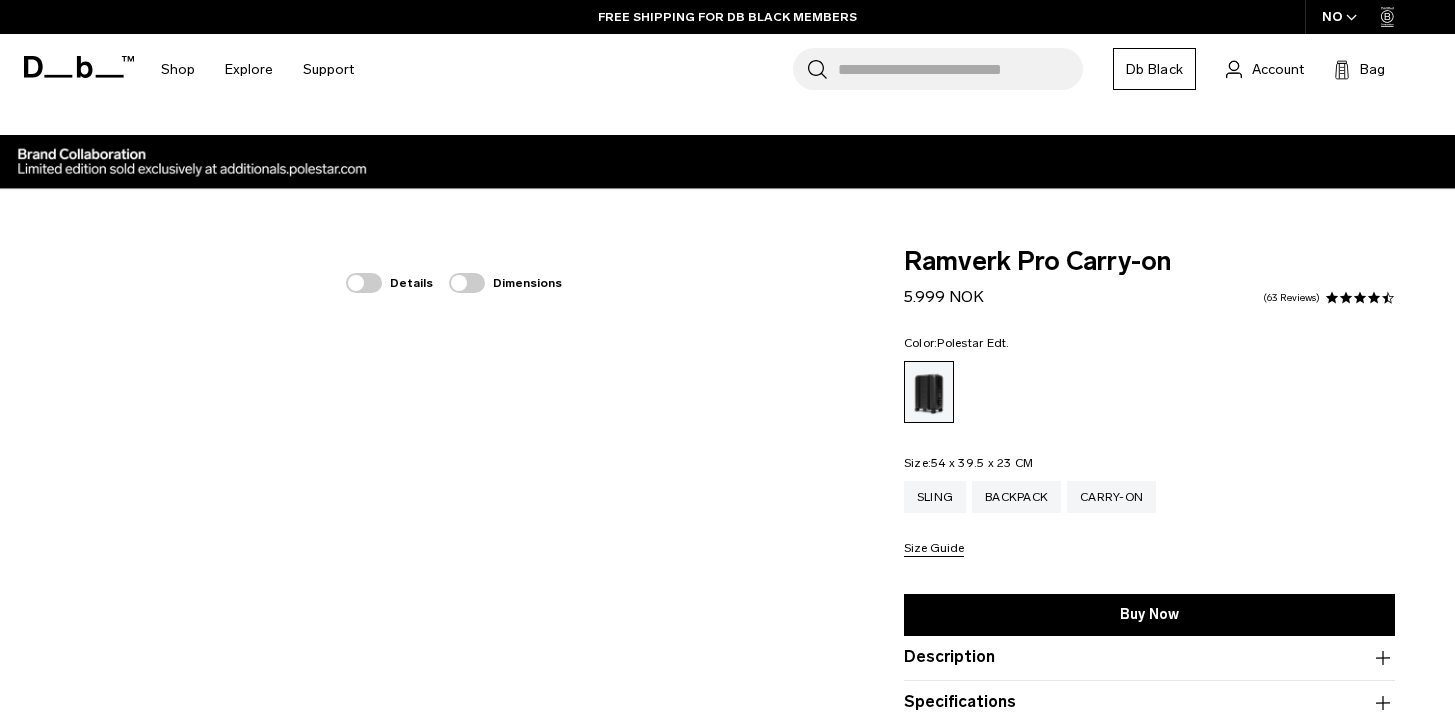 scroll, scrollTop: 0, scrollLeft: 0, axis: both 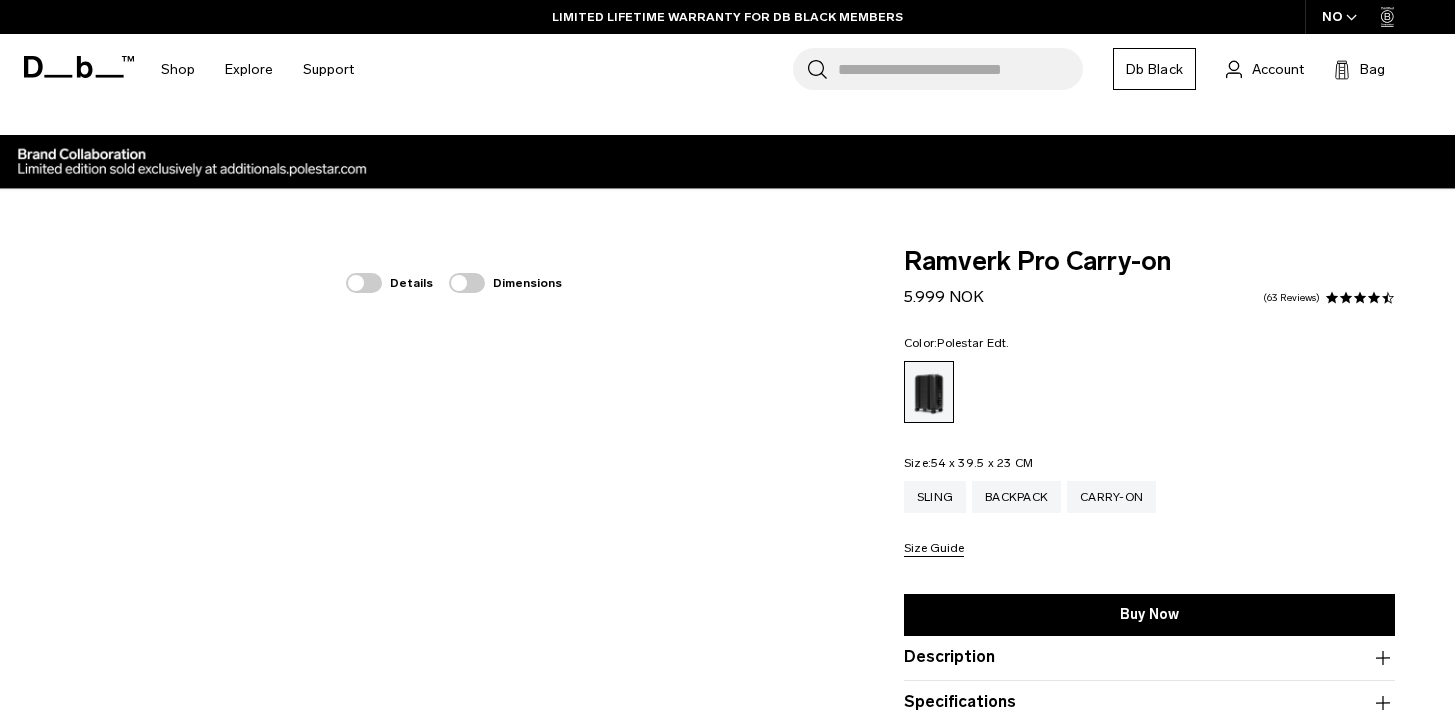click on "Details
Dimensions" at bounding box center (422, 776) 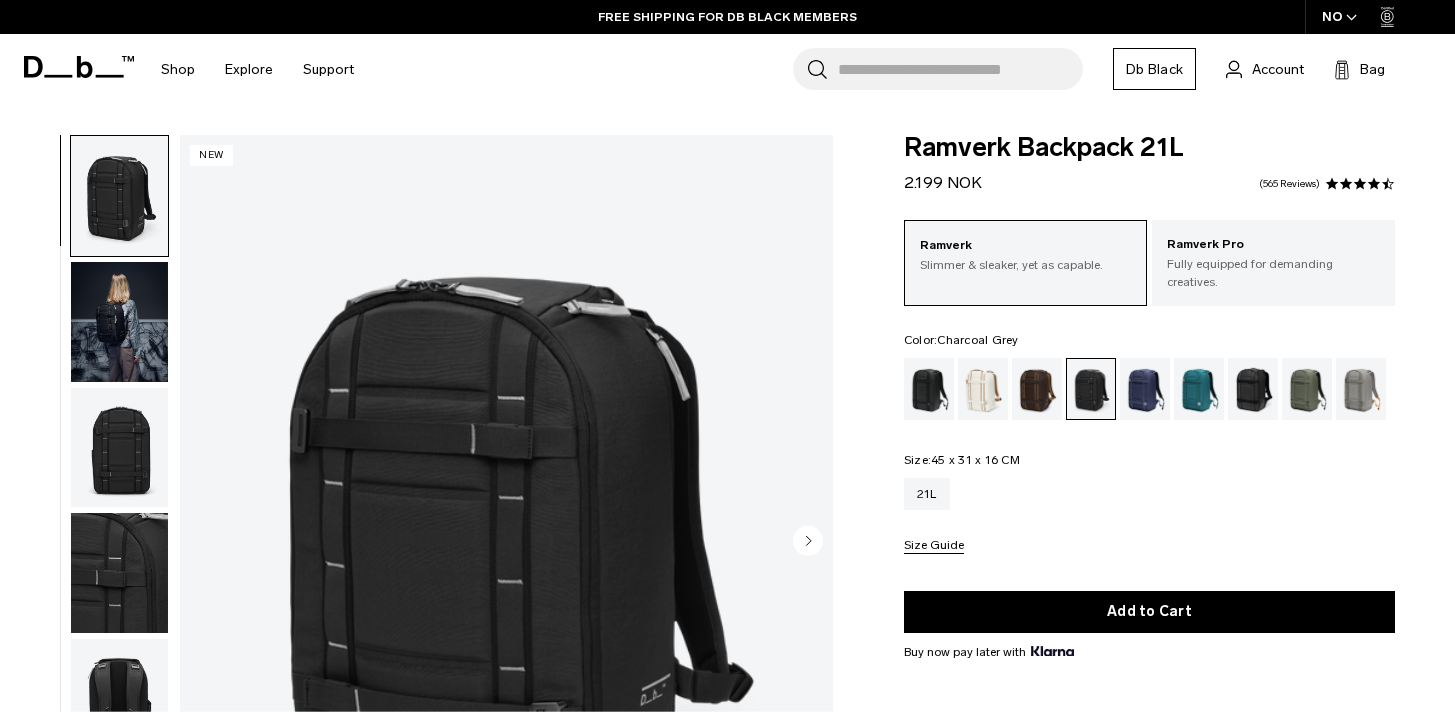 scroll, scrollTop: 0, scrollLeft: 0, axis: both 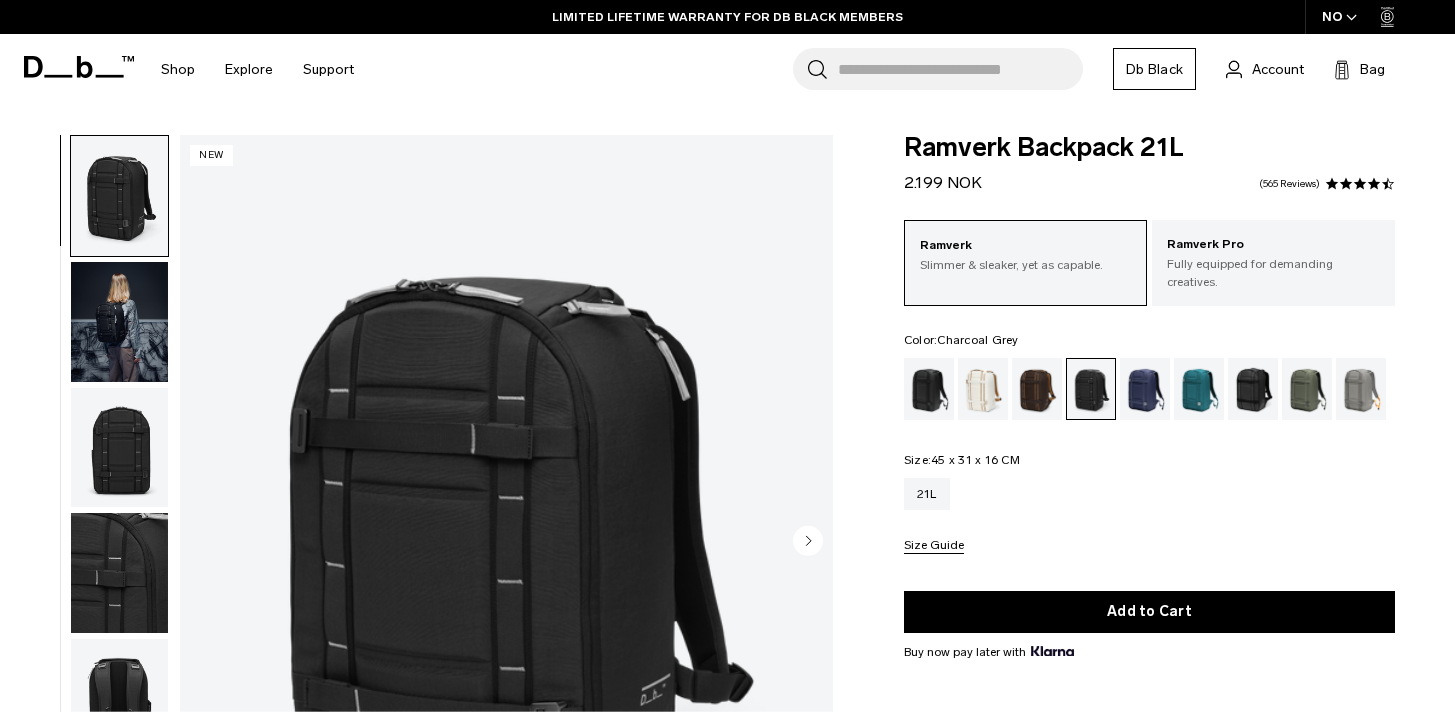 click at bounding box center [506, 543] 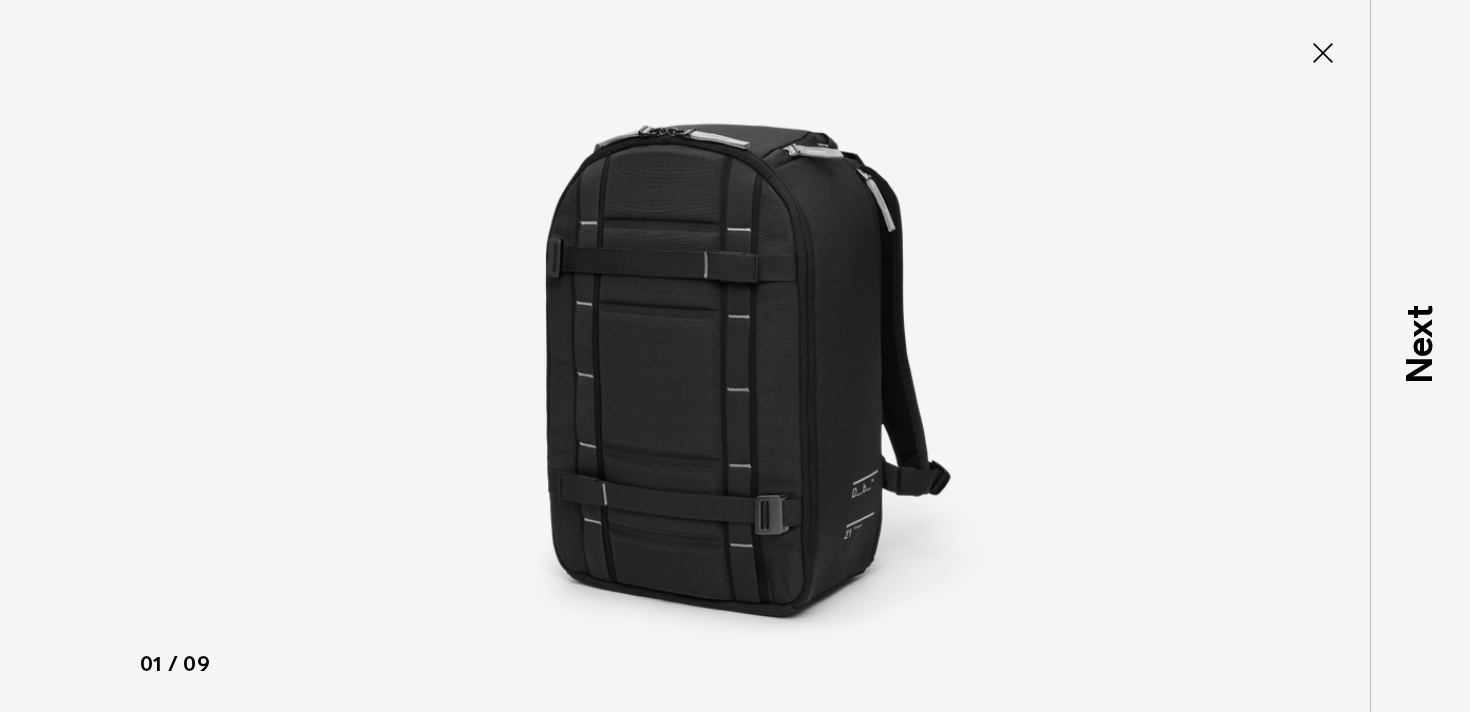type on "Close" 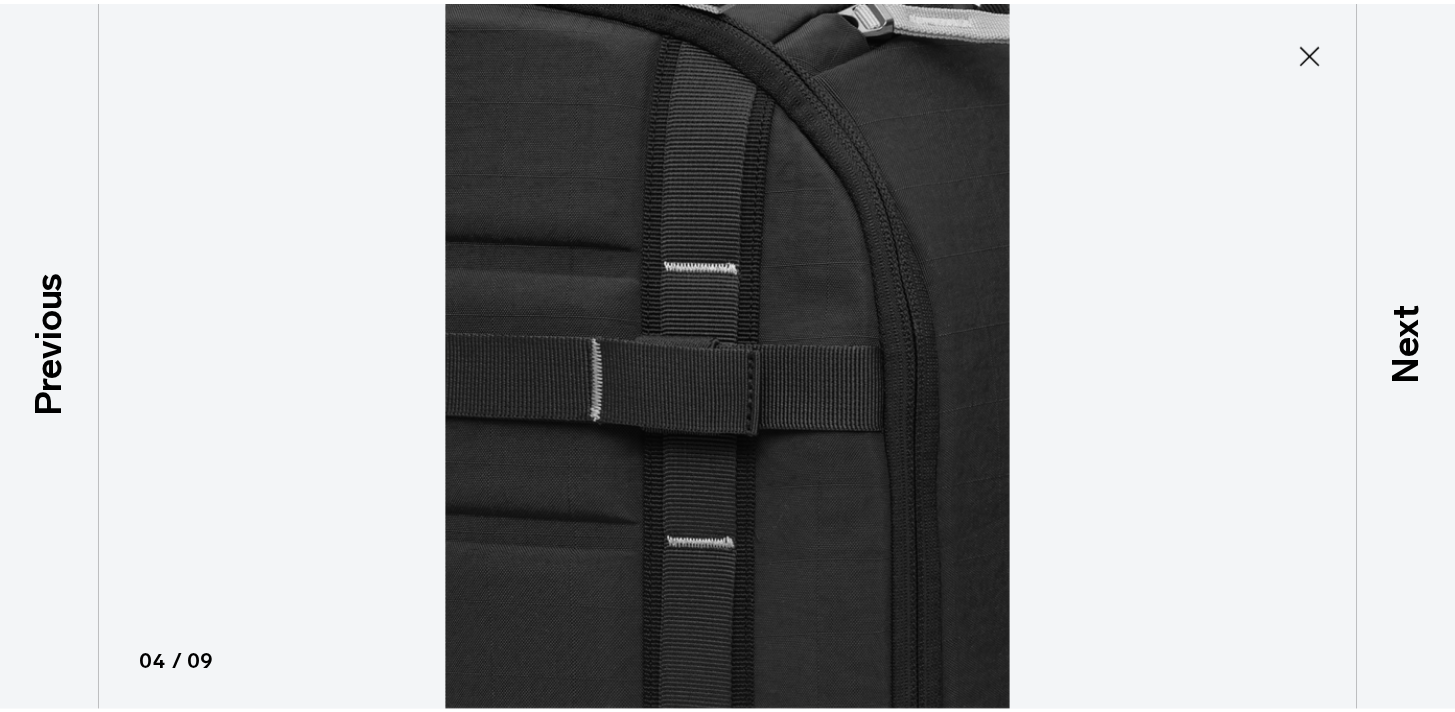 scroll, scrollTop: 301, scrollLeft: 0, axis: vertical 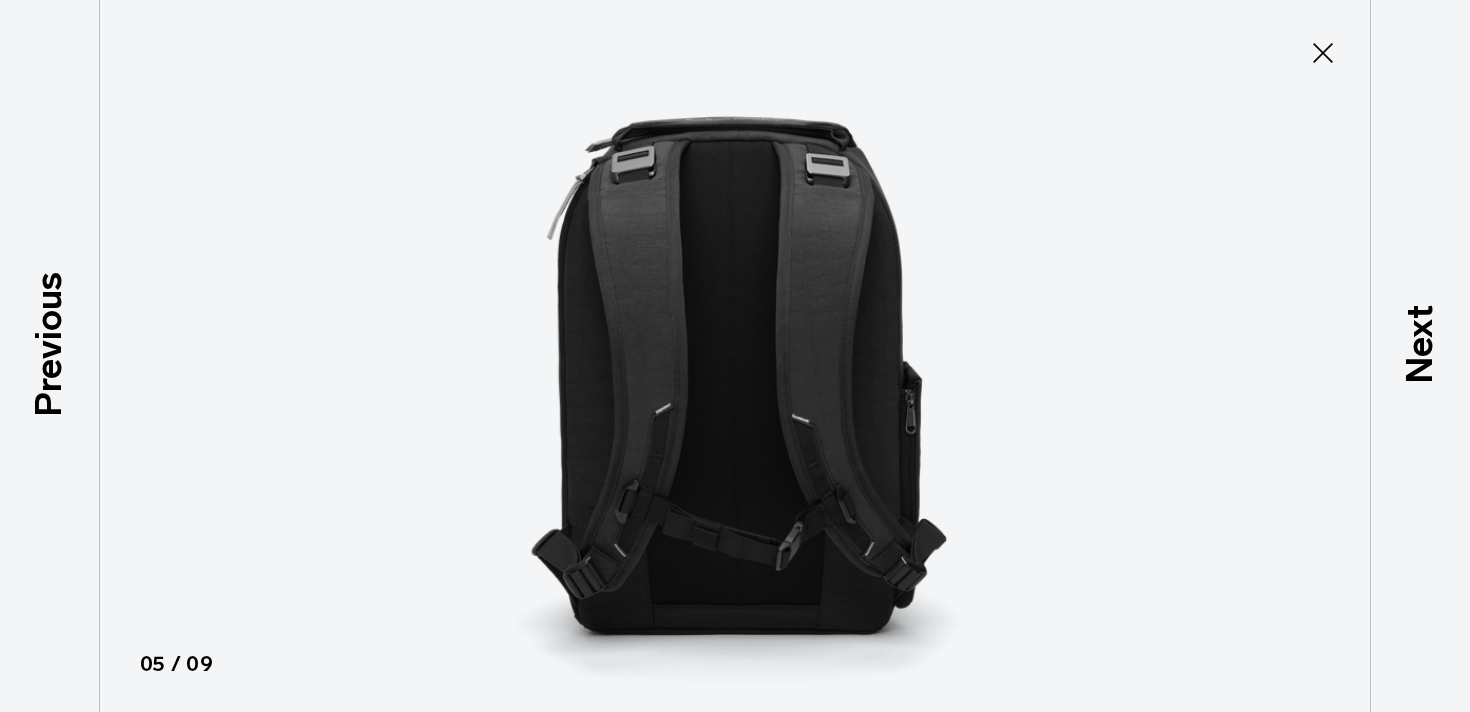 click 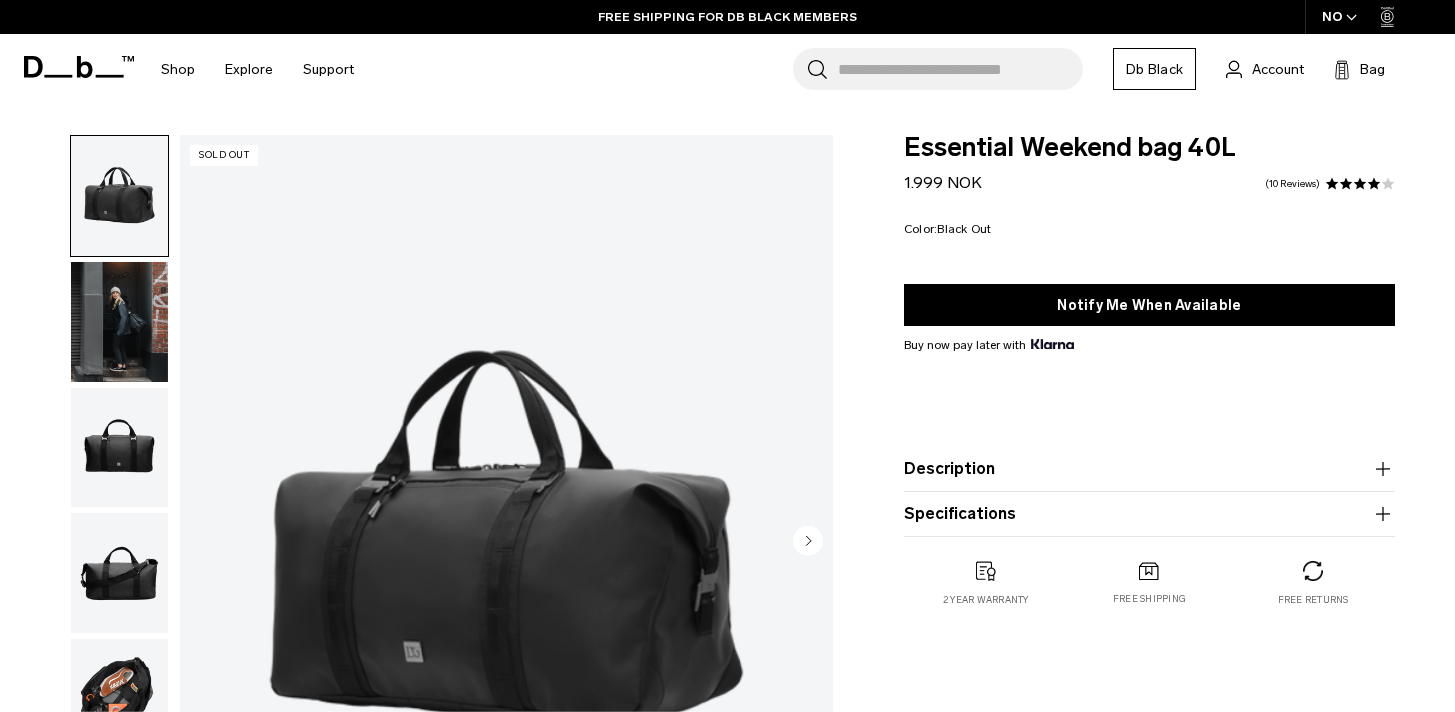 scroll, scrollTop: 0, scrollLeft: 0, axis: both 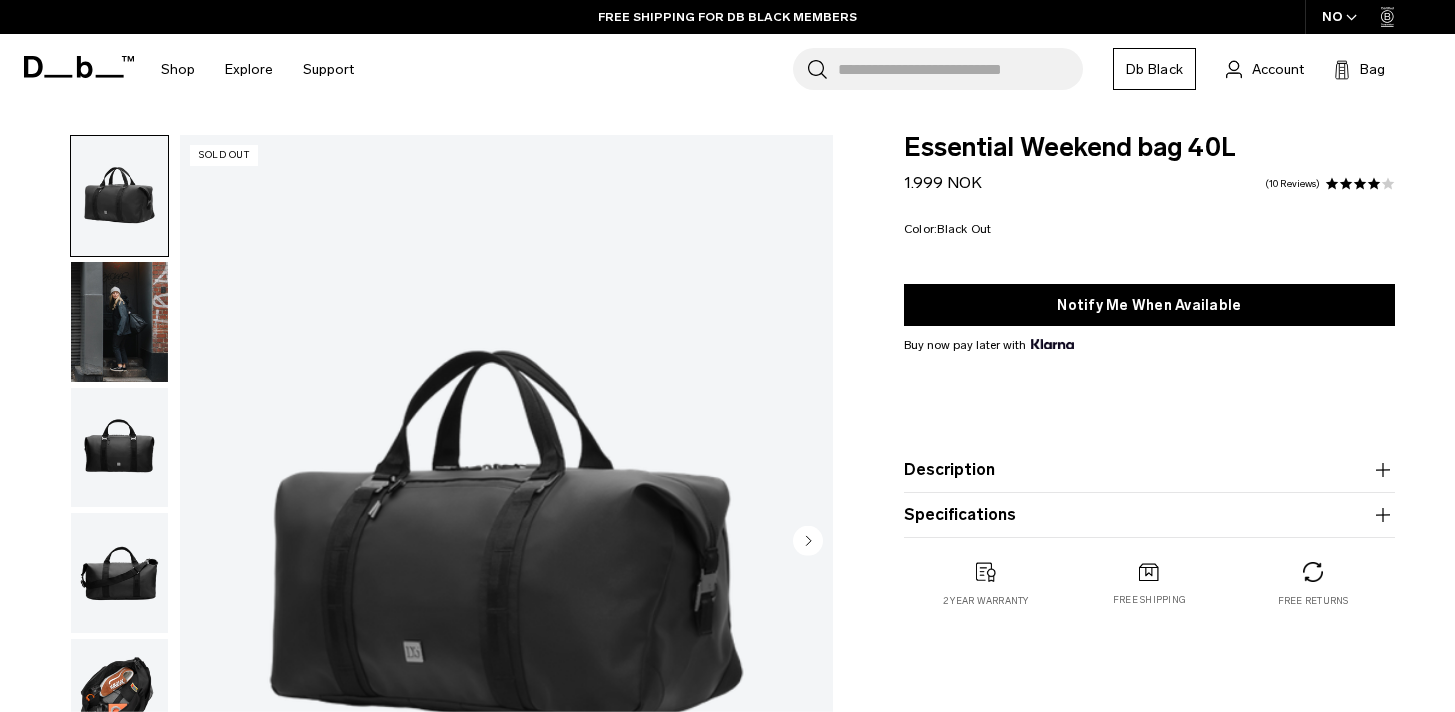 click 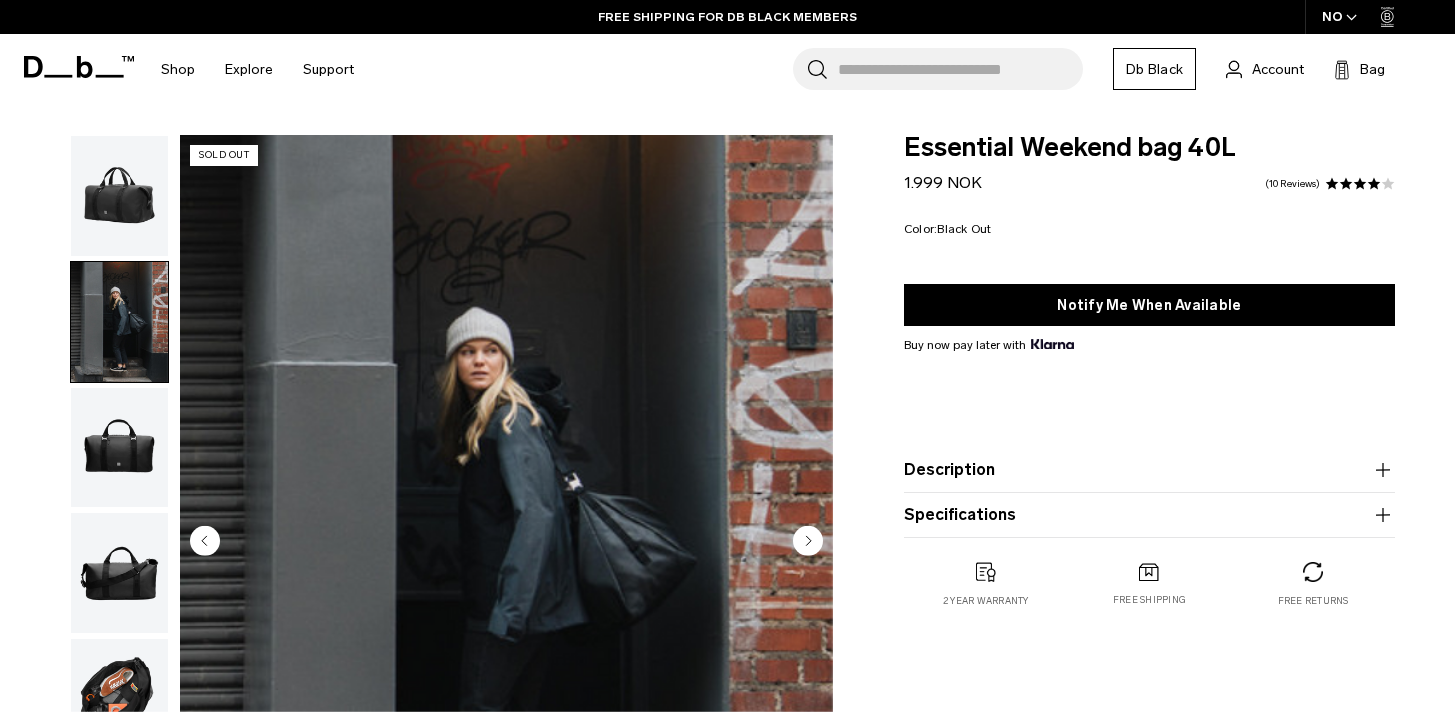 click 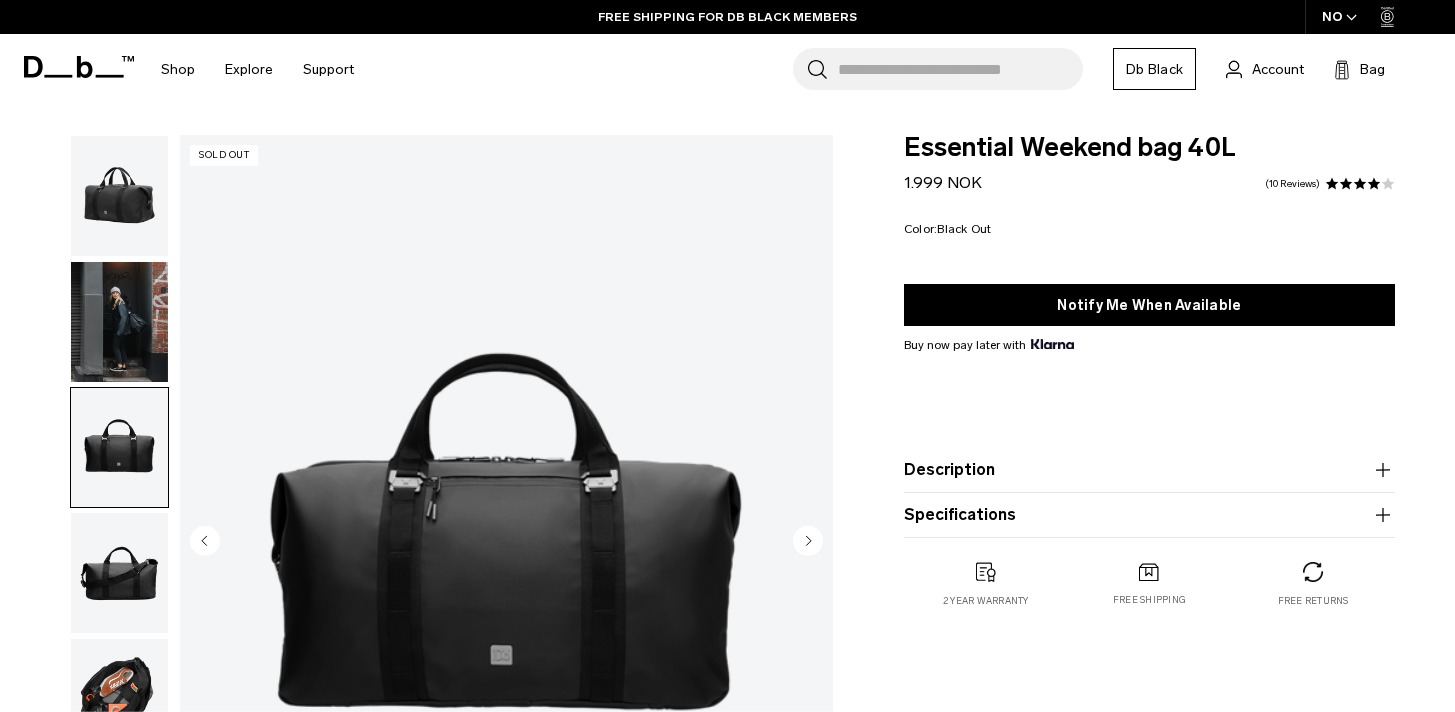 click 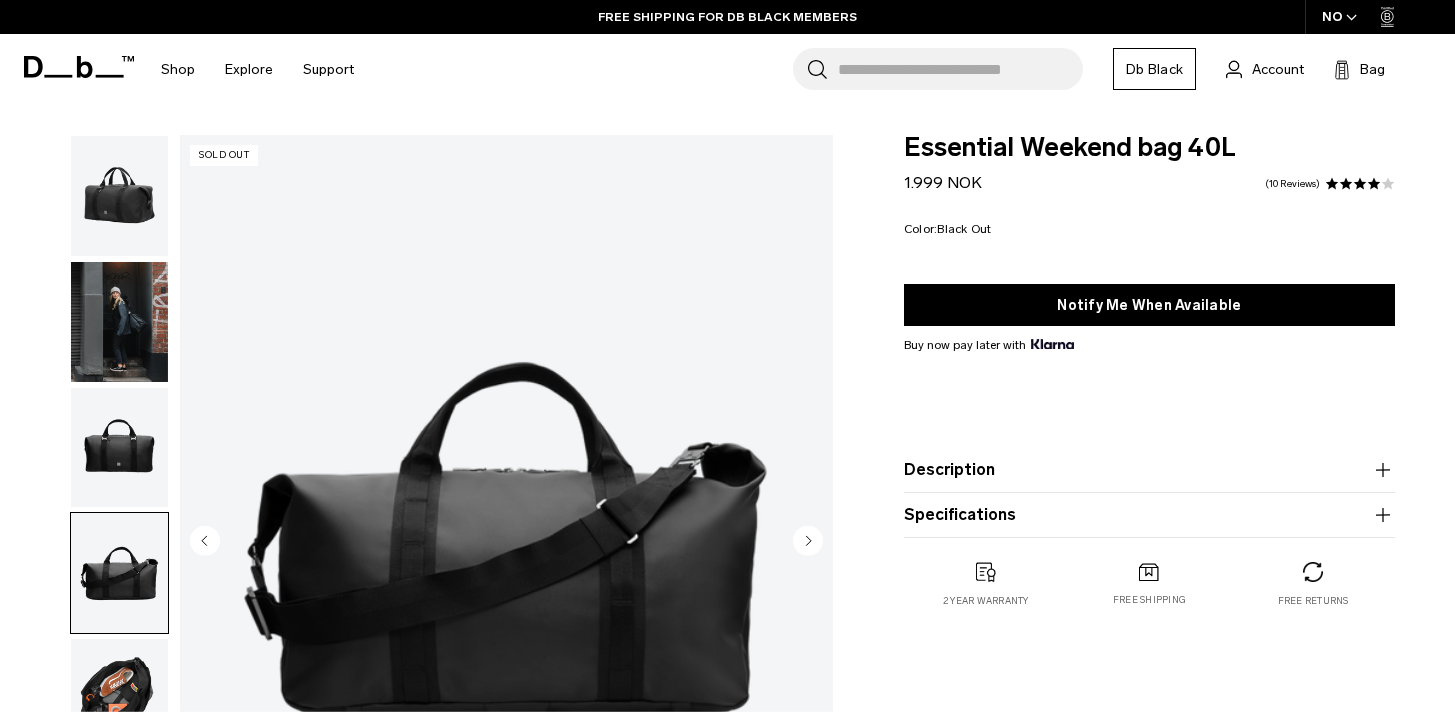 click 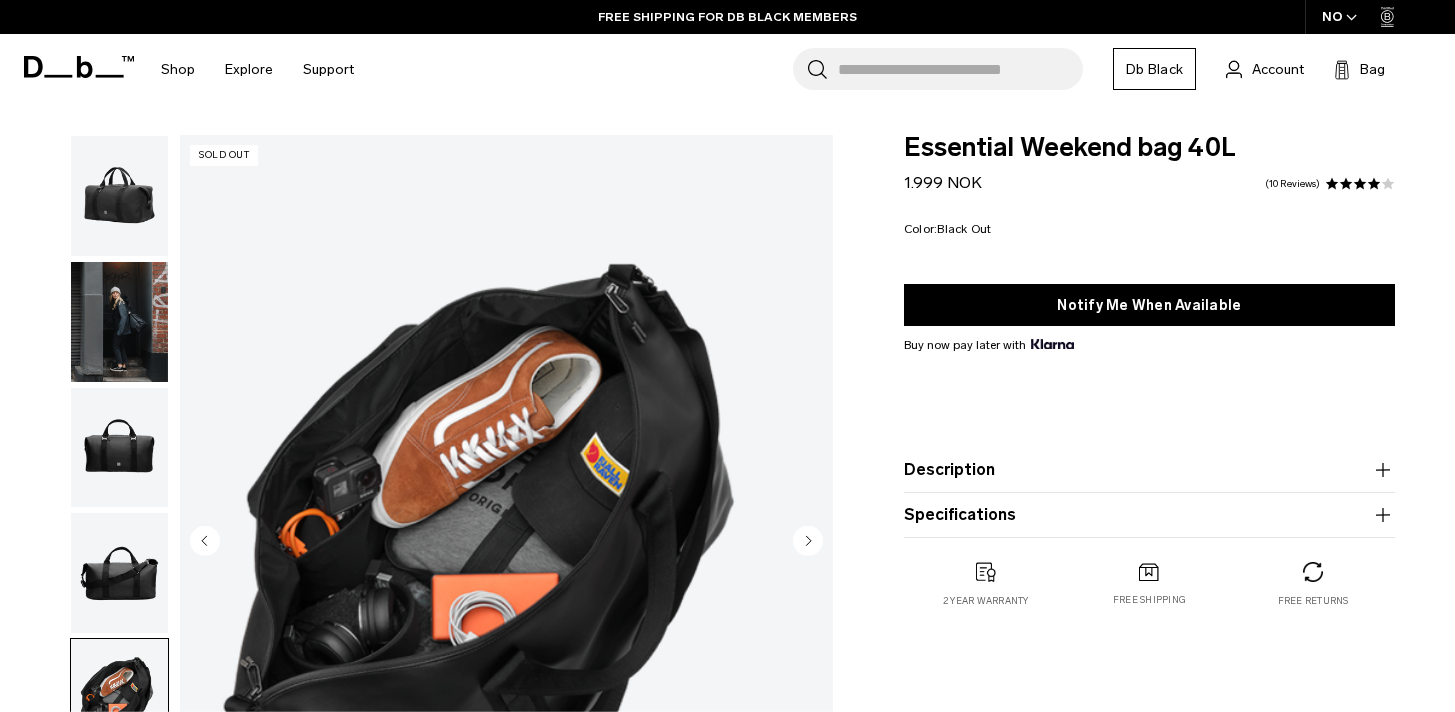click 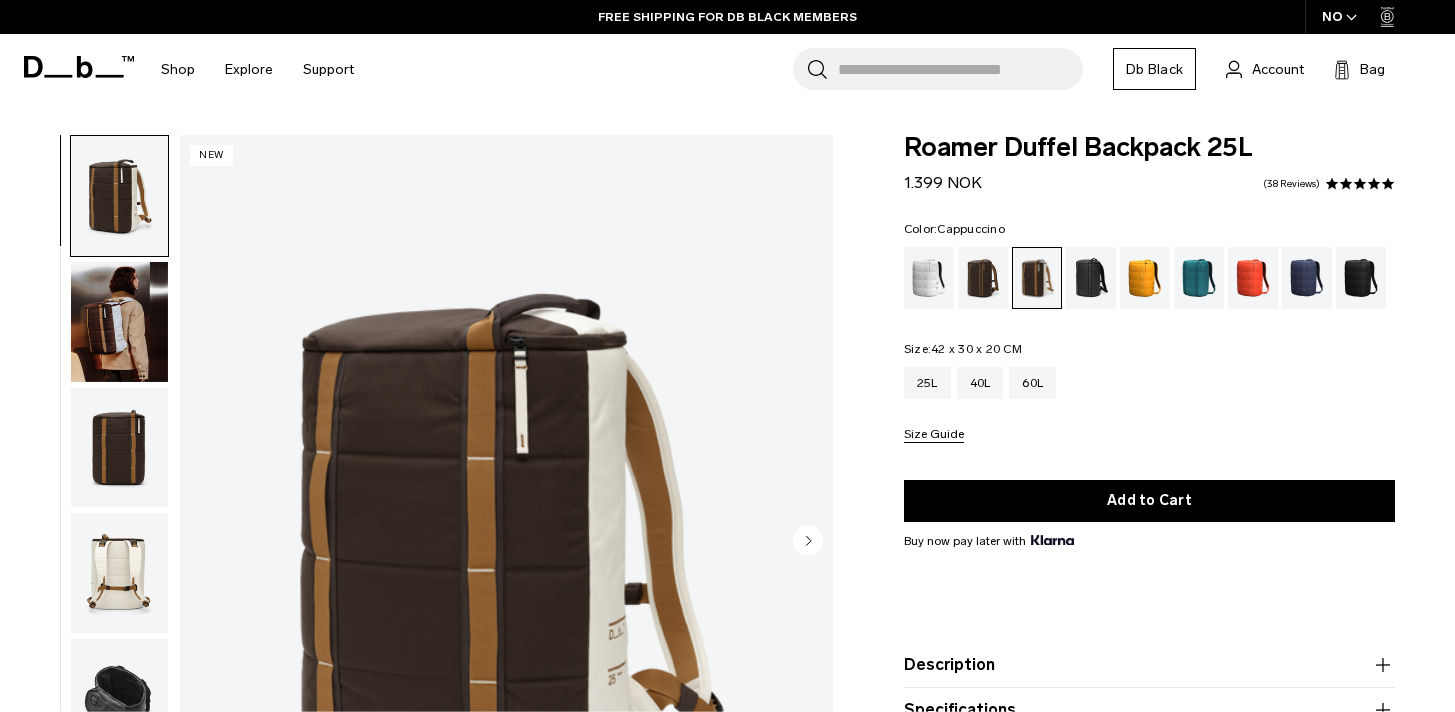 scroll, scrollTop: 0, scrollLeft: 0, axis: both 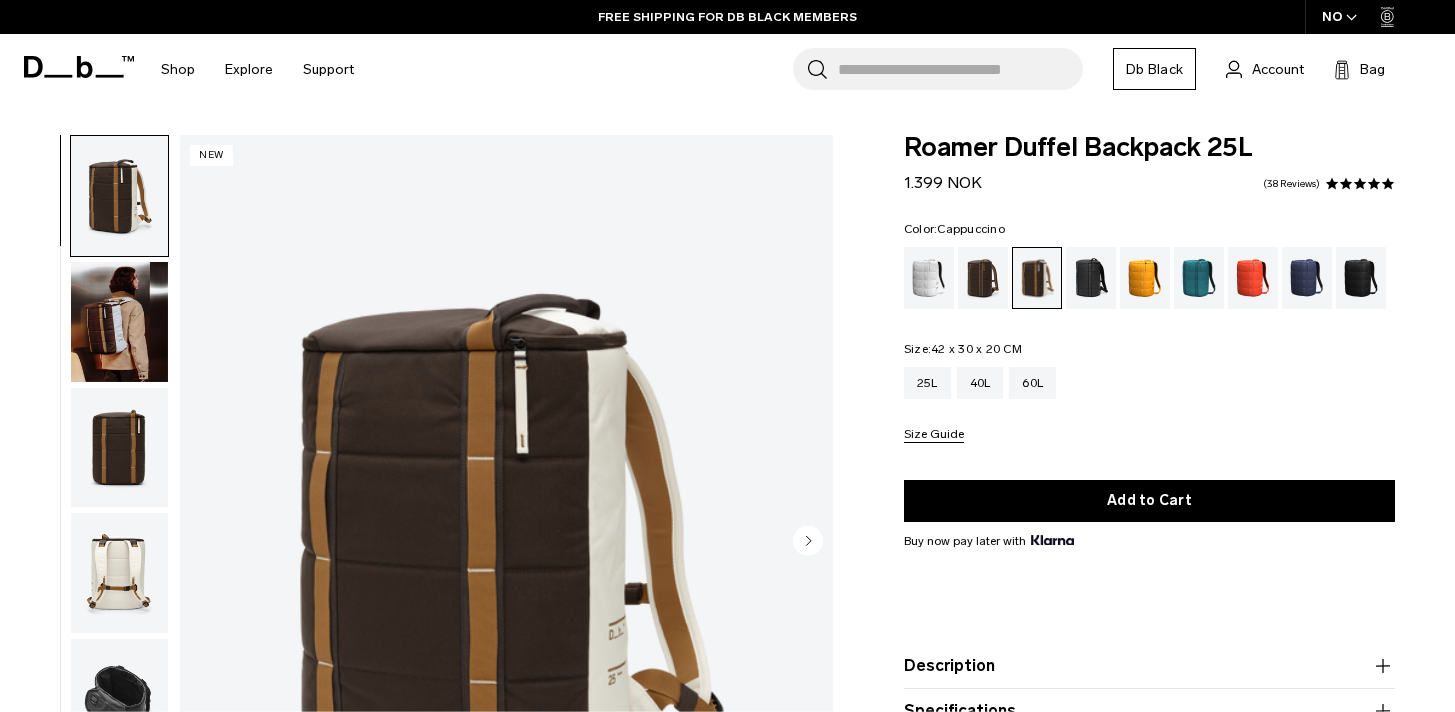 click 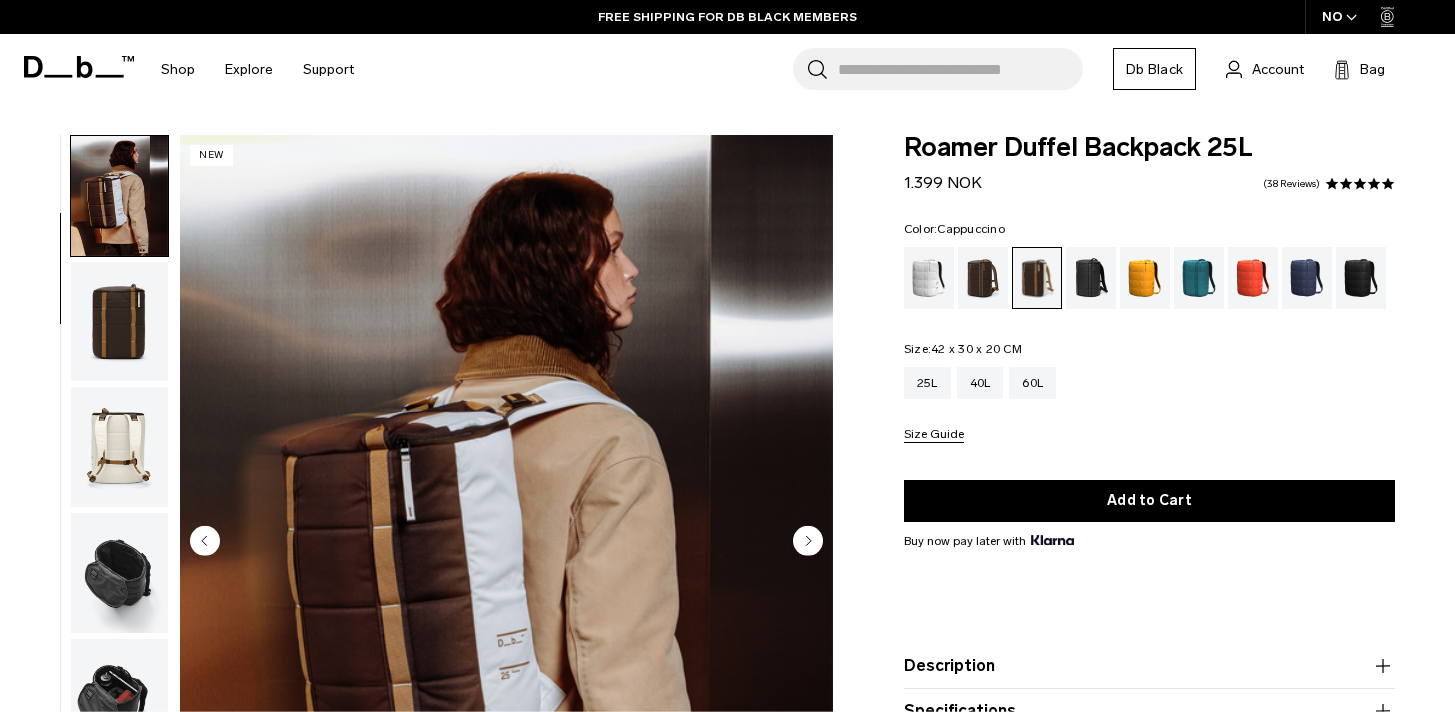 click 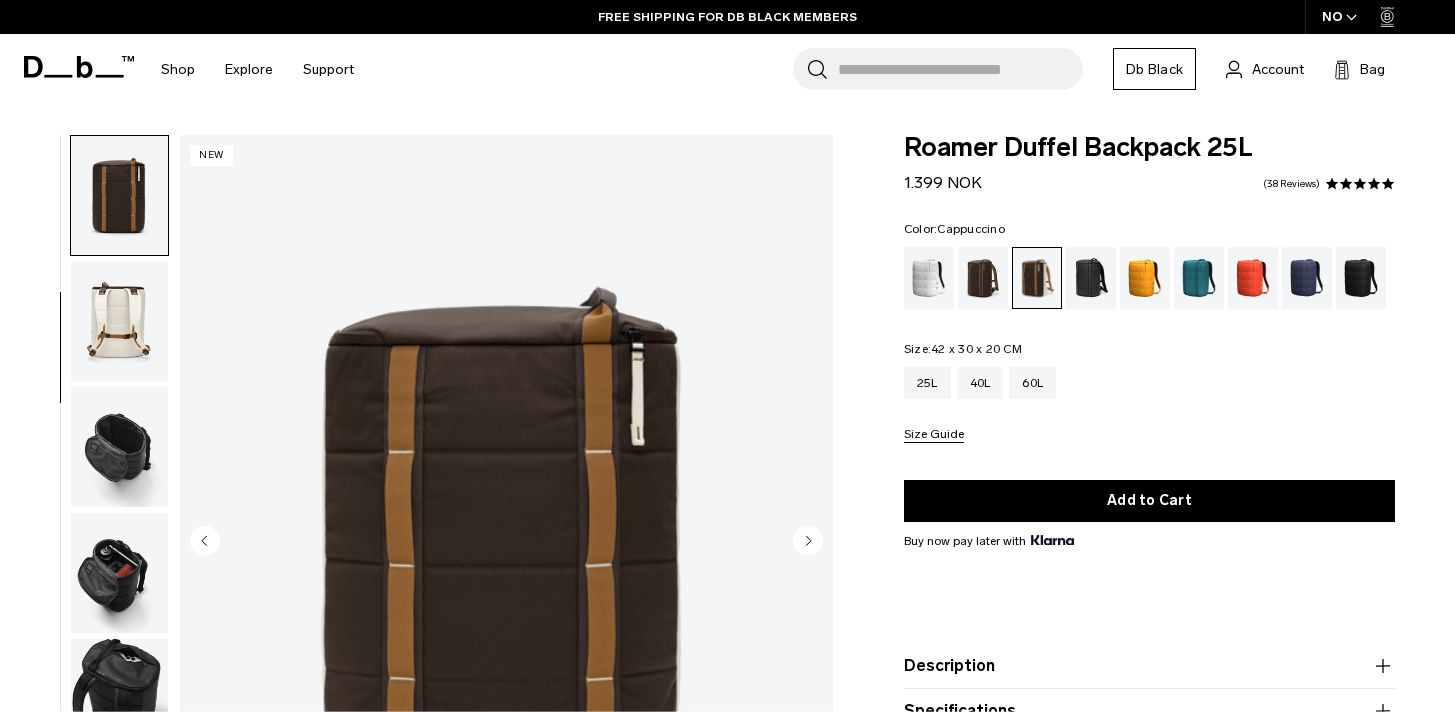 click 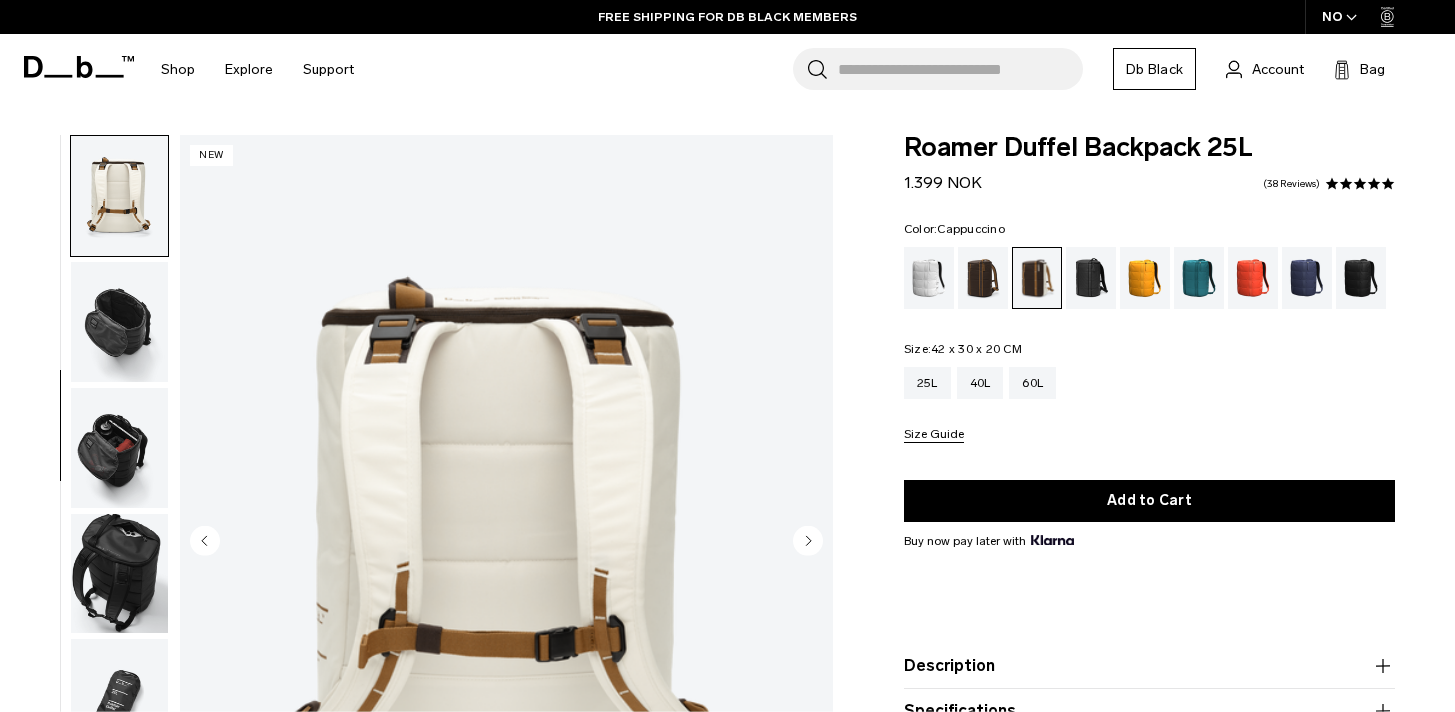 click 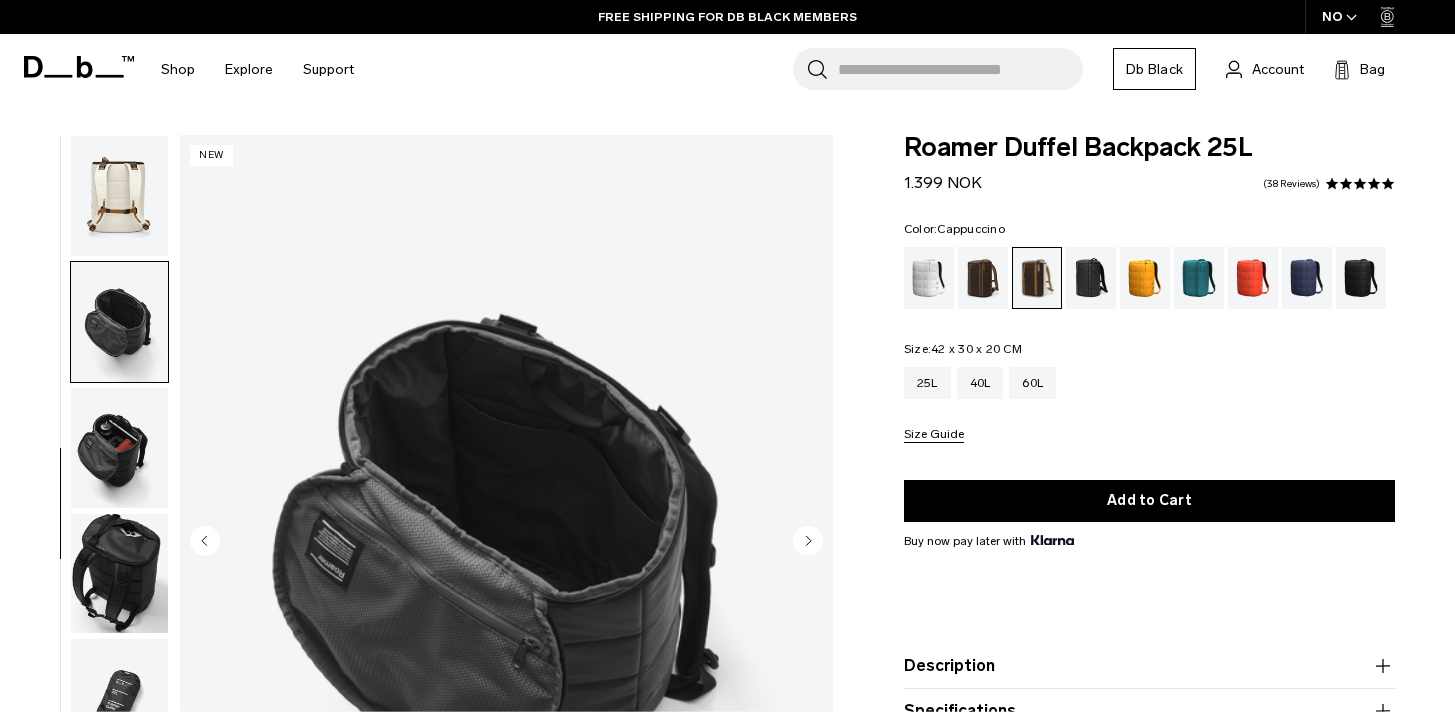 scroll, scrollTop: 438, scrollLeft: 0, axis: vertical 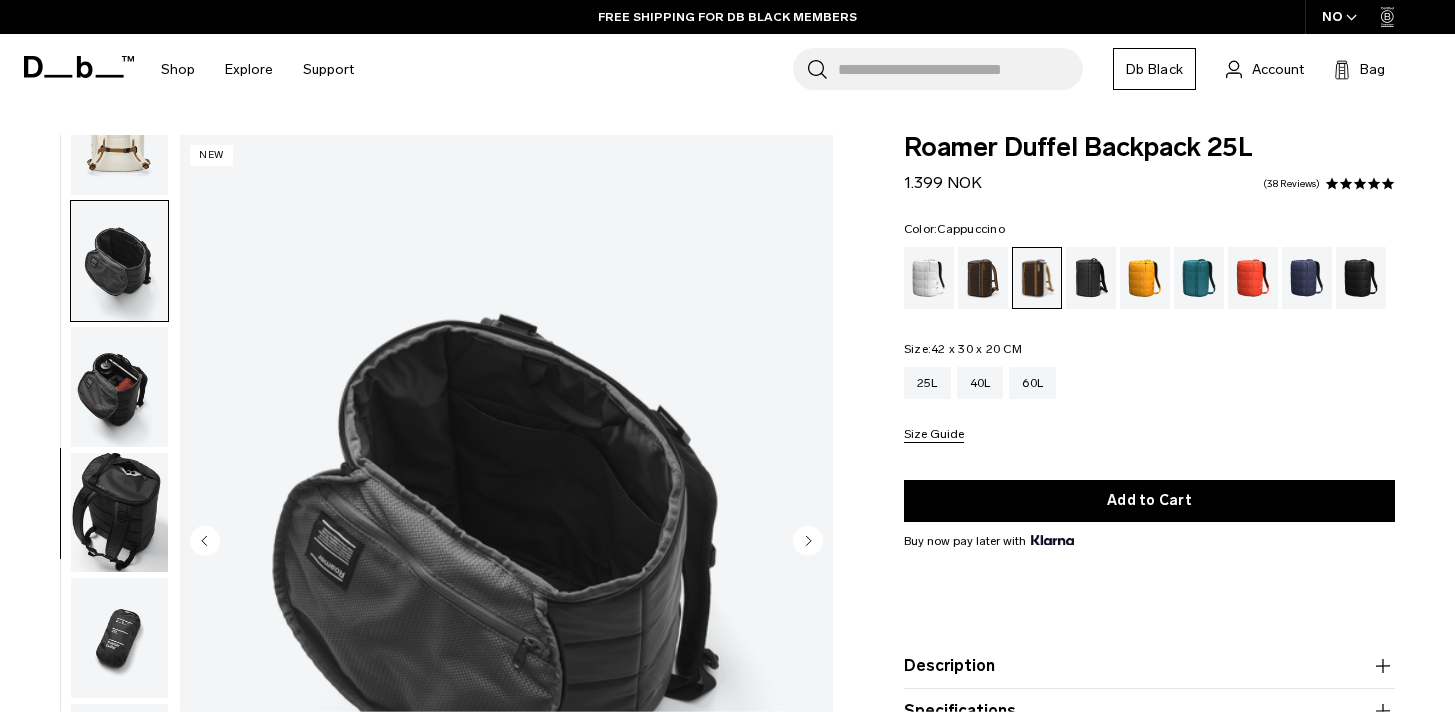 click 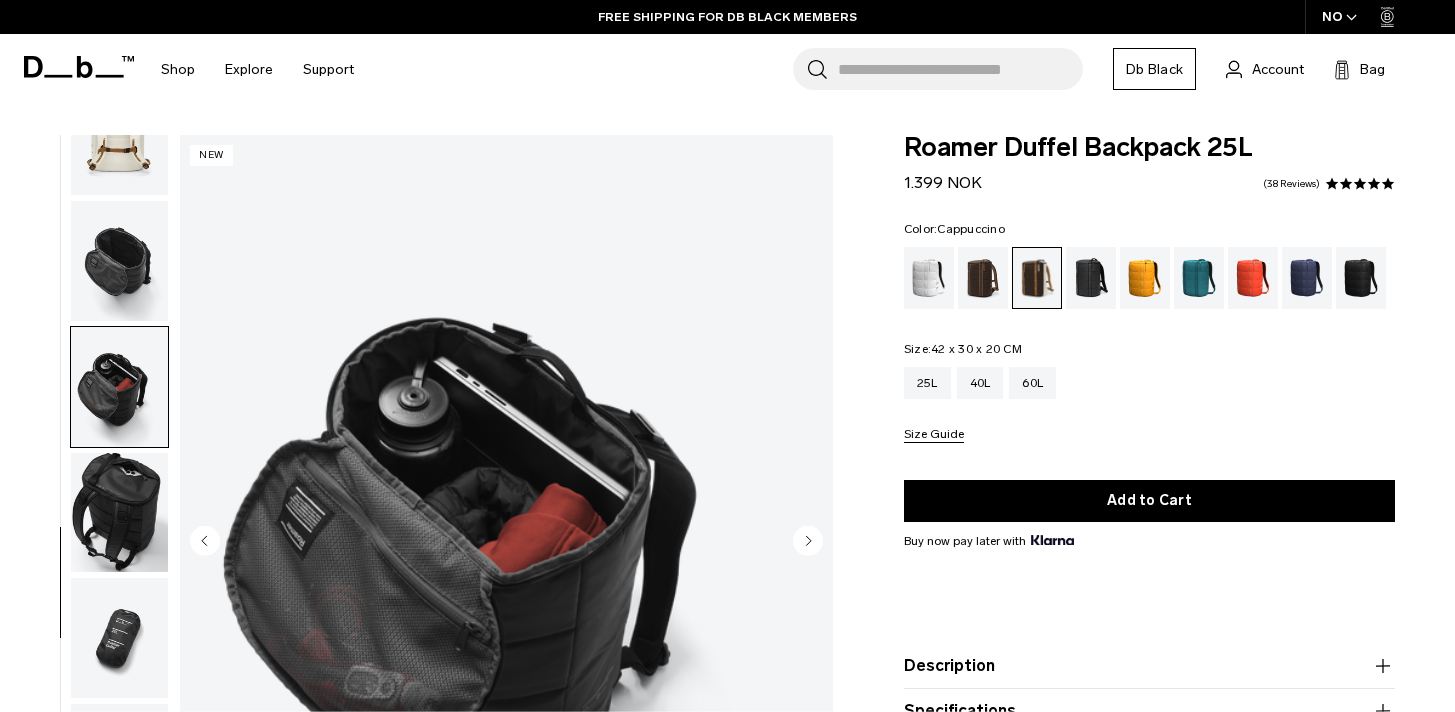 click 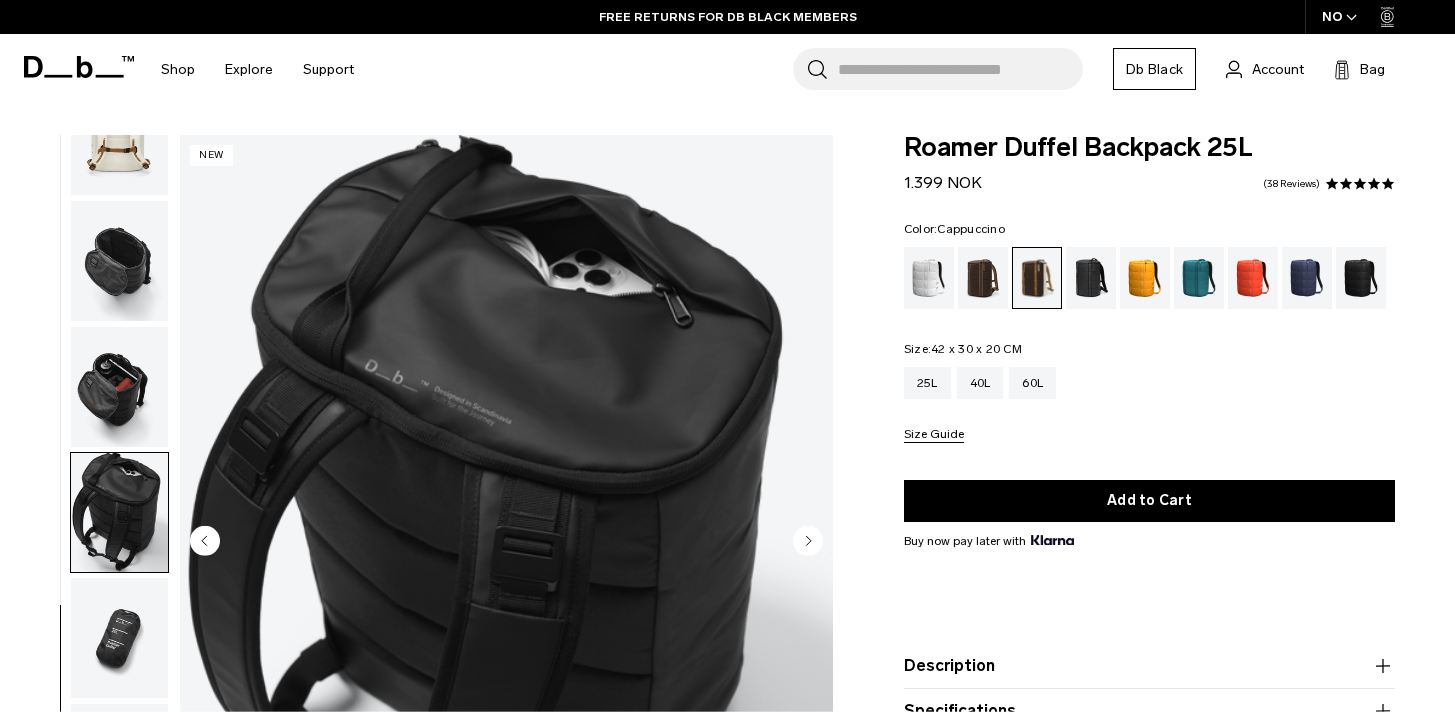click 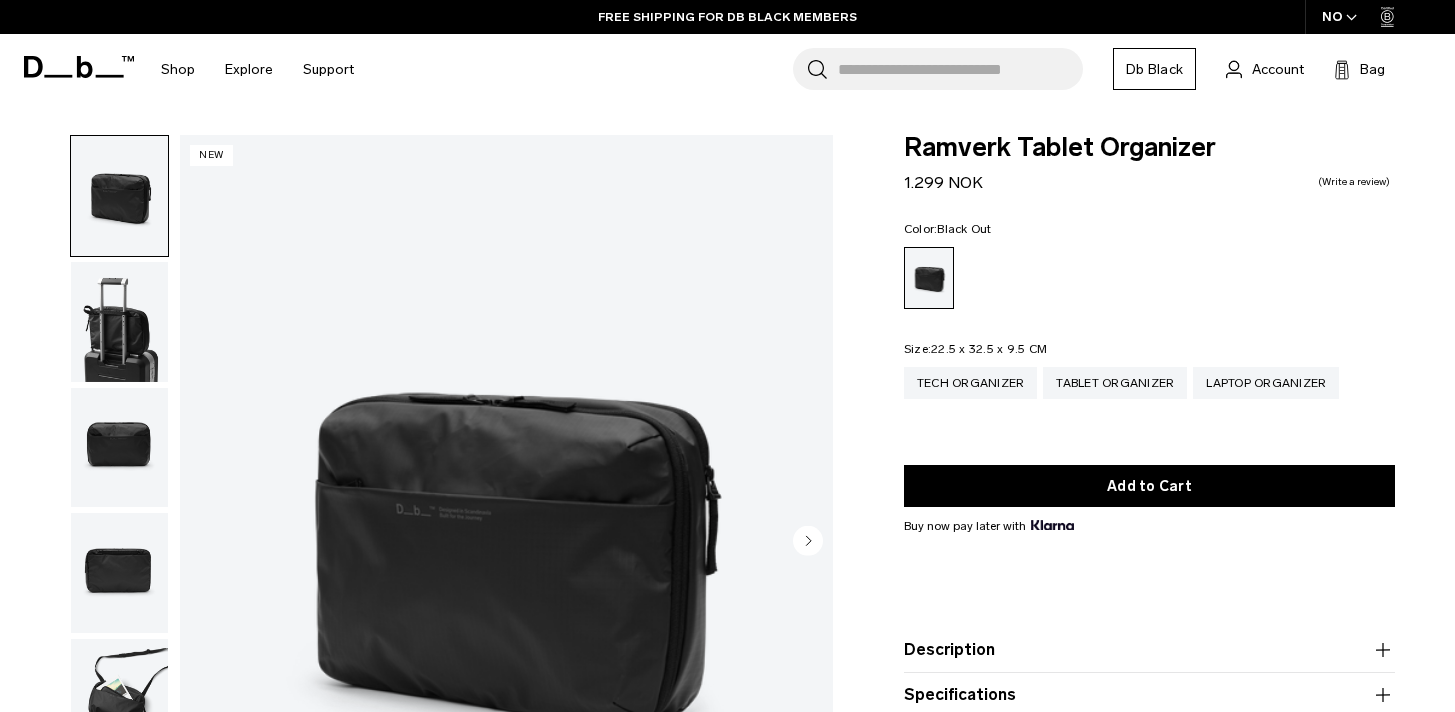 scroll, scrollTop: 0, scrollLeft: 0, axis: both 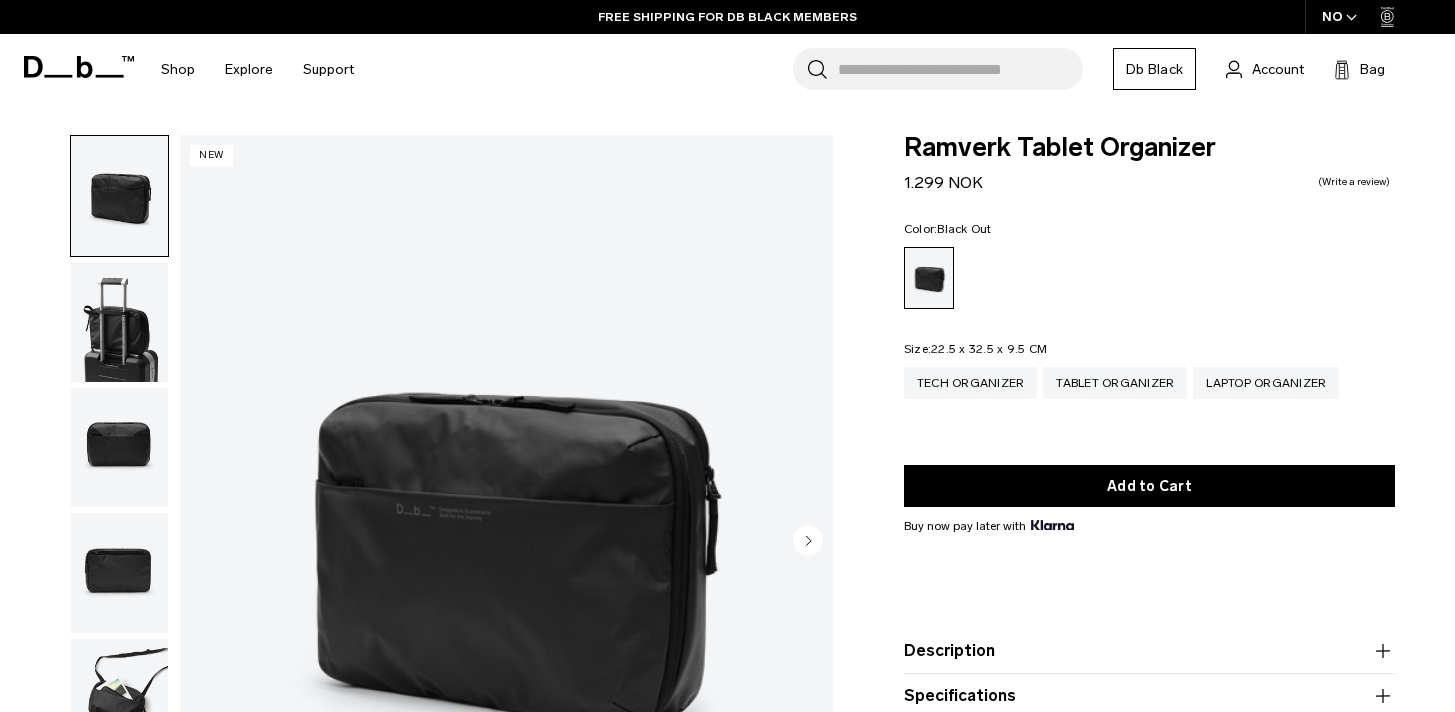 click 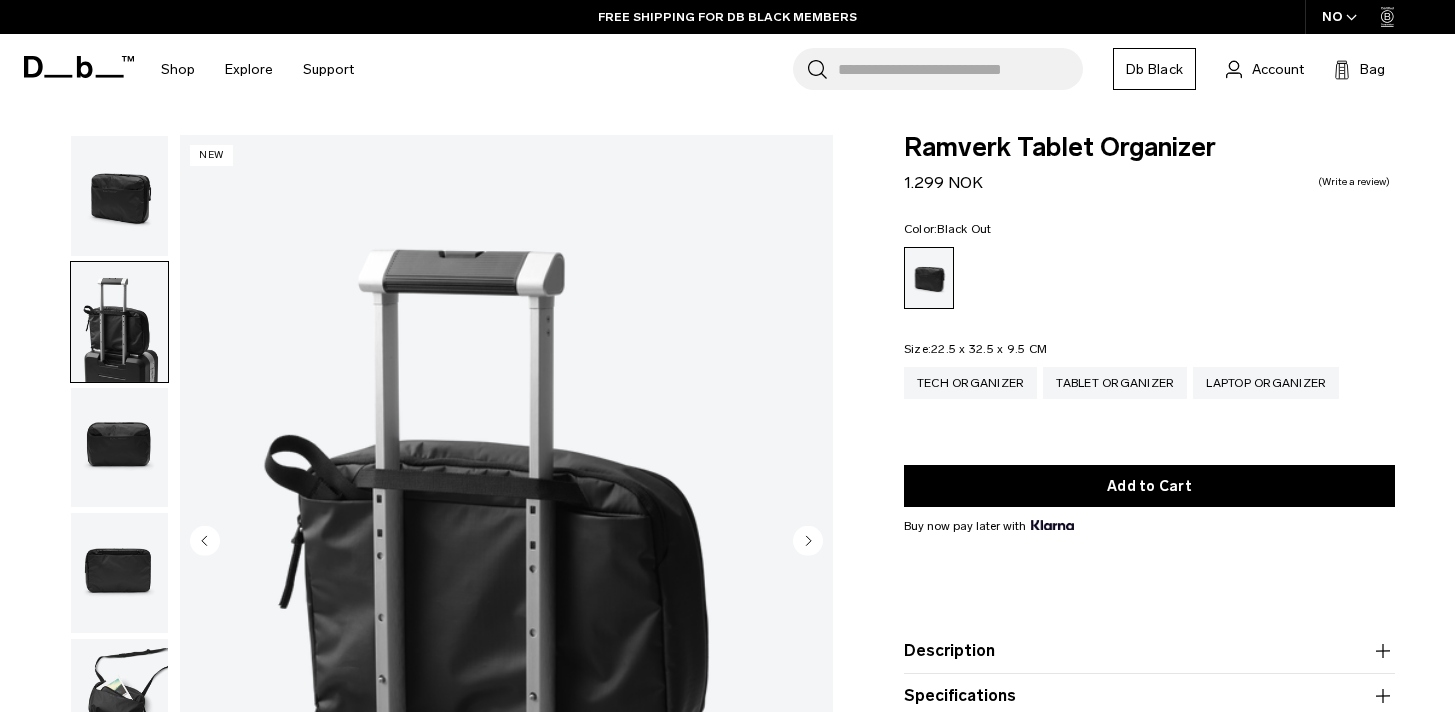click 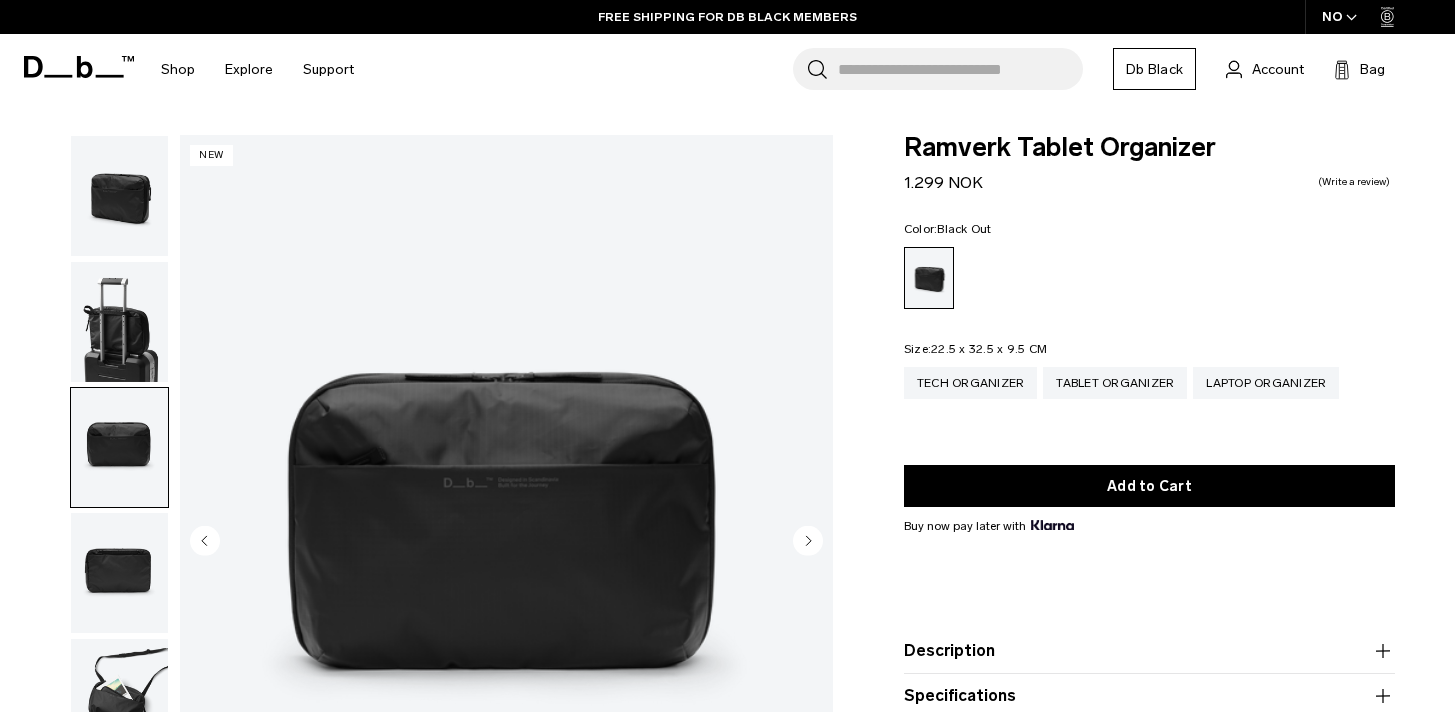 click 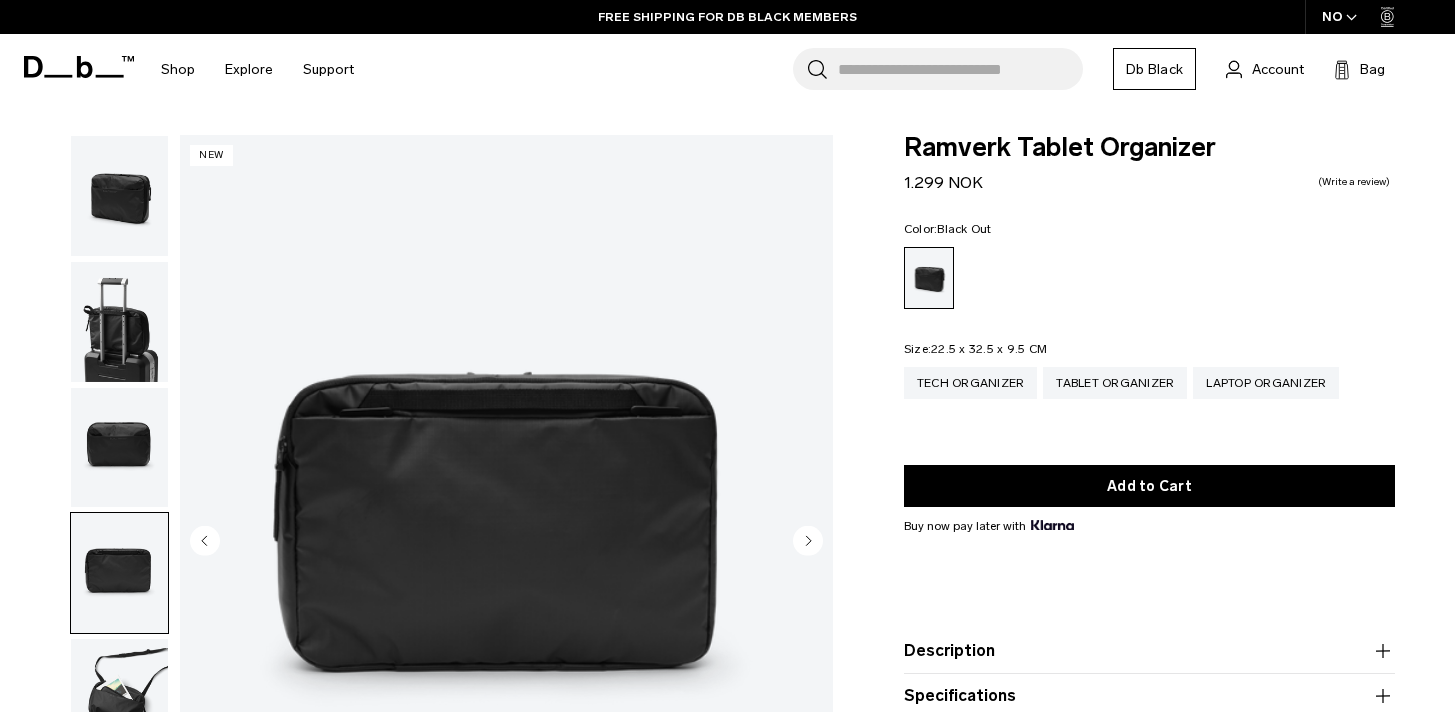 click 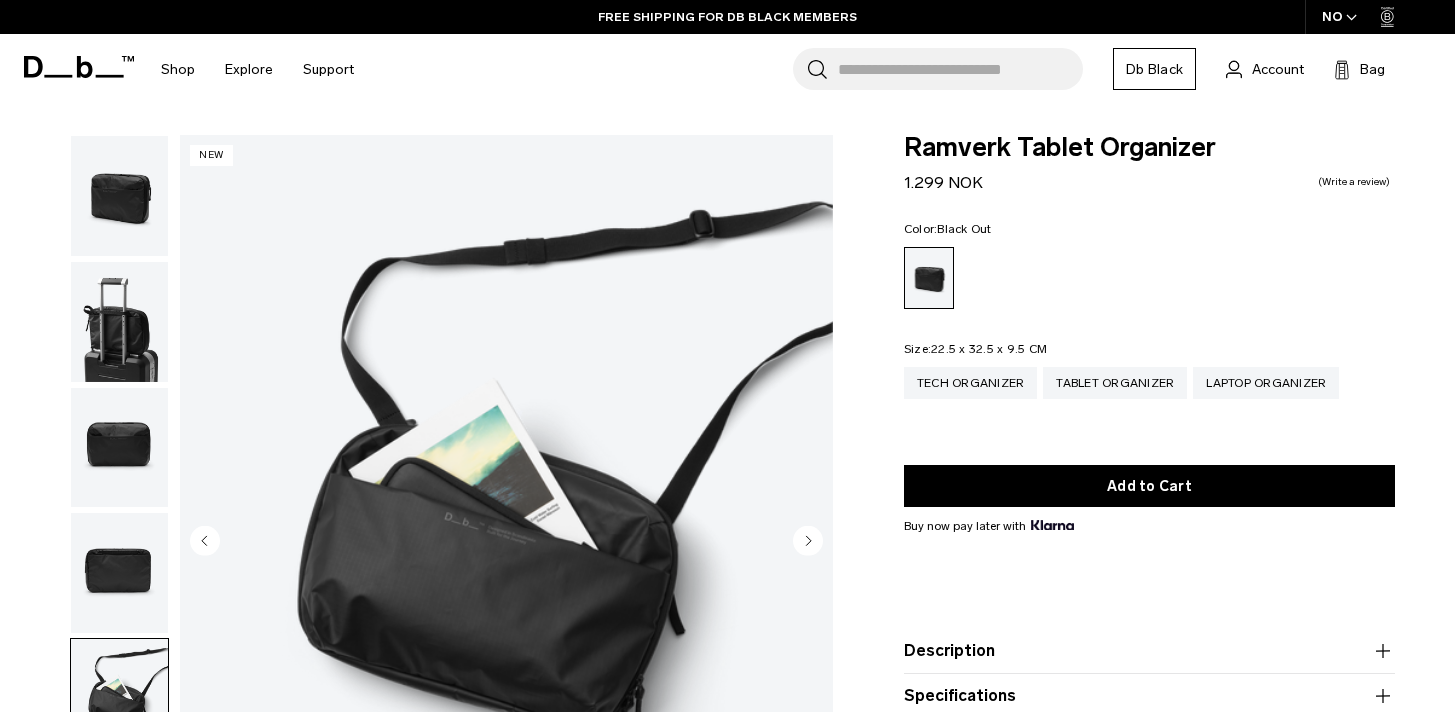 click 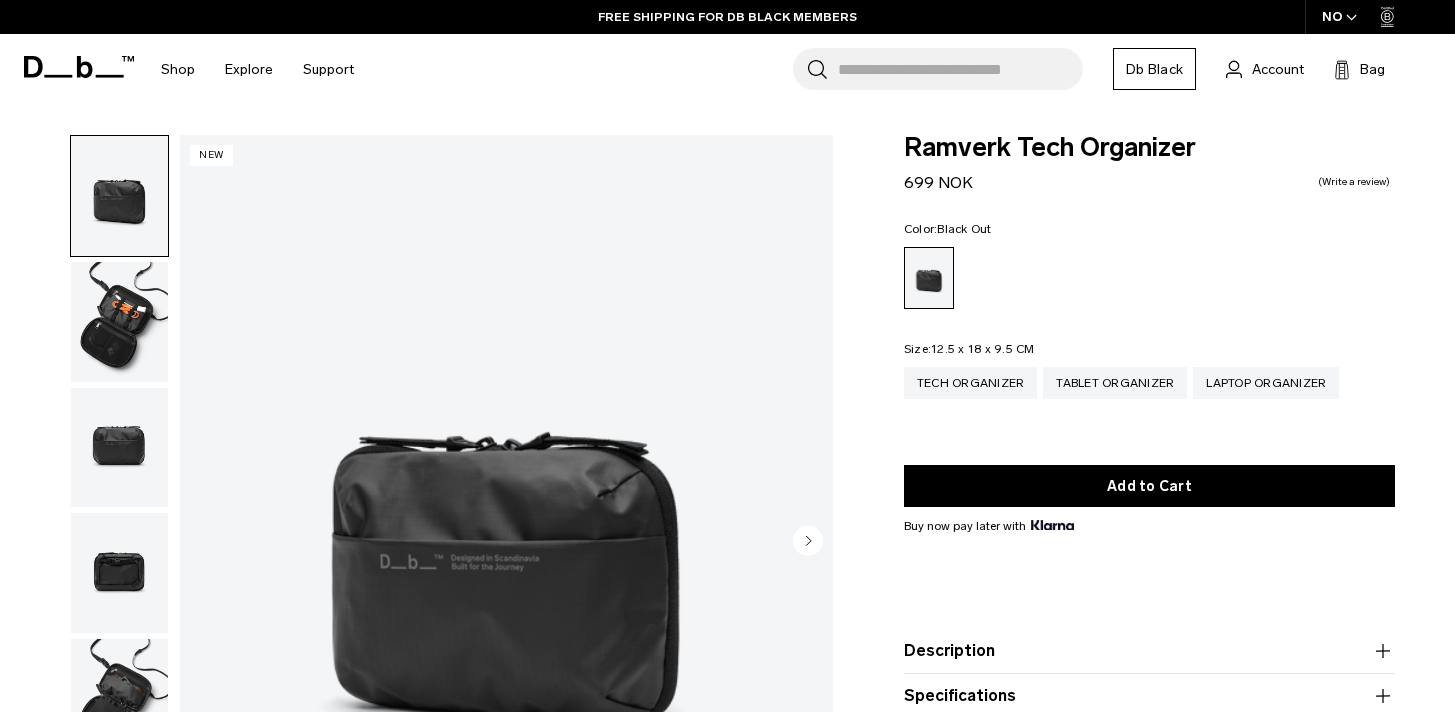 scroll, scrollTop: 0, scrollLeft: 0, axis: both 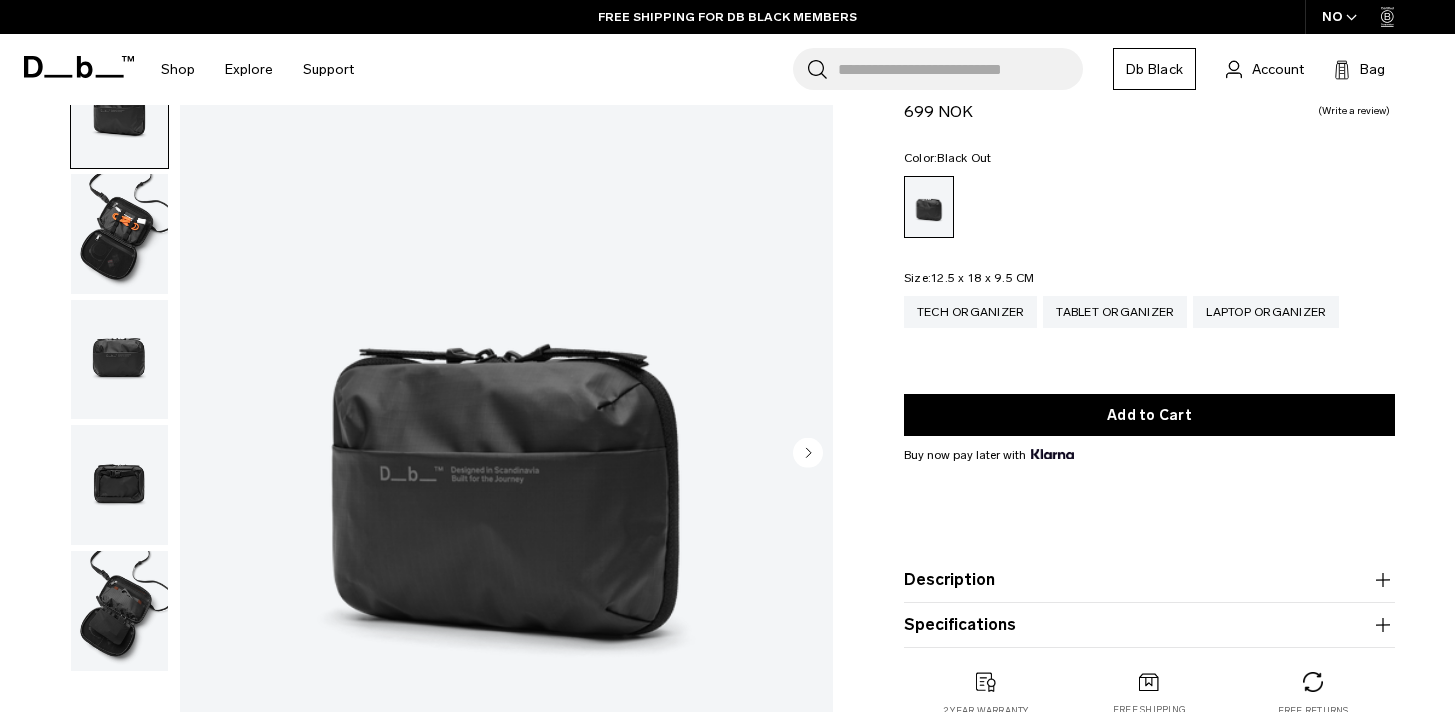 click 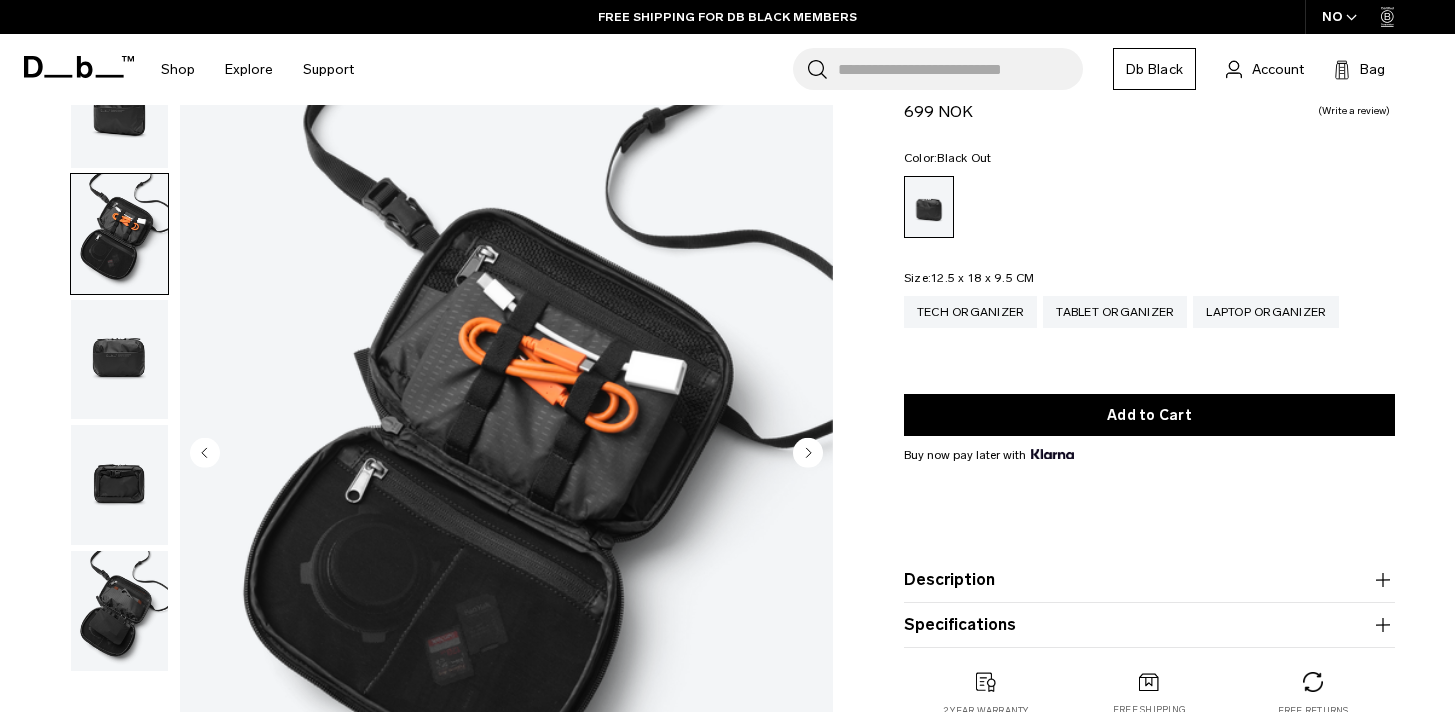 click 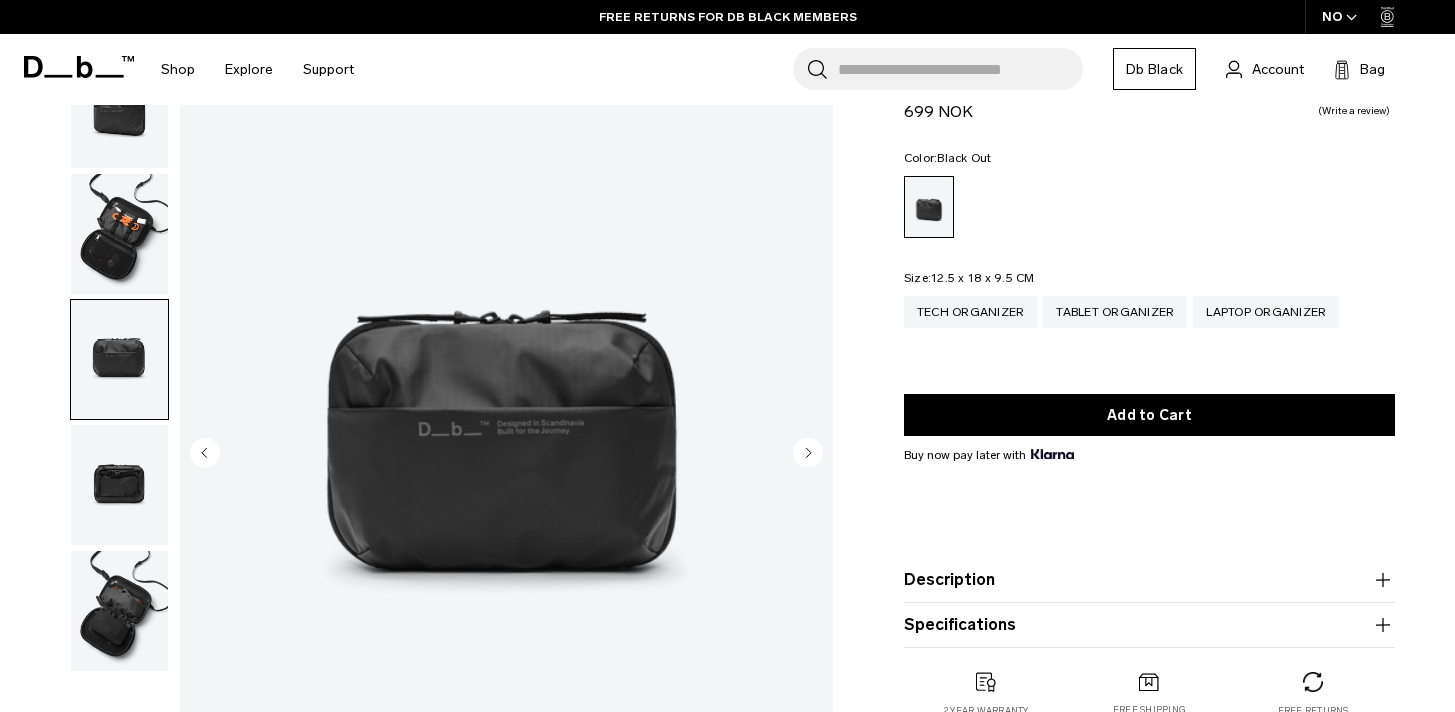 click 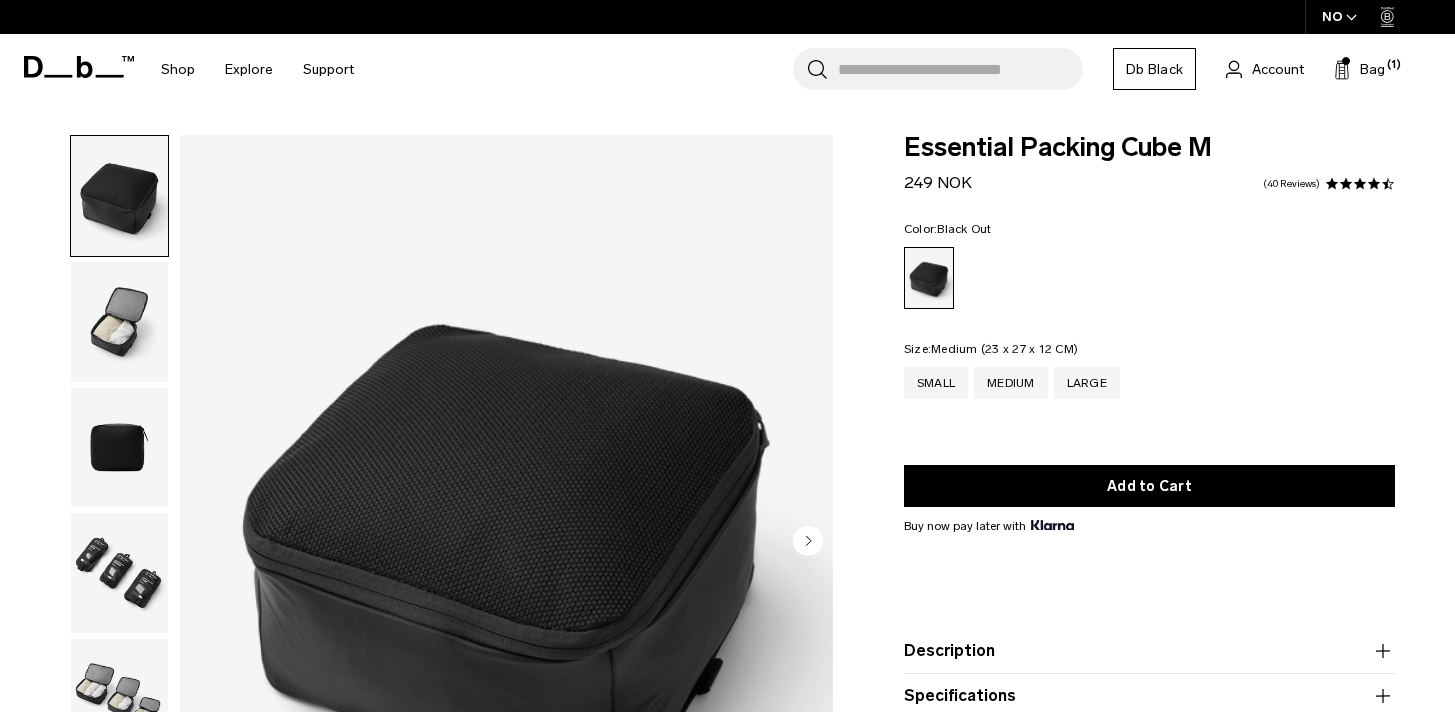 scroll, scrollTop: 0, scrollLeft: 0, axis: both 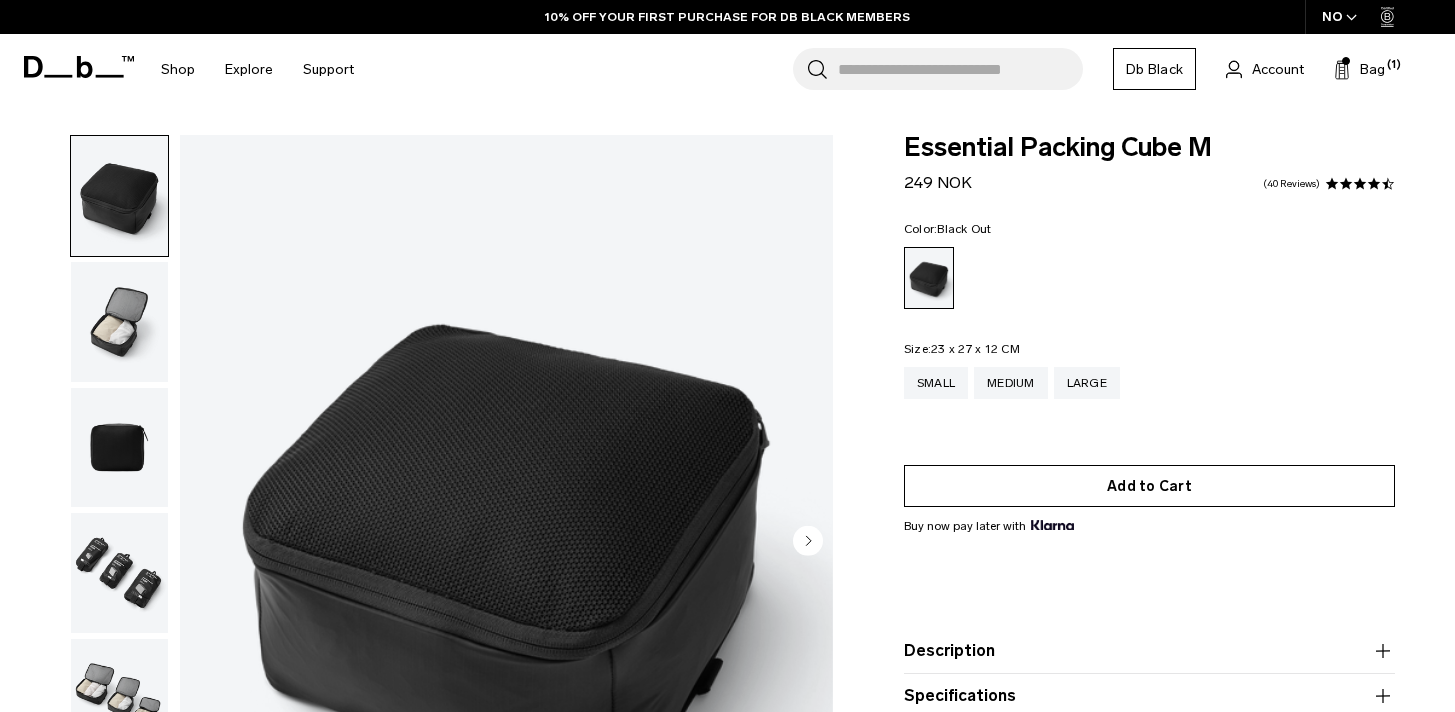 click on "Add to Cart" at bounding box center (1149, 486) 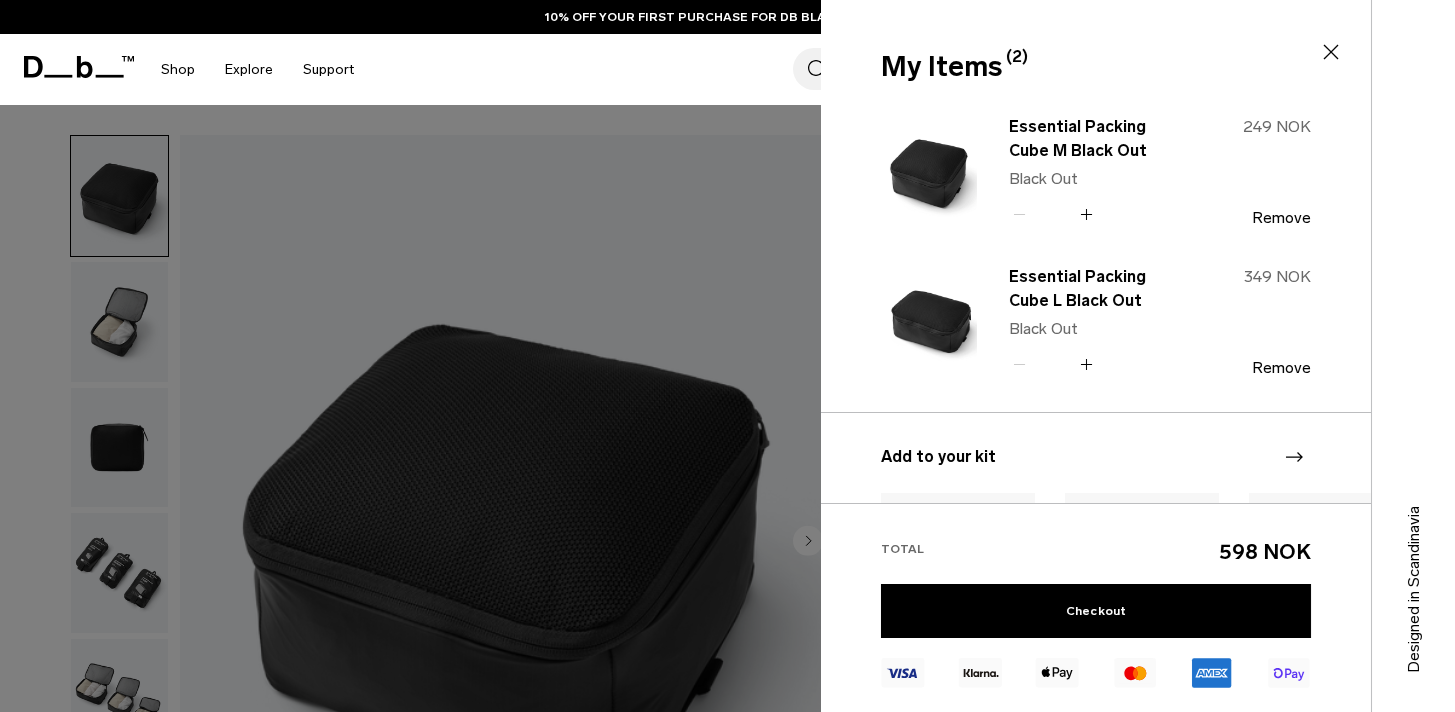 click 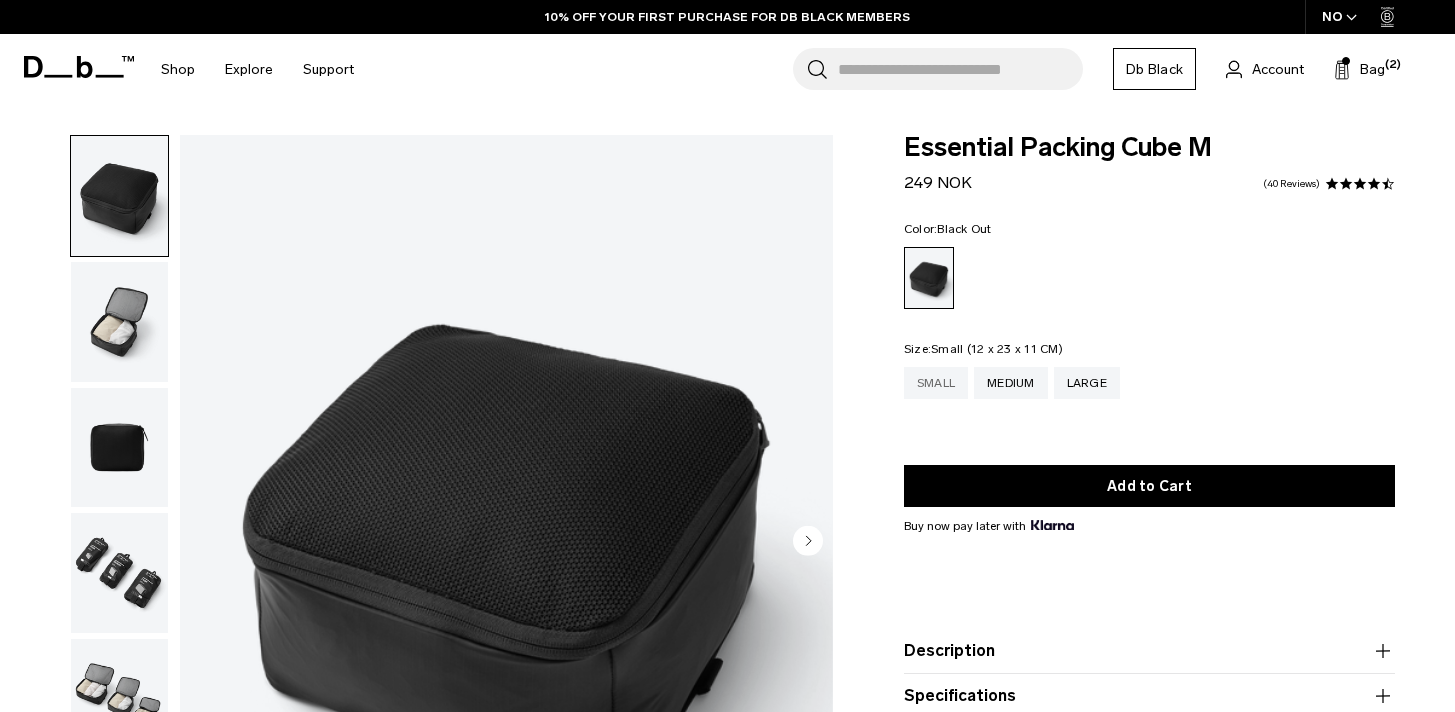 click on "Small" at bounding box center (936, 383) 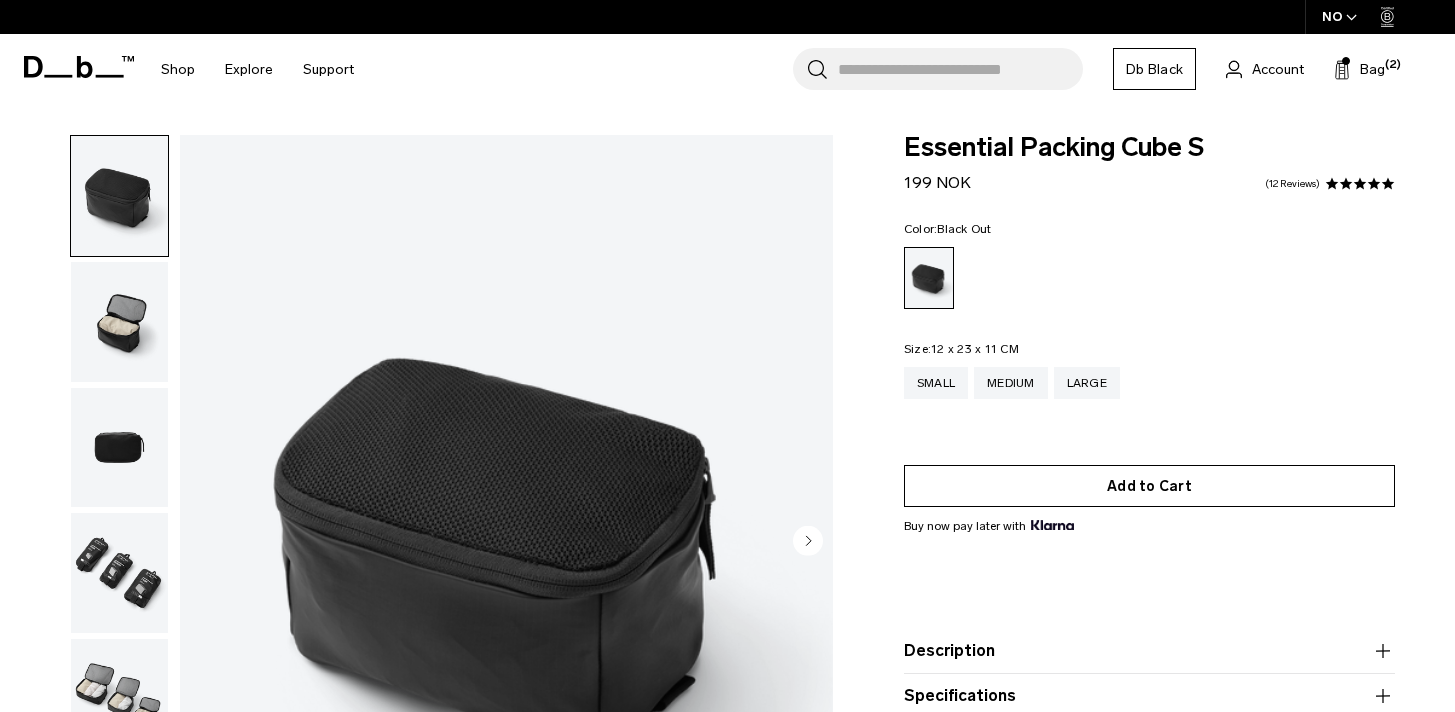 scroll, scrollTop: 0, scrollLeft: 0, axis: both 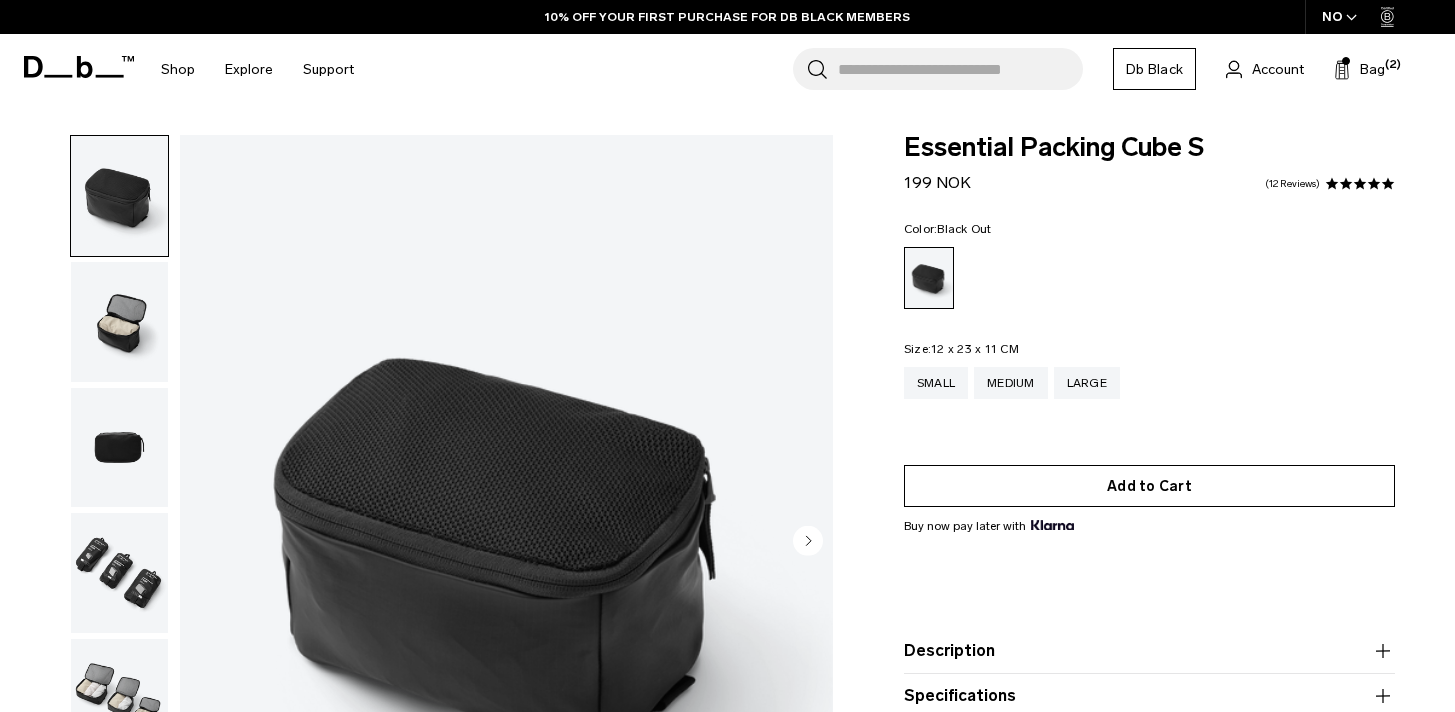 click on "Add to Cart" at bounding box center [1149, 486] 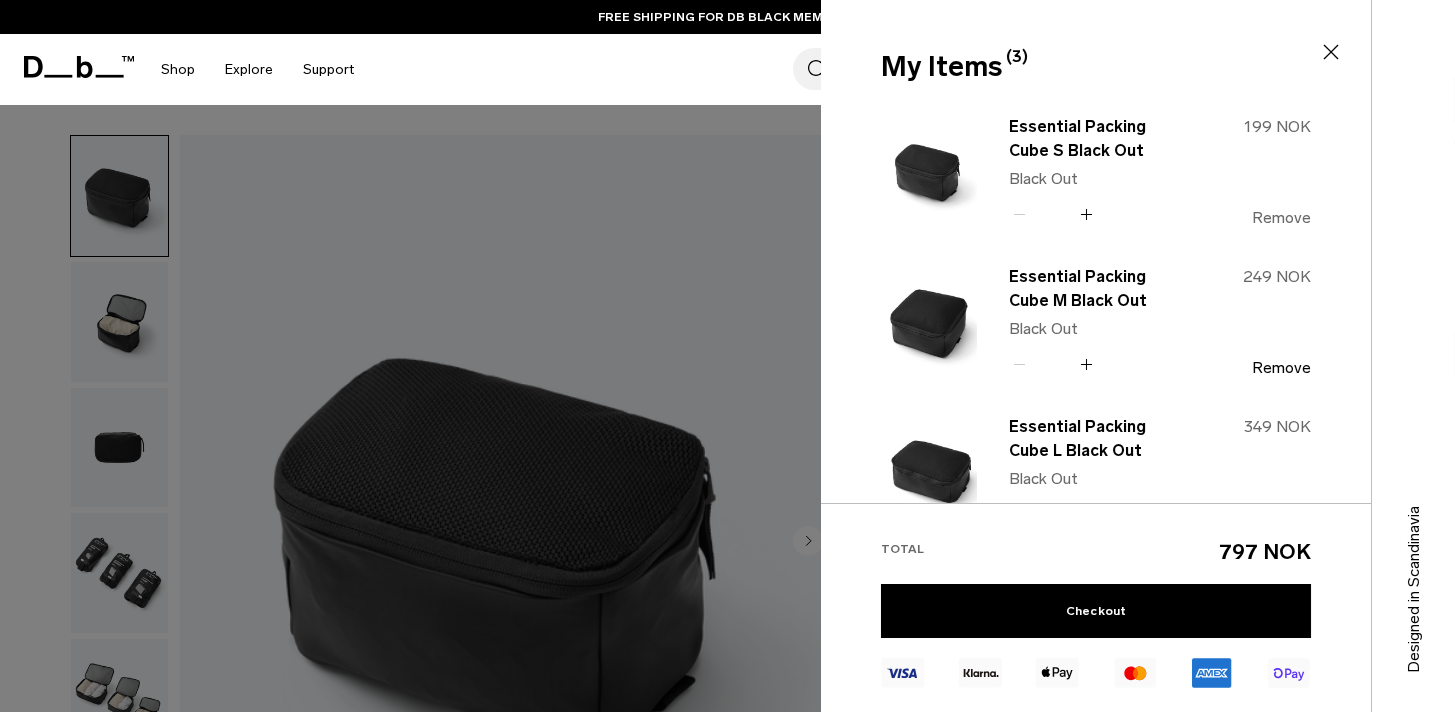 click on "Remove" at bounding box center (1281, 218) 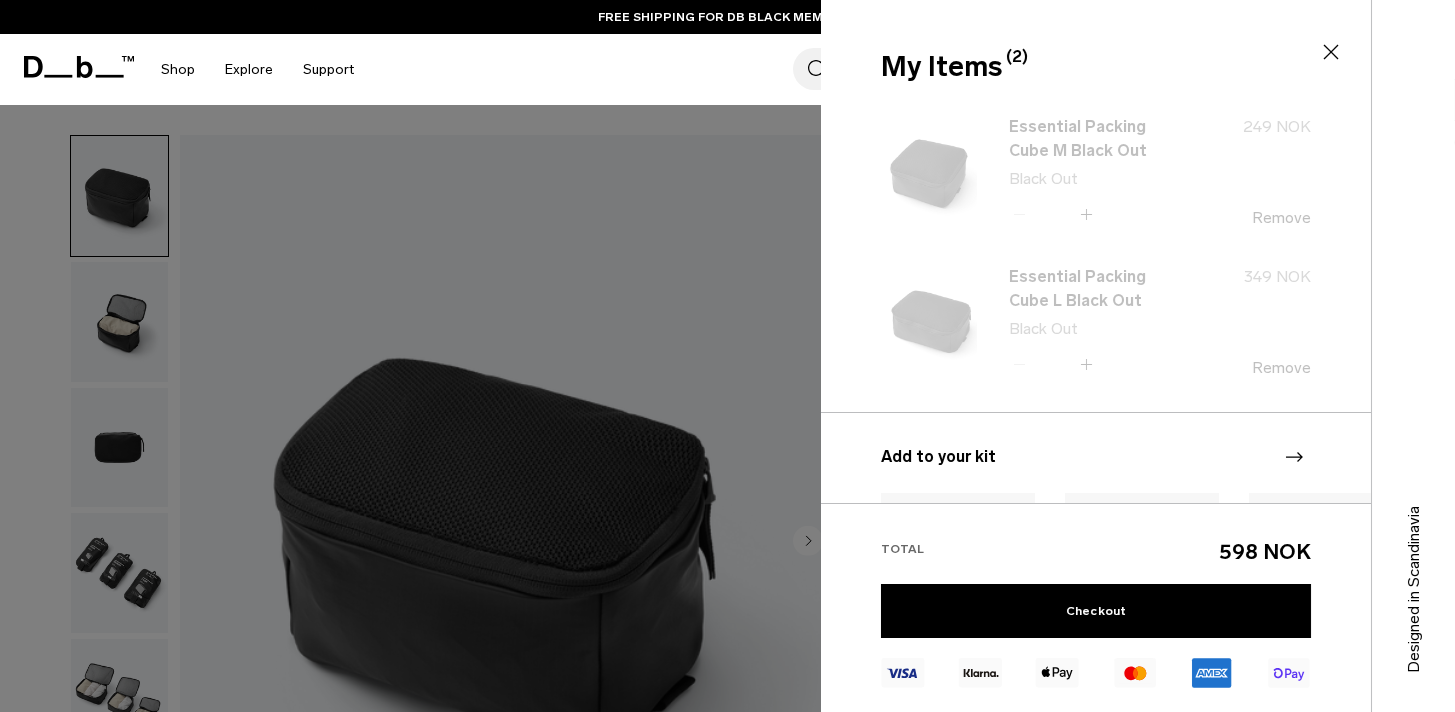 click on "Essential Packing Cube M Black Out
Black Out
Quantity
-
*
+
249 NOK
Remove
-" at bounding box center [1096, 301] 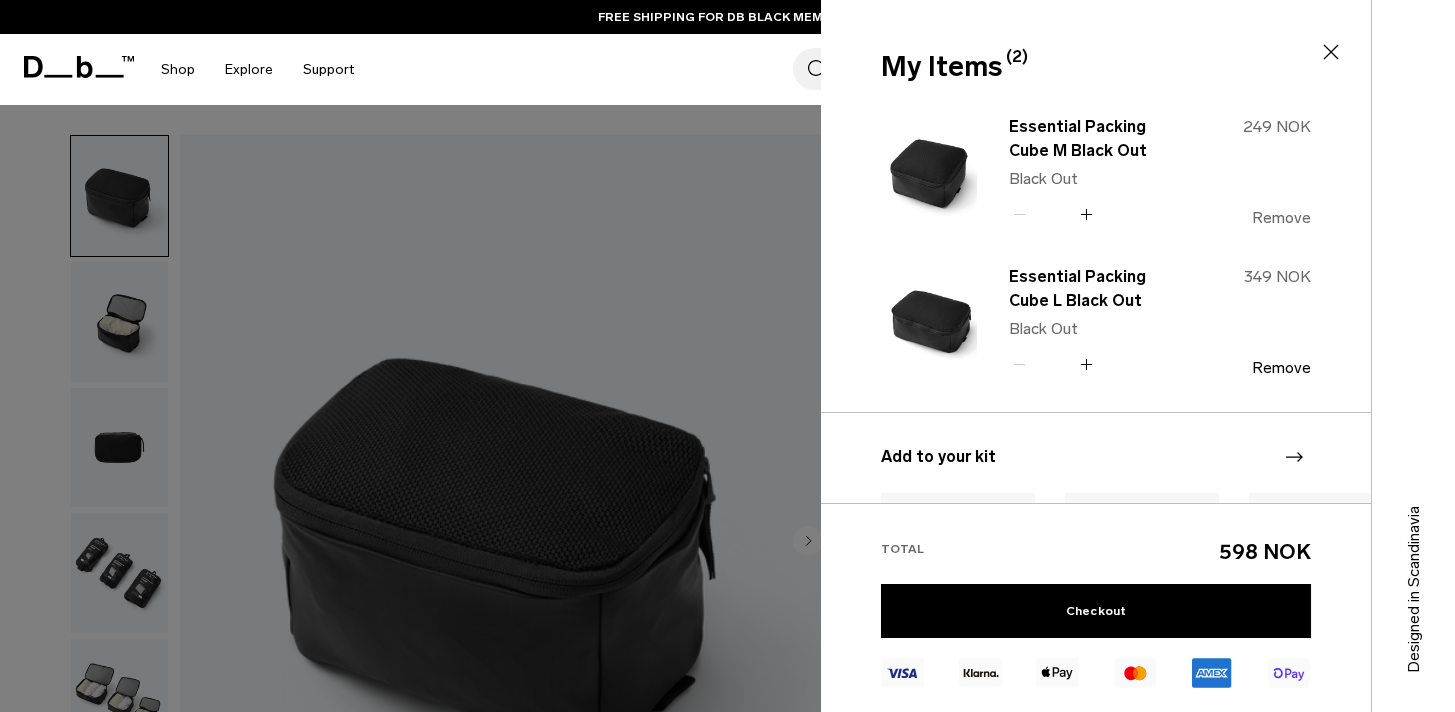 click on "Remove" at bounding box center (1281, 218) 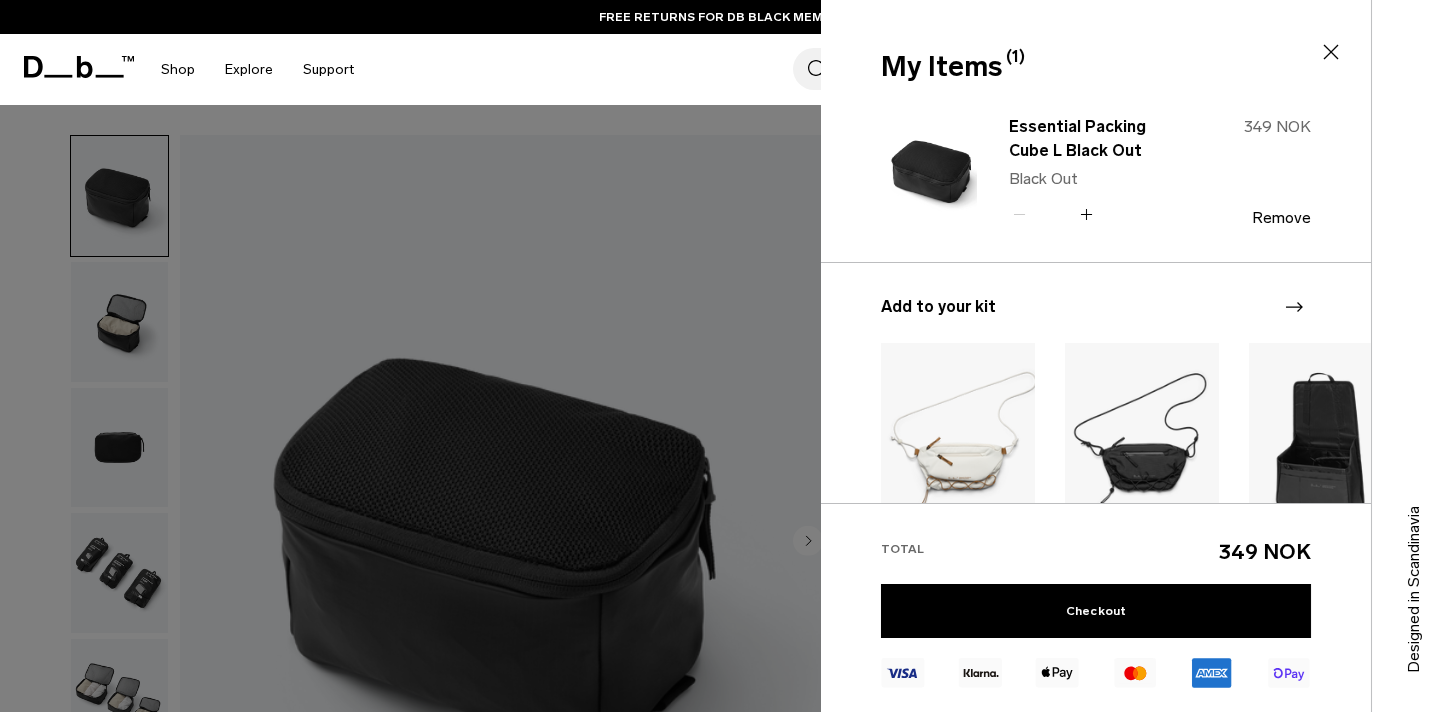 click on "Remove" at bounding box center [1281, 218] 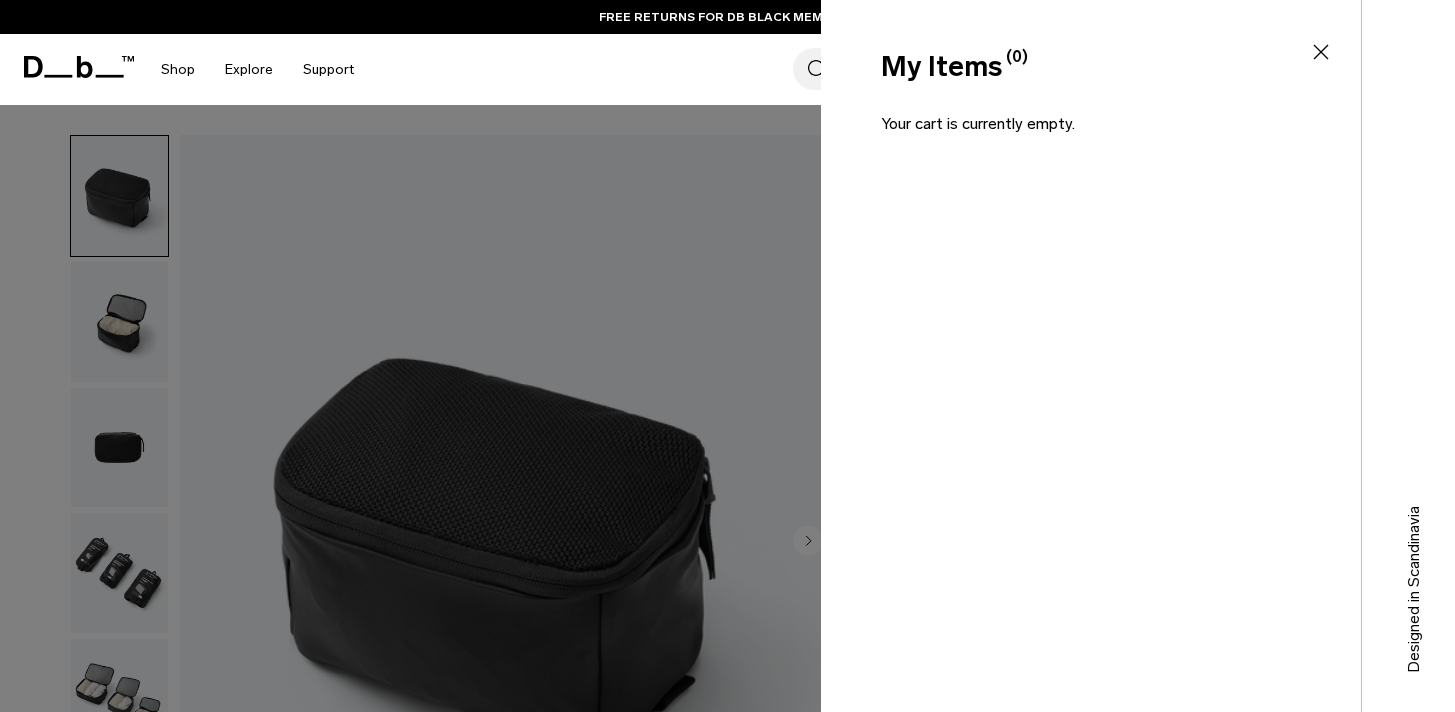 click 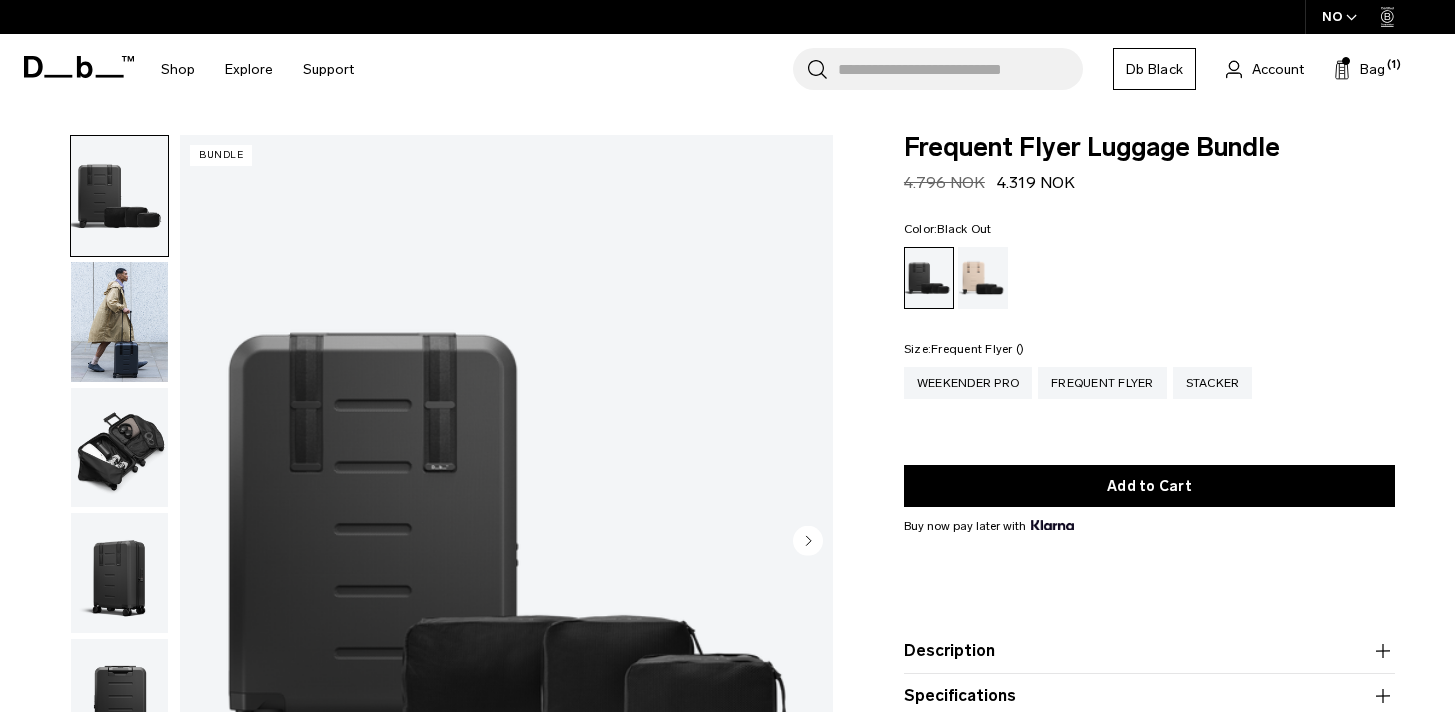 scroll, scrollTop: 0, scrollLeft: 0, axis: both 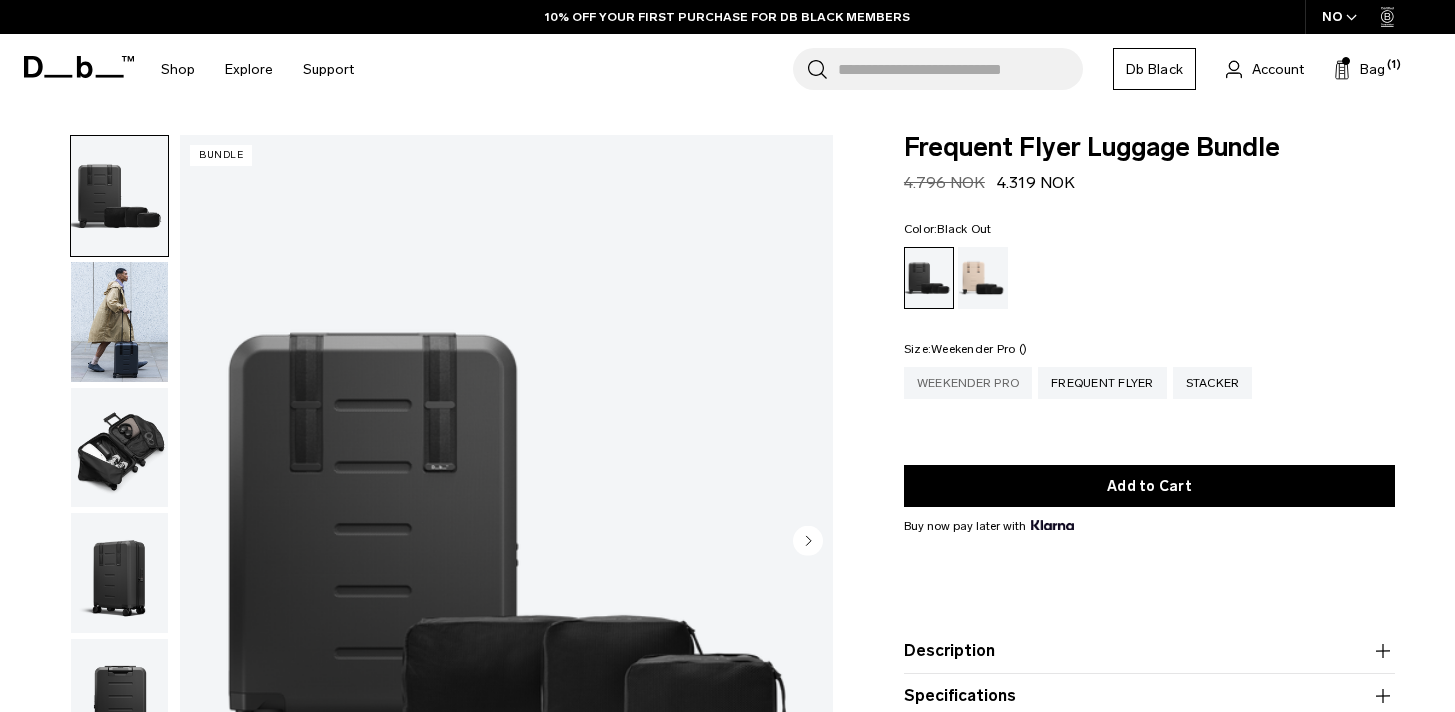 click on "Weekender Pro" at bounding box center (968, 383) 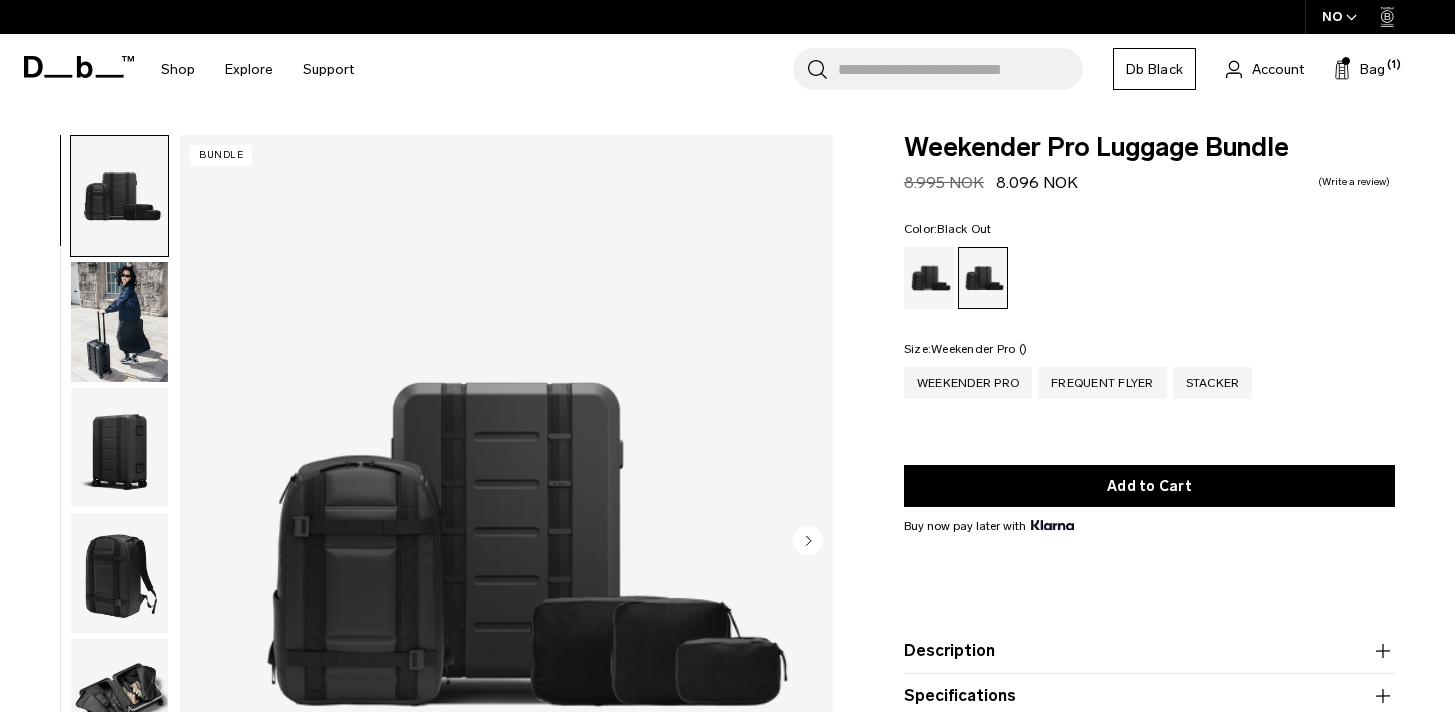 scroll, scrollTop: 0, scrollLeft: 0, axis: both 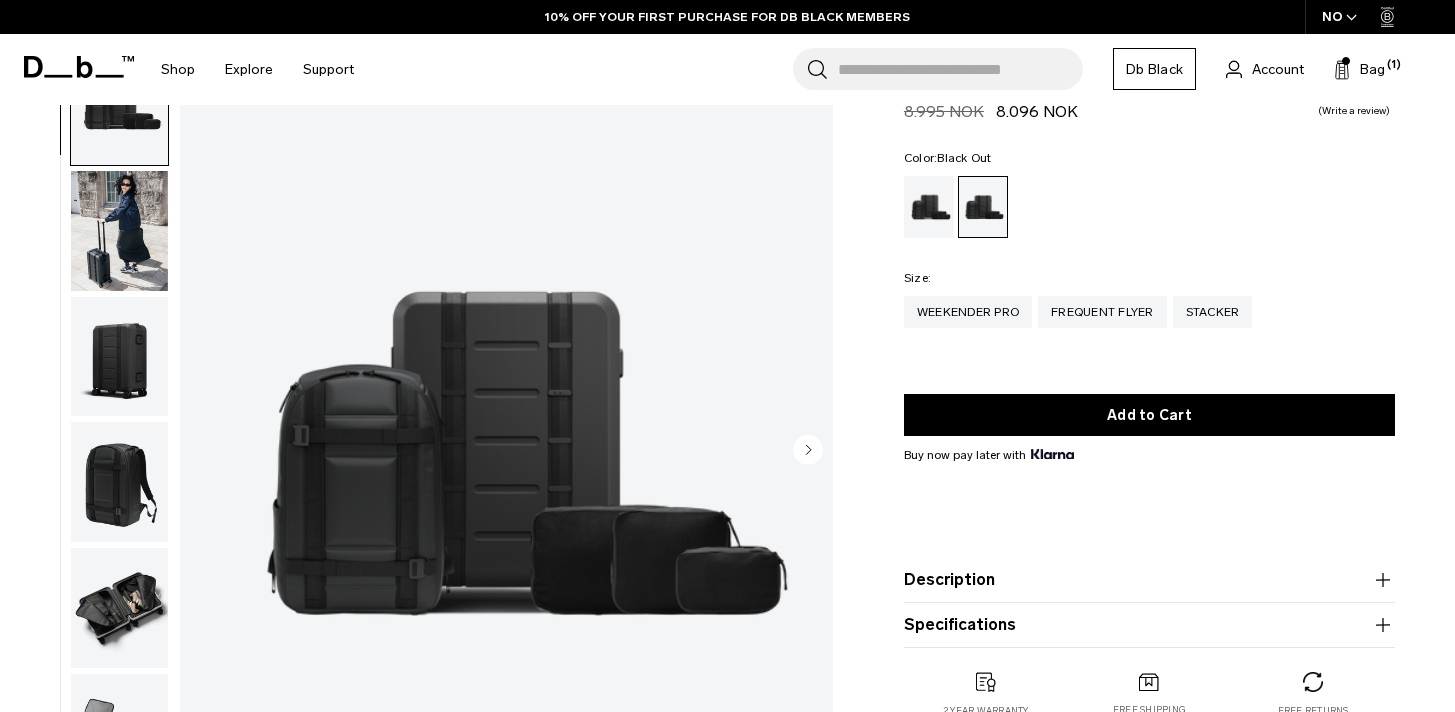 click 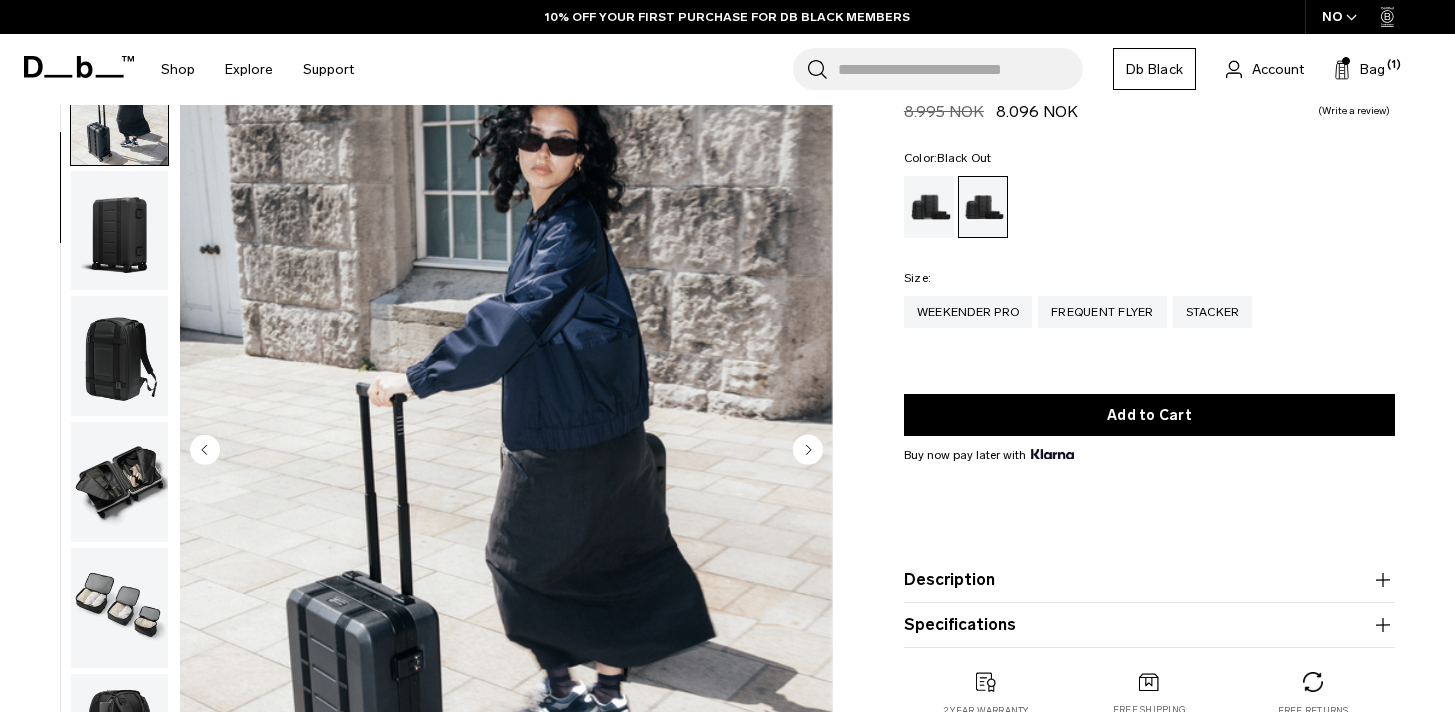 click 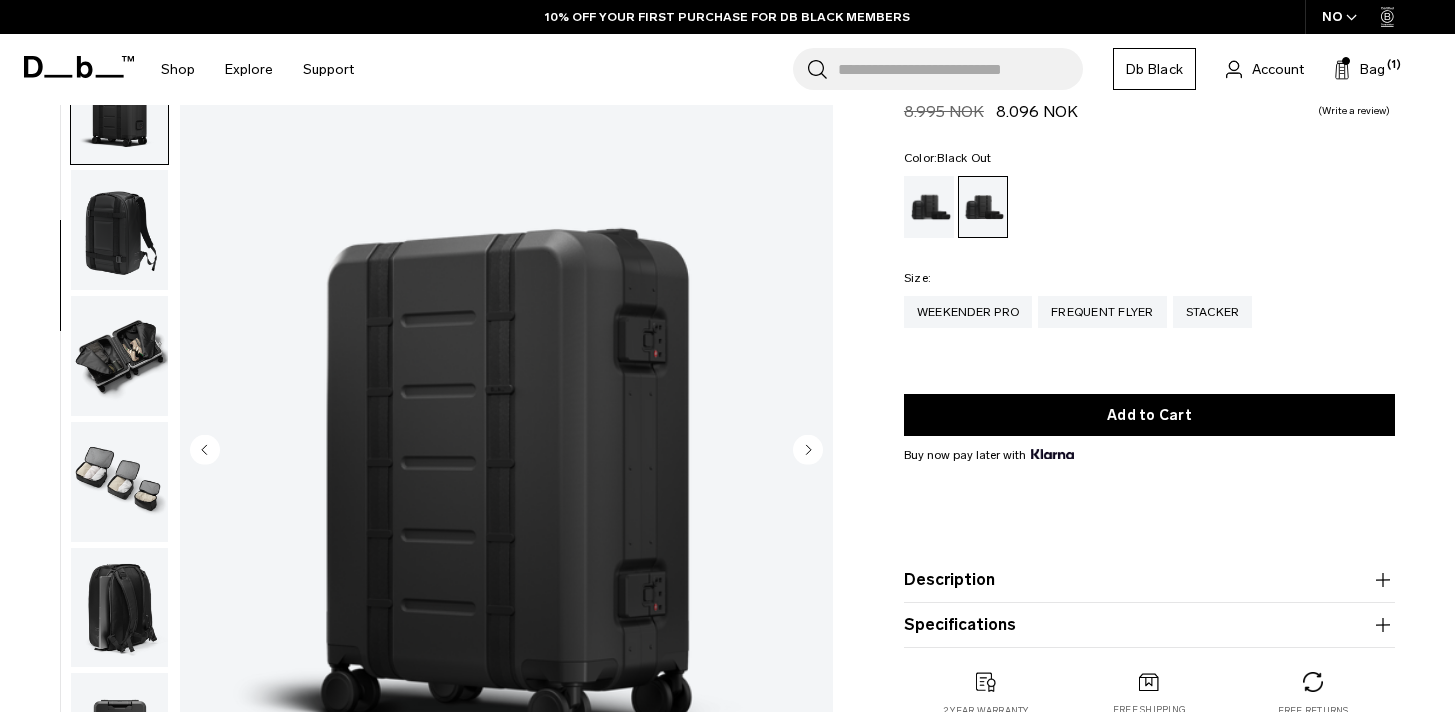 click 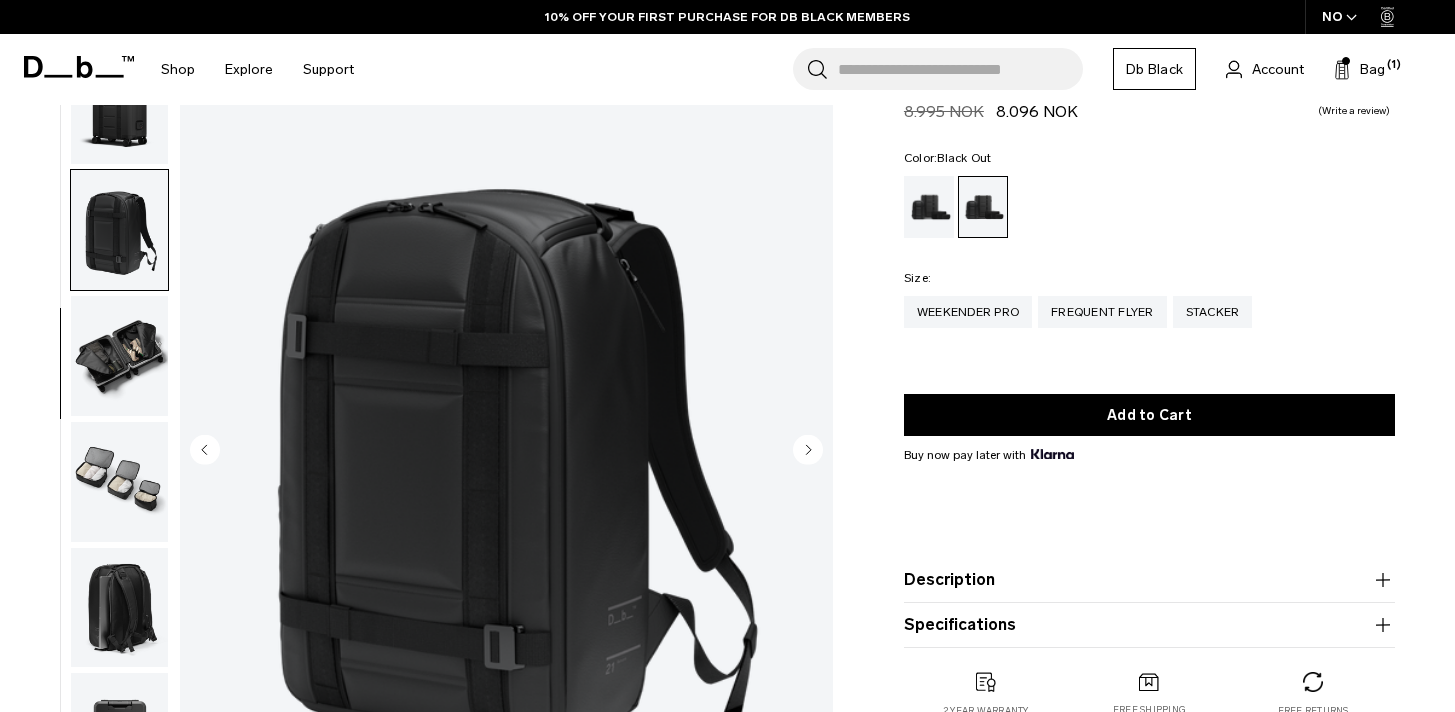 scroll, scrollTop: 312, scrollLeft: 0, axis: vertical 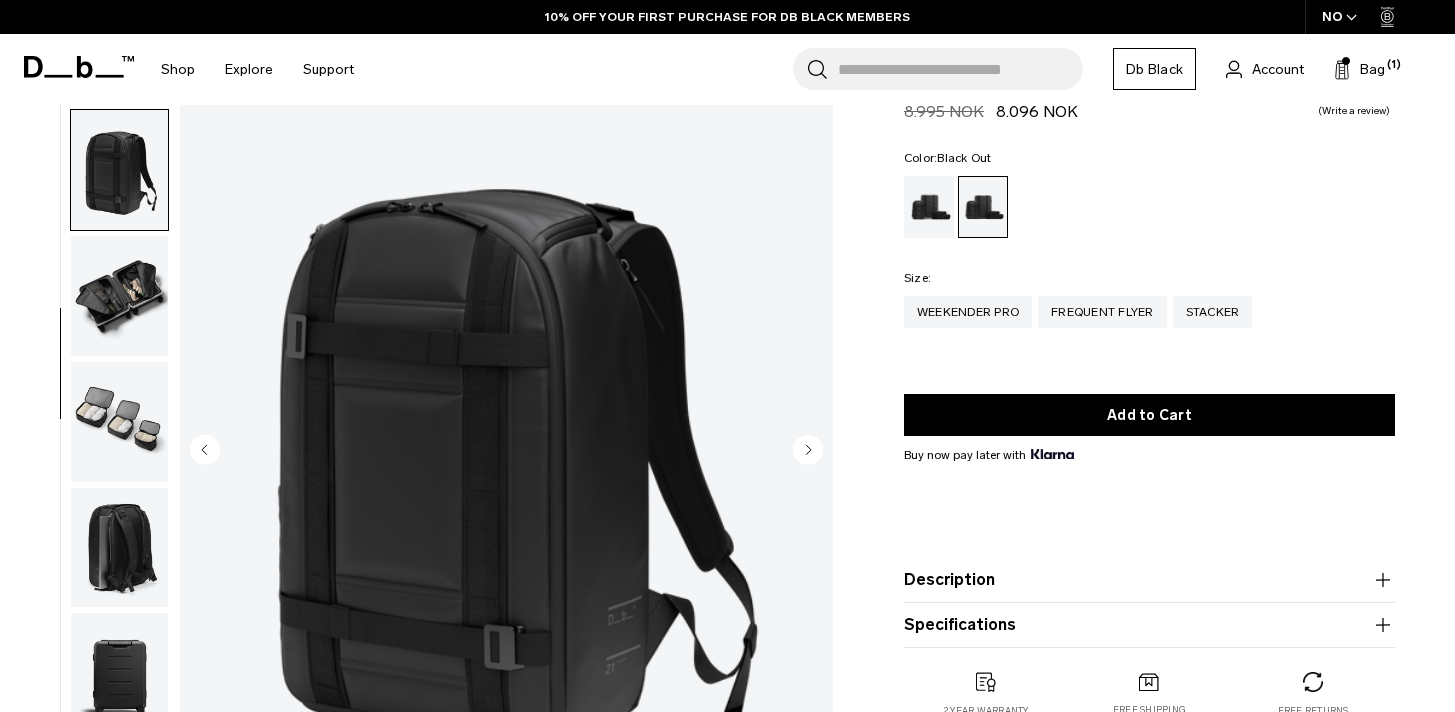 click 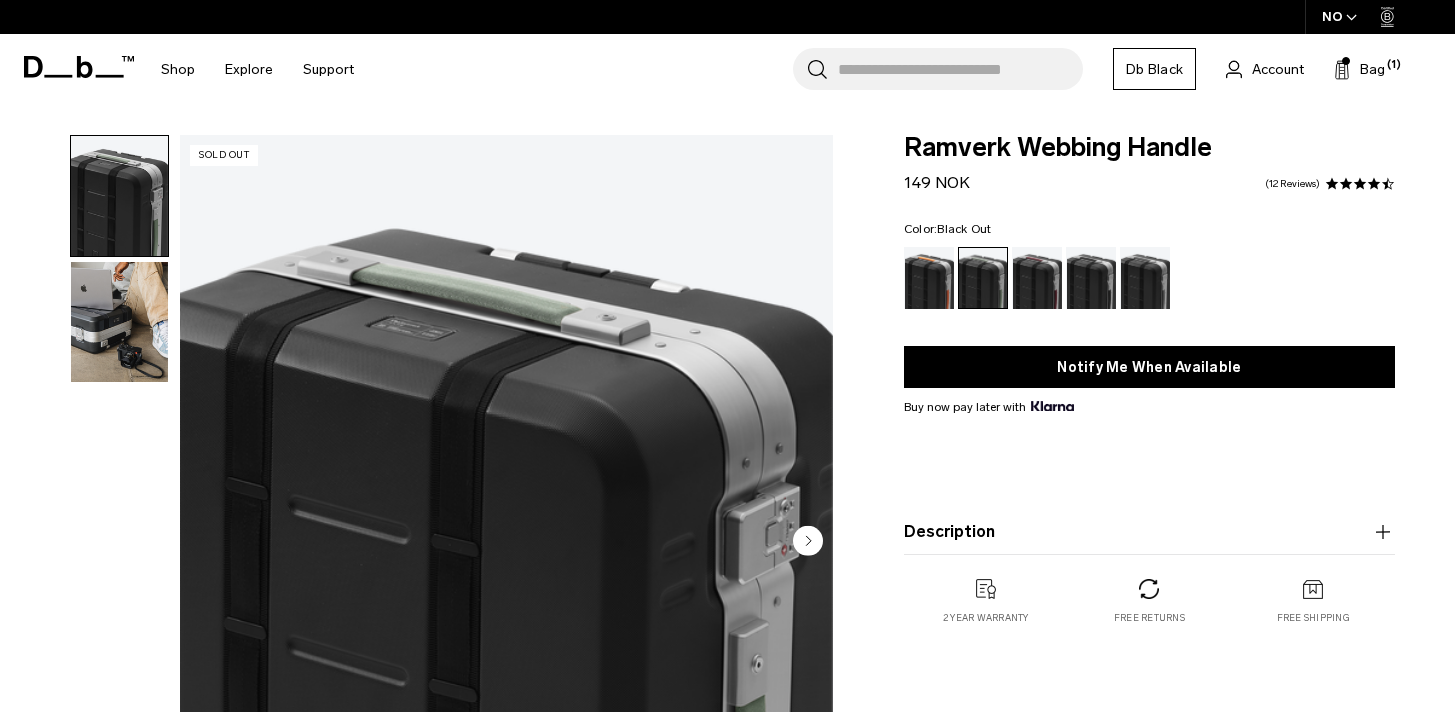 scroll, scrollTop: 0, scrollLeft: 0, axis: both 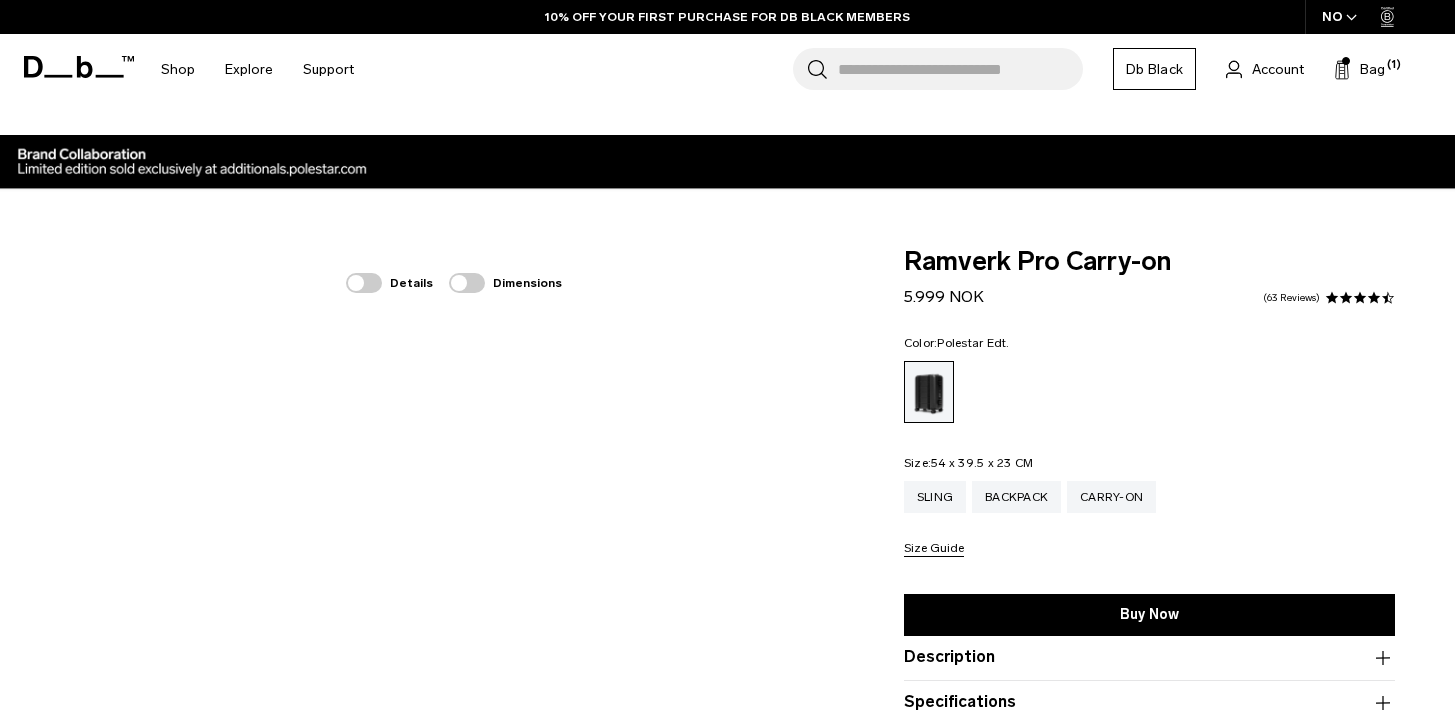 click at bounding box center [727, 189] 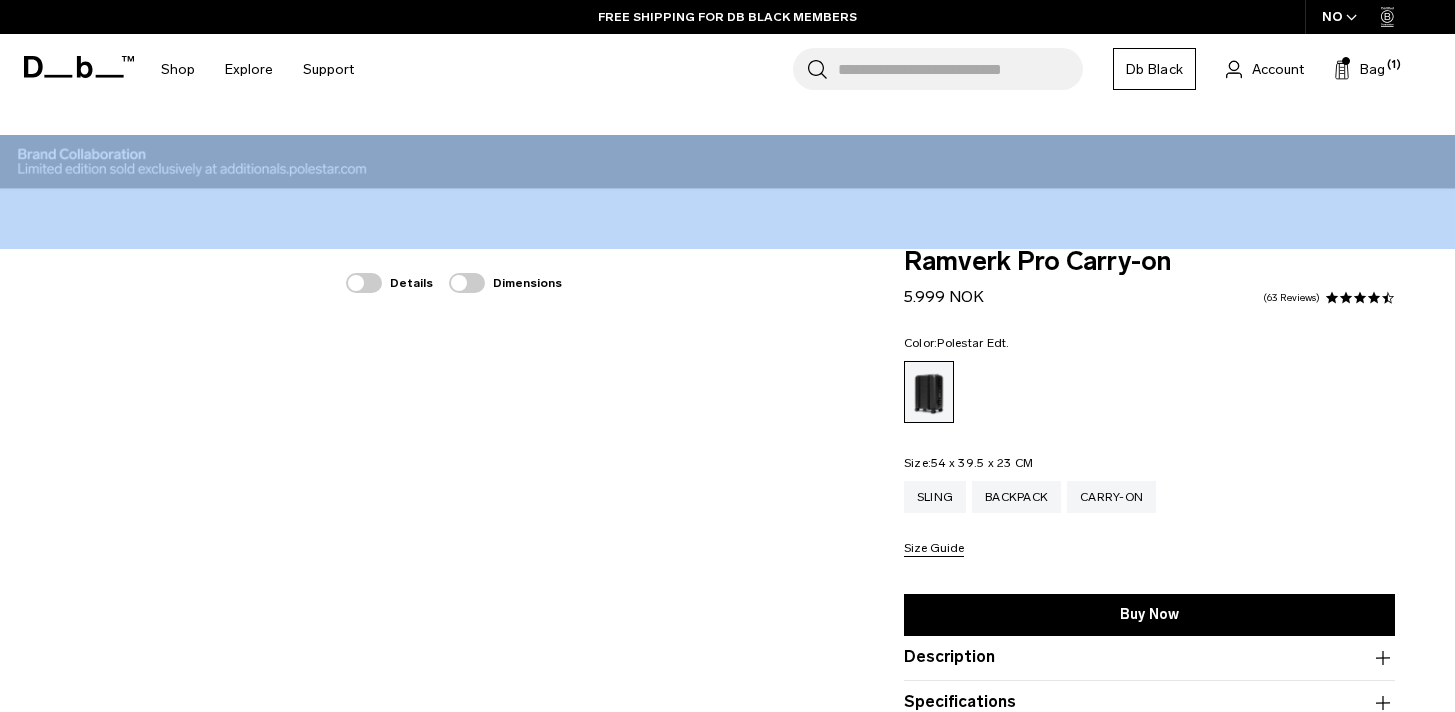 click at bounding box center (727, 189) 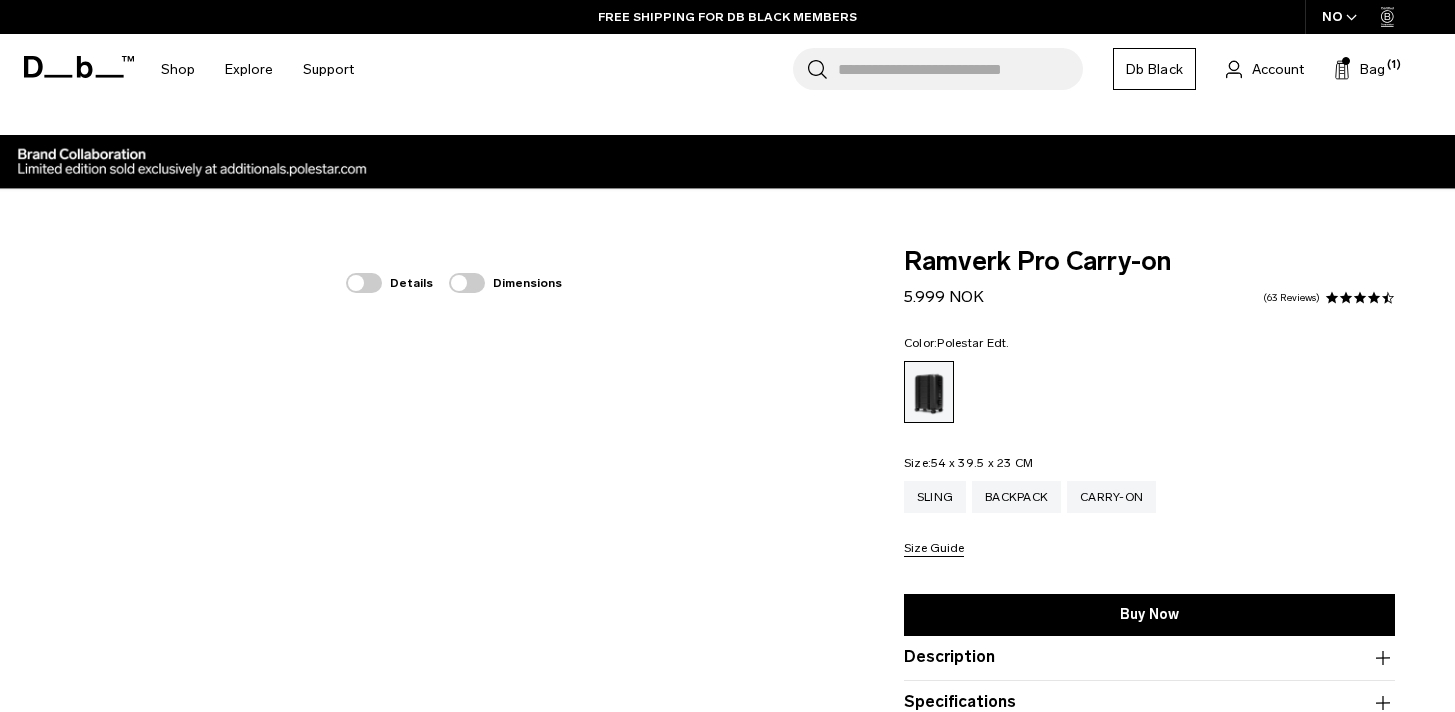 click at bounding box center (727, 189) 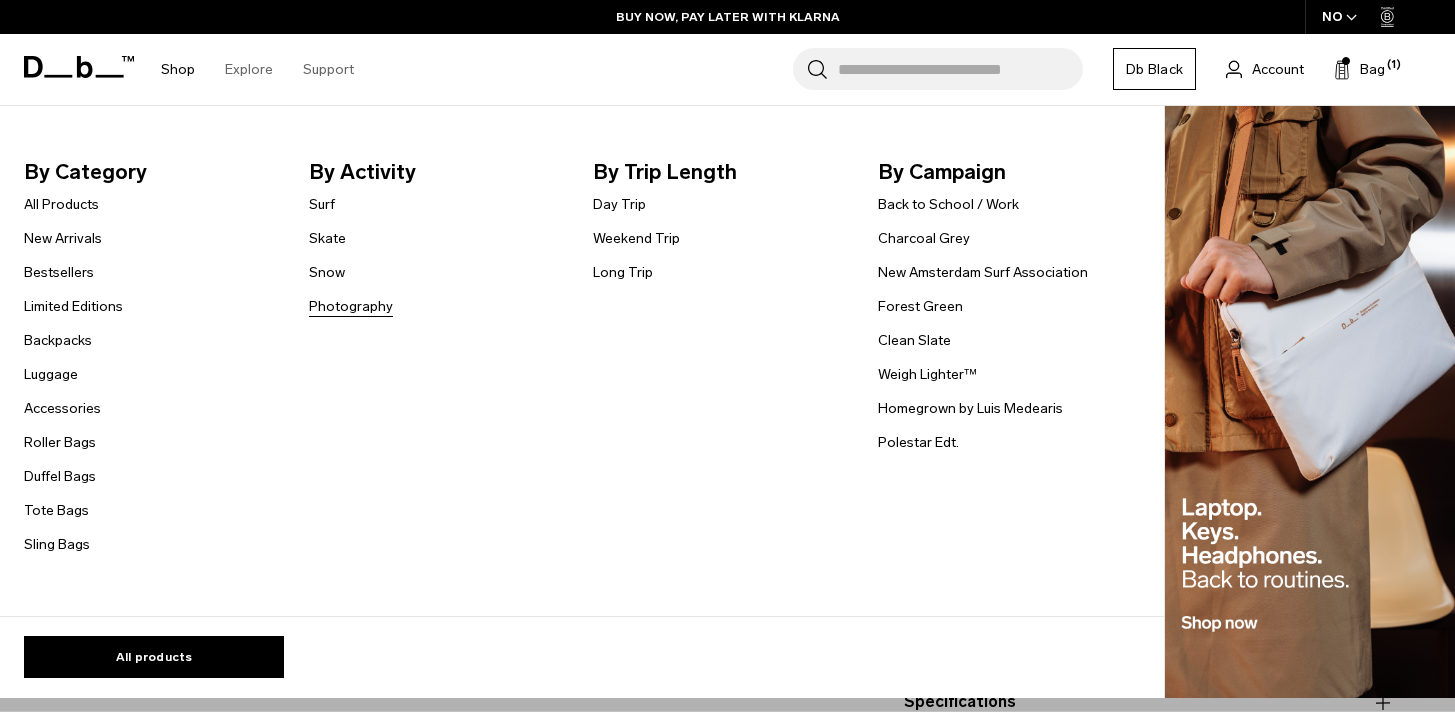 click on "Photography" at bounding box center [351, 306] 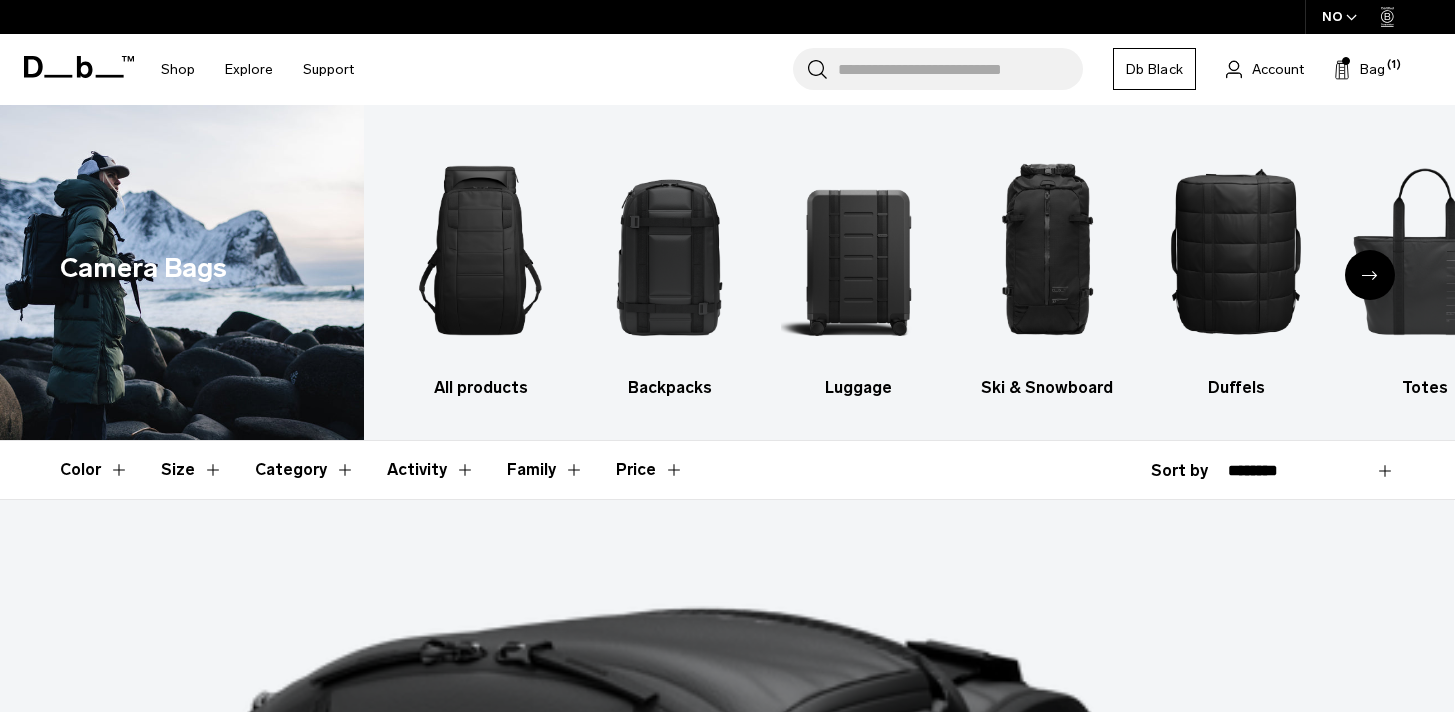 scroll, scrollTop: 0, scrollLeft: 0, axis: both 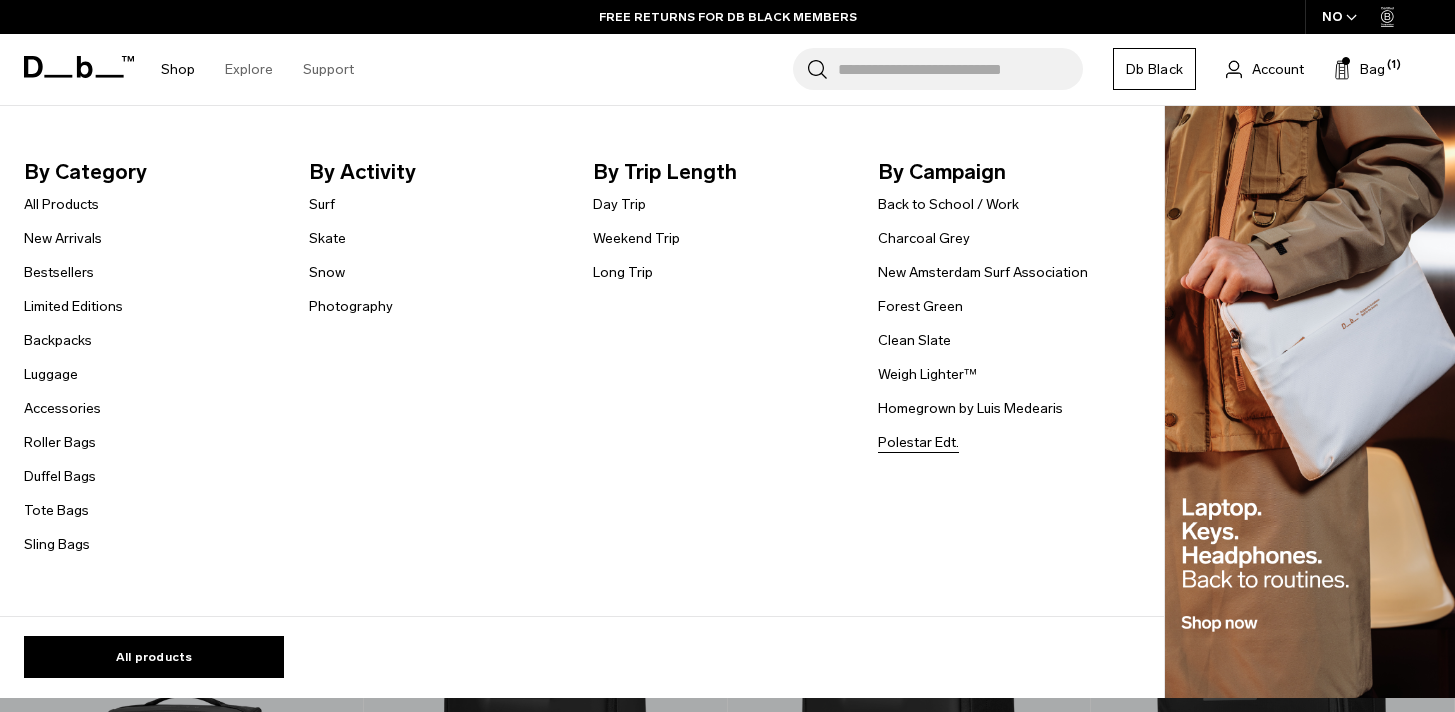 click on "Polestar Edt." at bounding box center (918, 442) 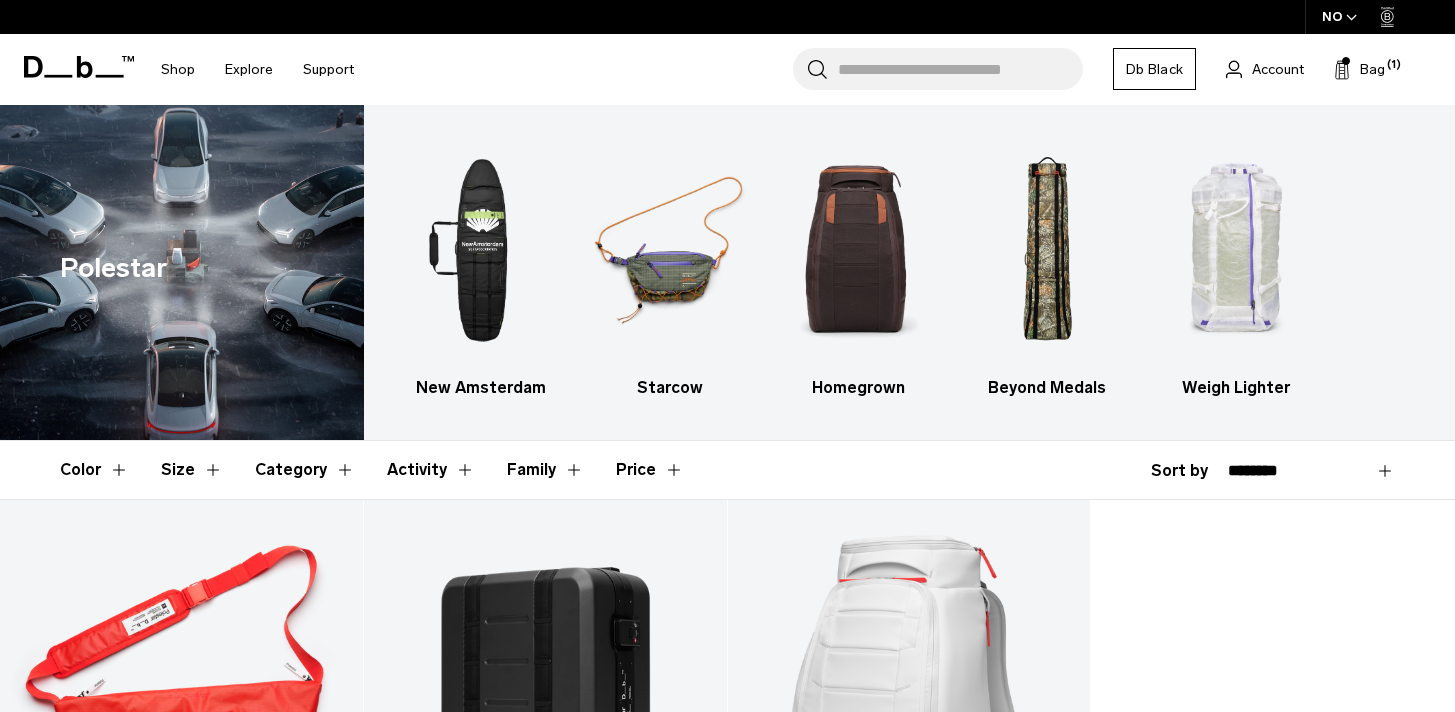 scroll, scrollTop: 0, scrollLeft: 0, axis: both 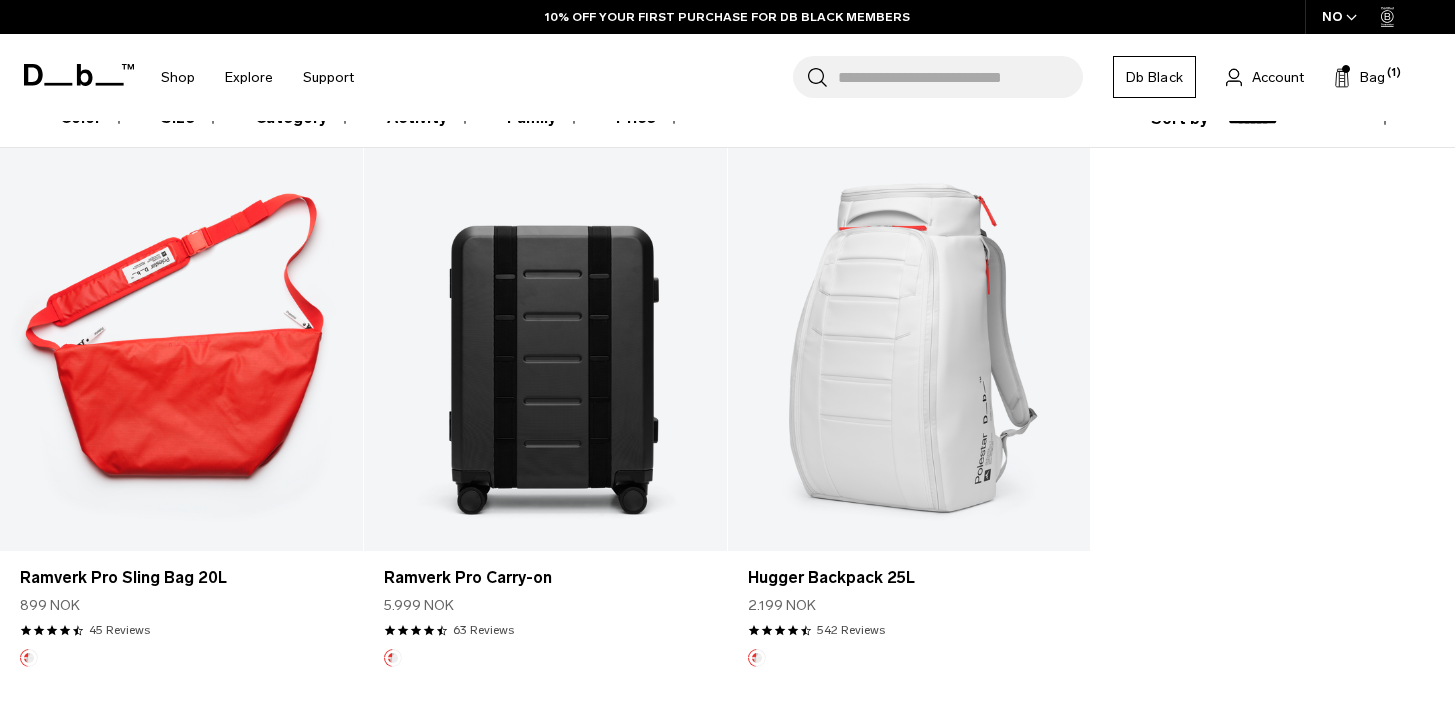 click at bounding box center (545, 349) 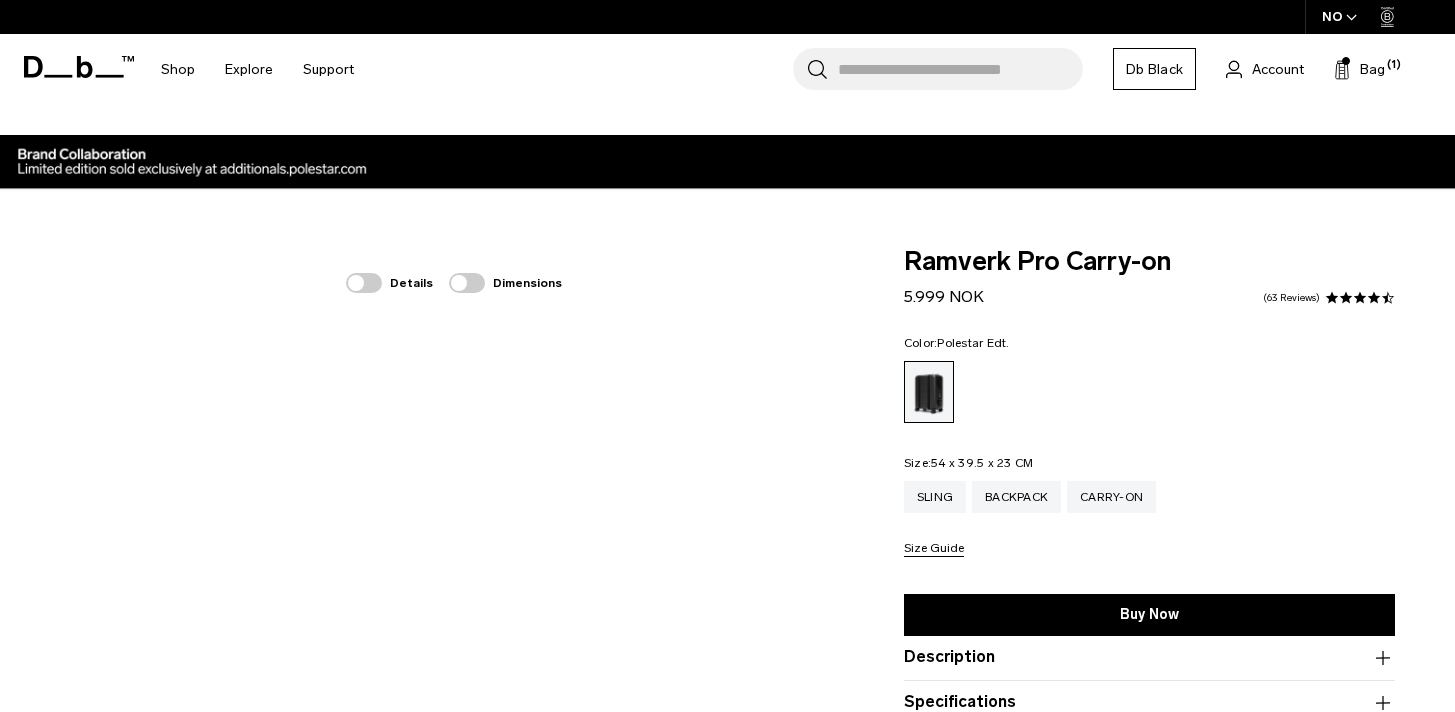 scroll, scrollTop: 0, scrollLeft: 0, axis: both 